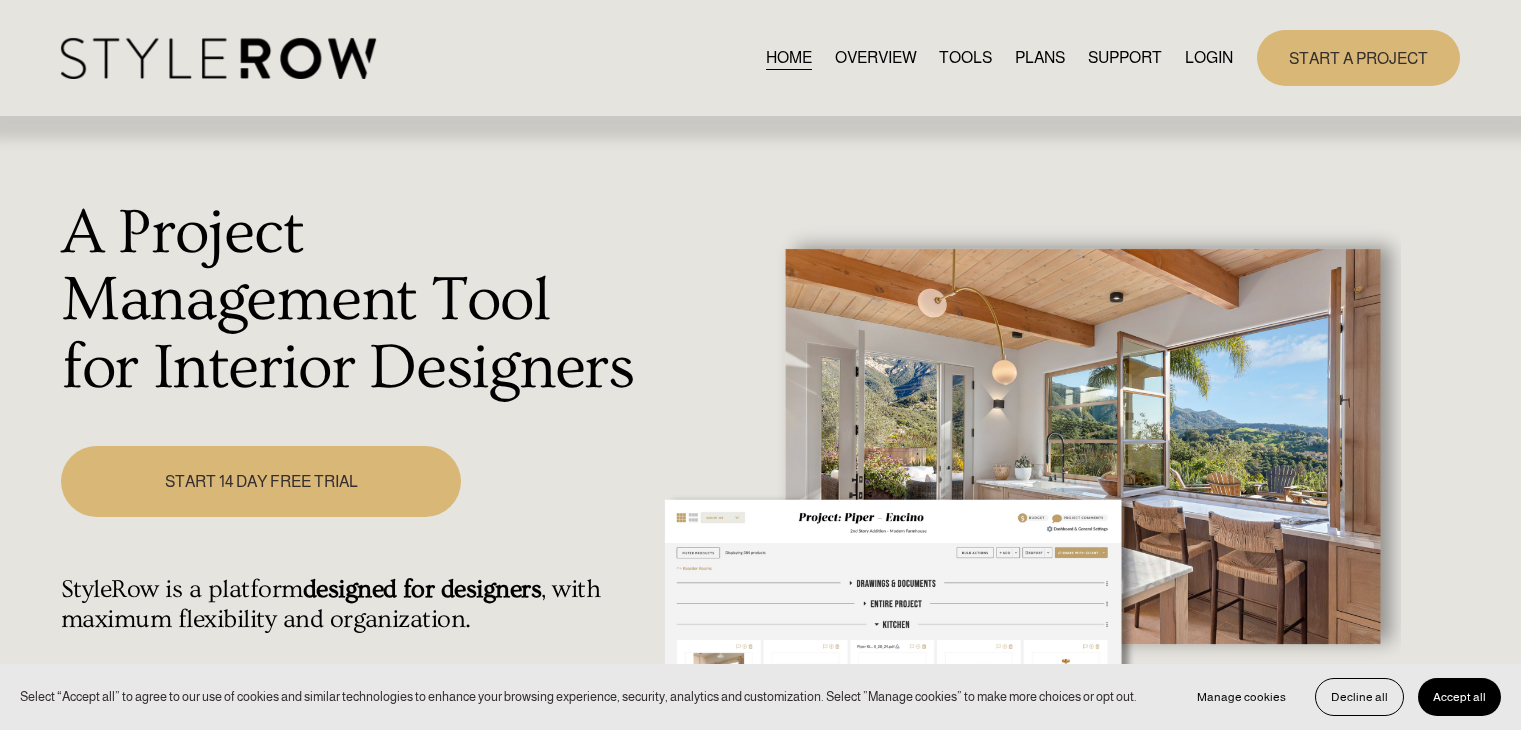 scroll, scrollTop: 0, scrollLeft: 0, axis: both 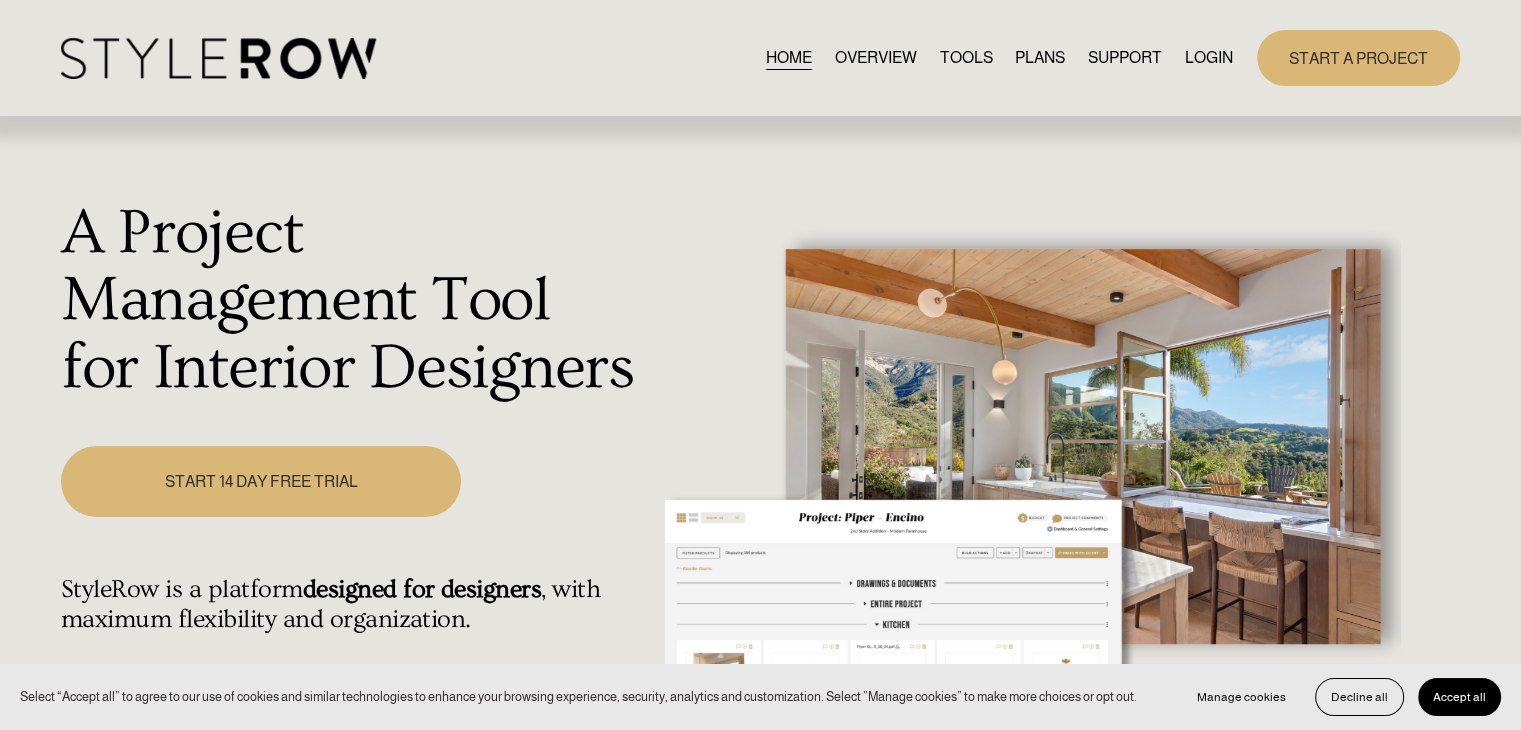 click on "LOGIN" at bounding box center [1209, 57] 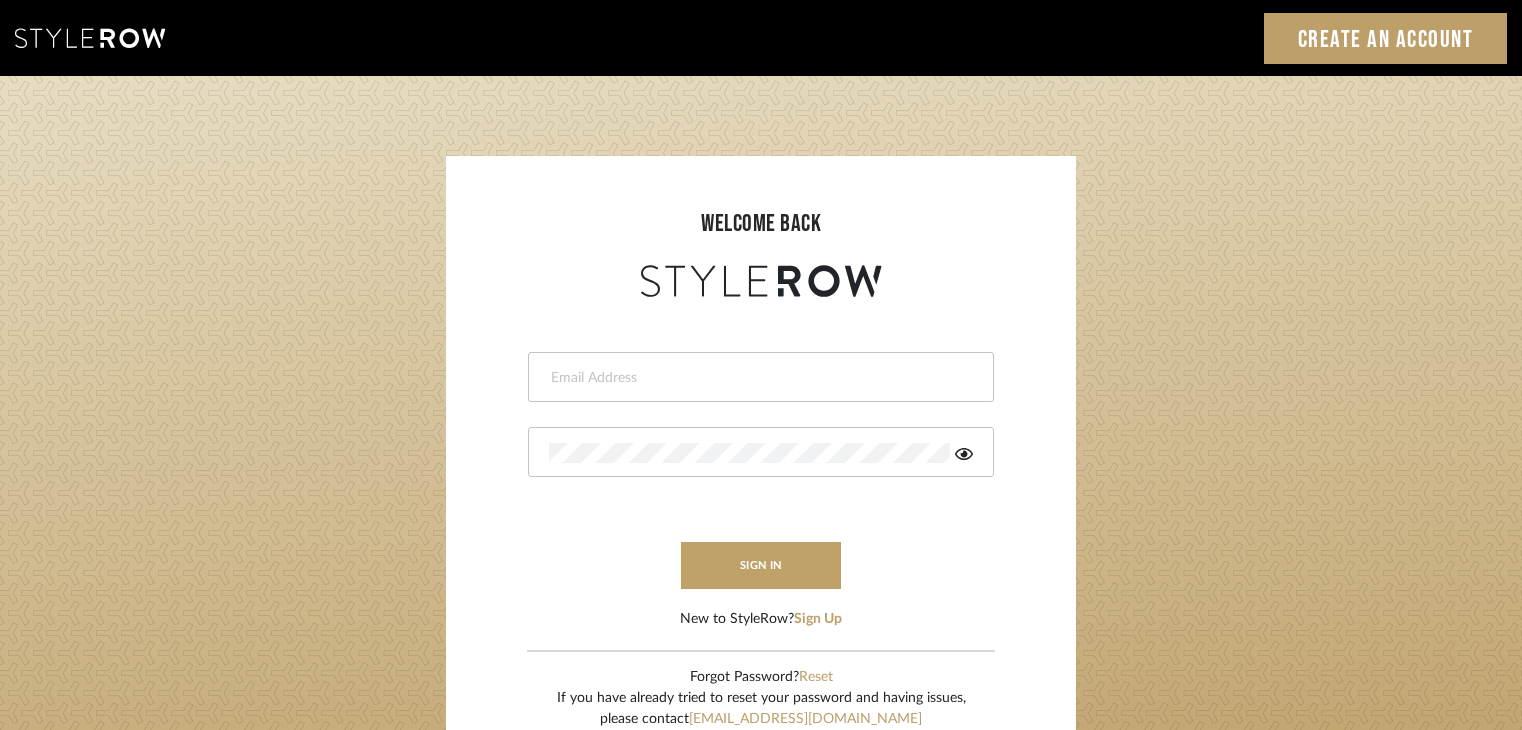 scroll, scrollTop: 0, scrollLeft: 0, axis: both 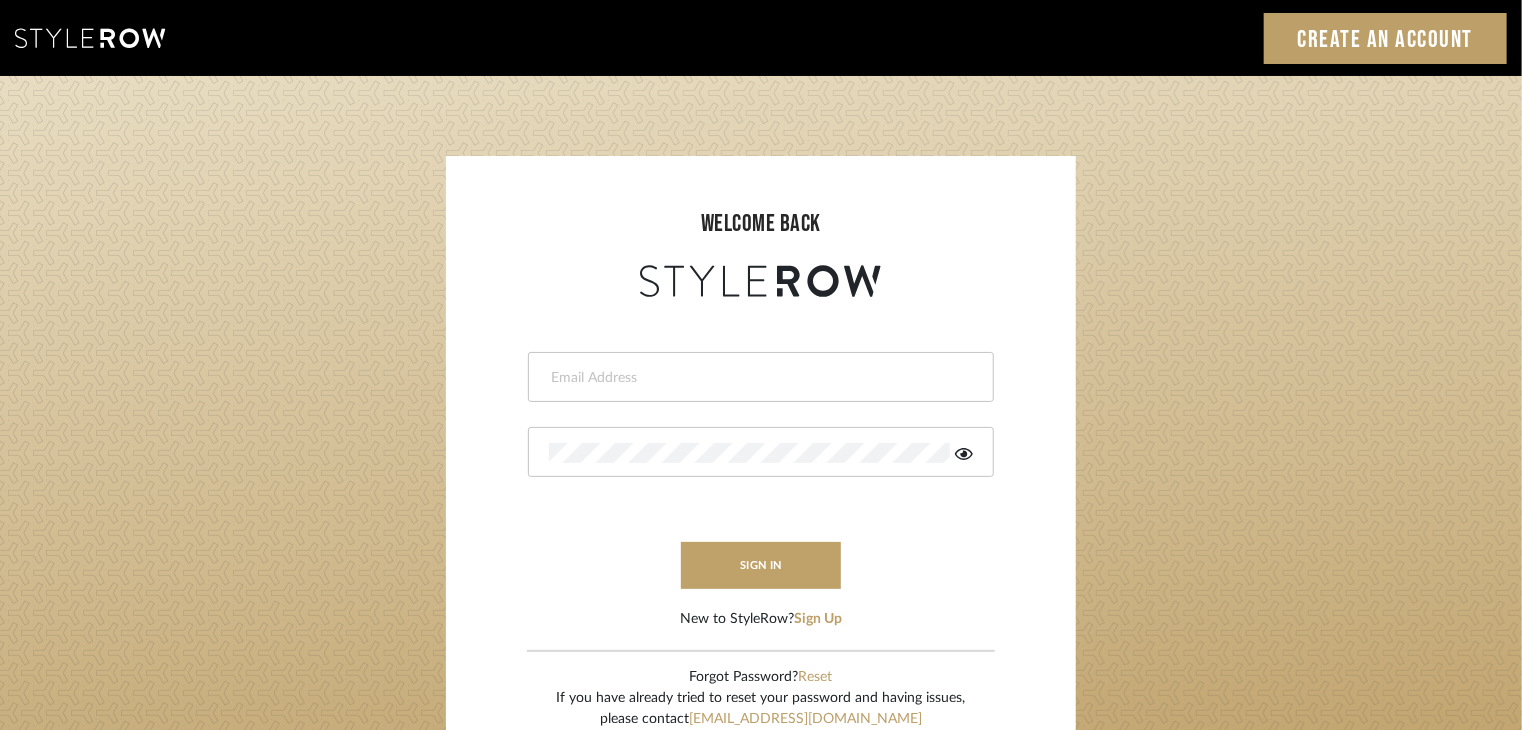 click at bounding box center (758, 378) 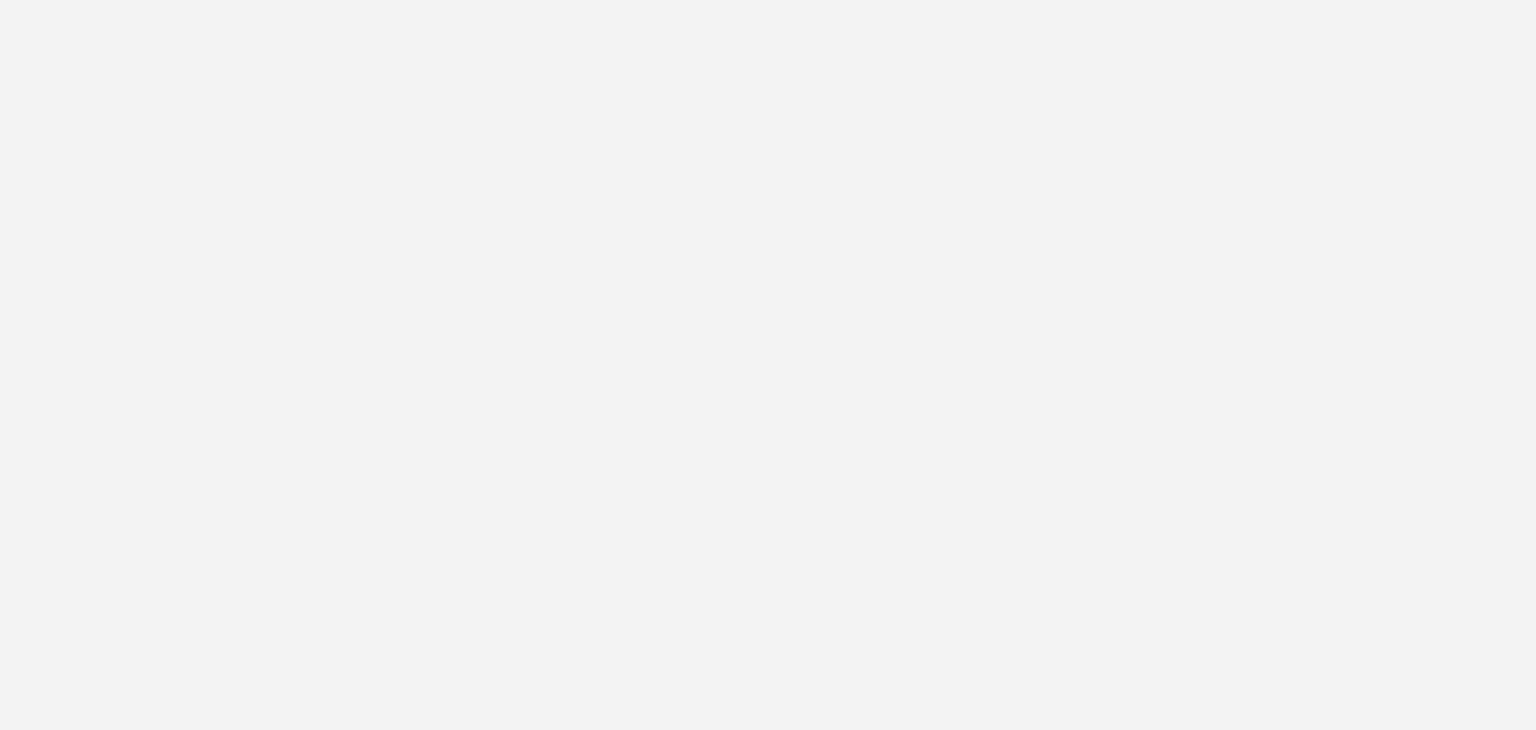 scroll, scrollTop: 0, scrollLeft: 0, axis: both 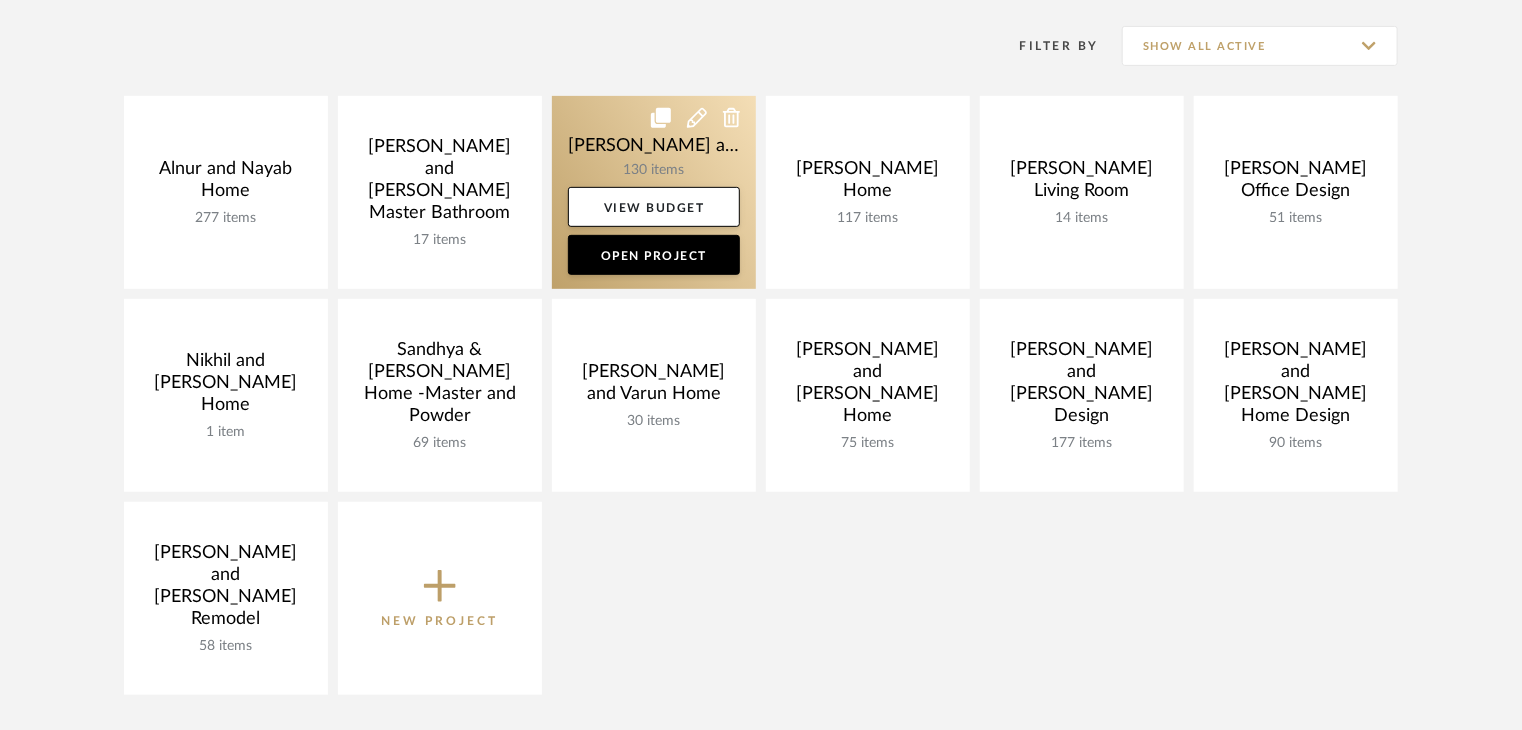 click 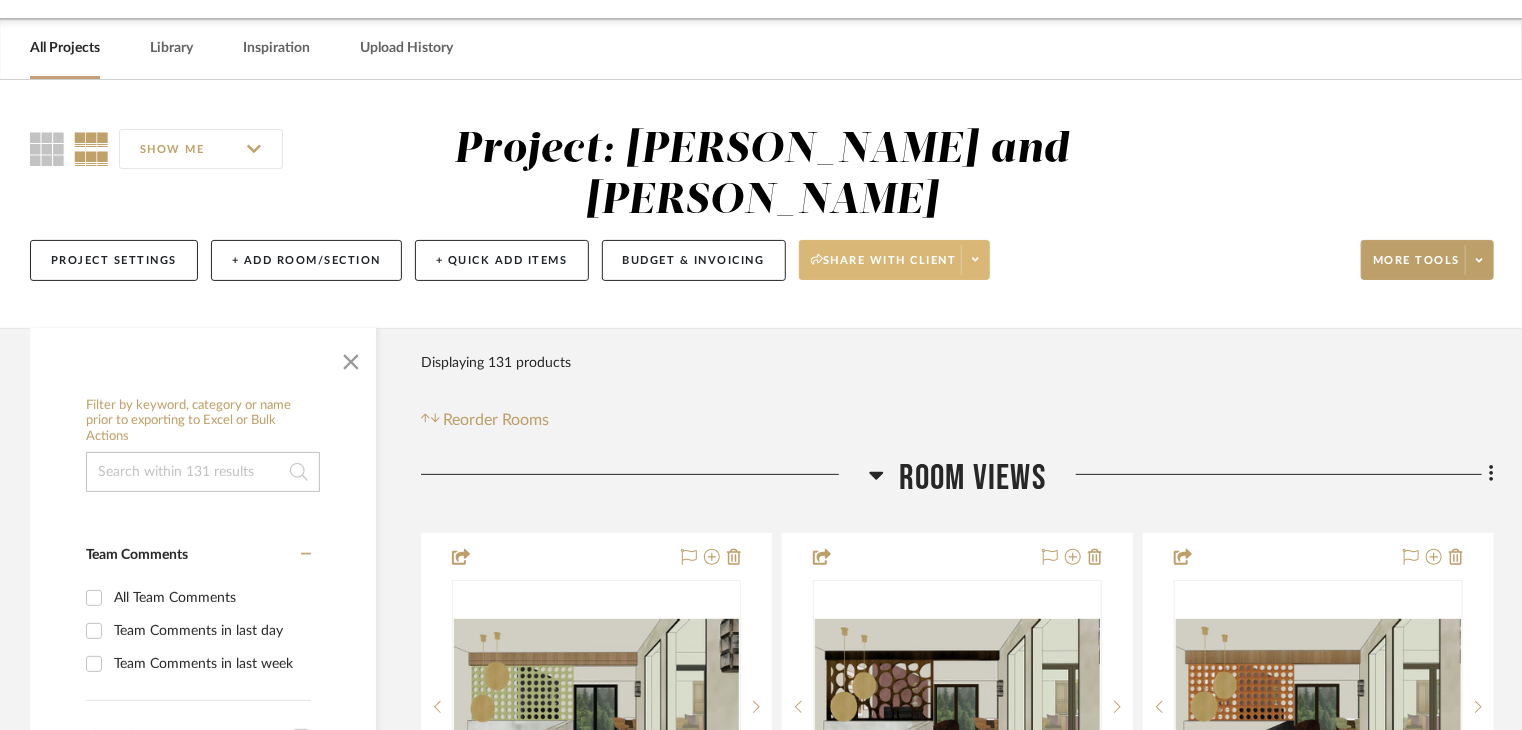 scroll, scrollTop: 100, scrollLeft: 0, axis: vertical 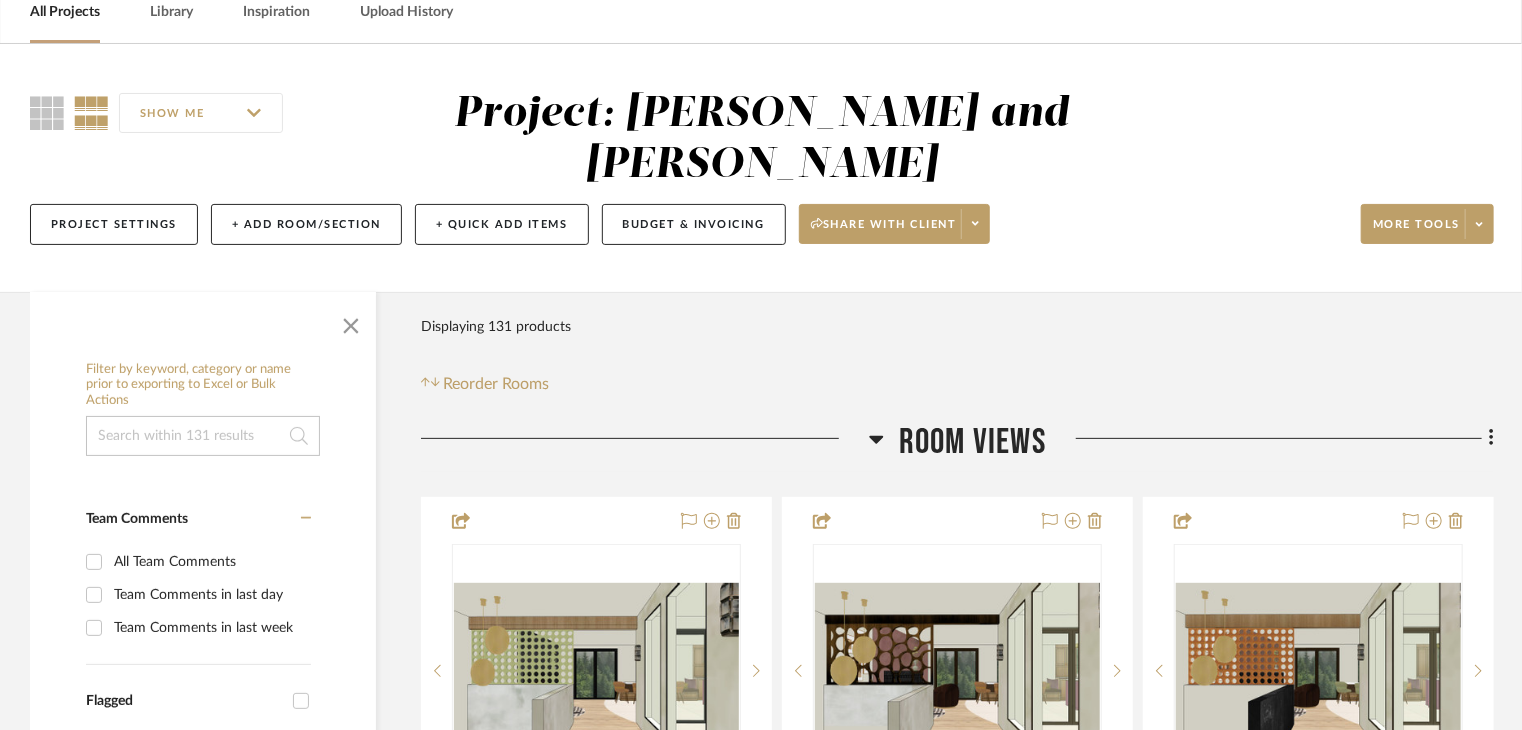 click 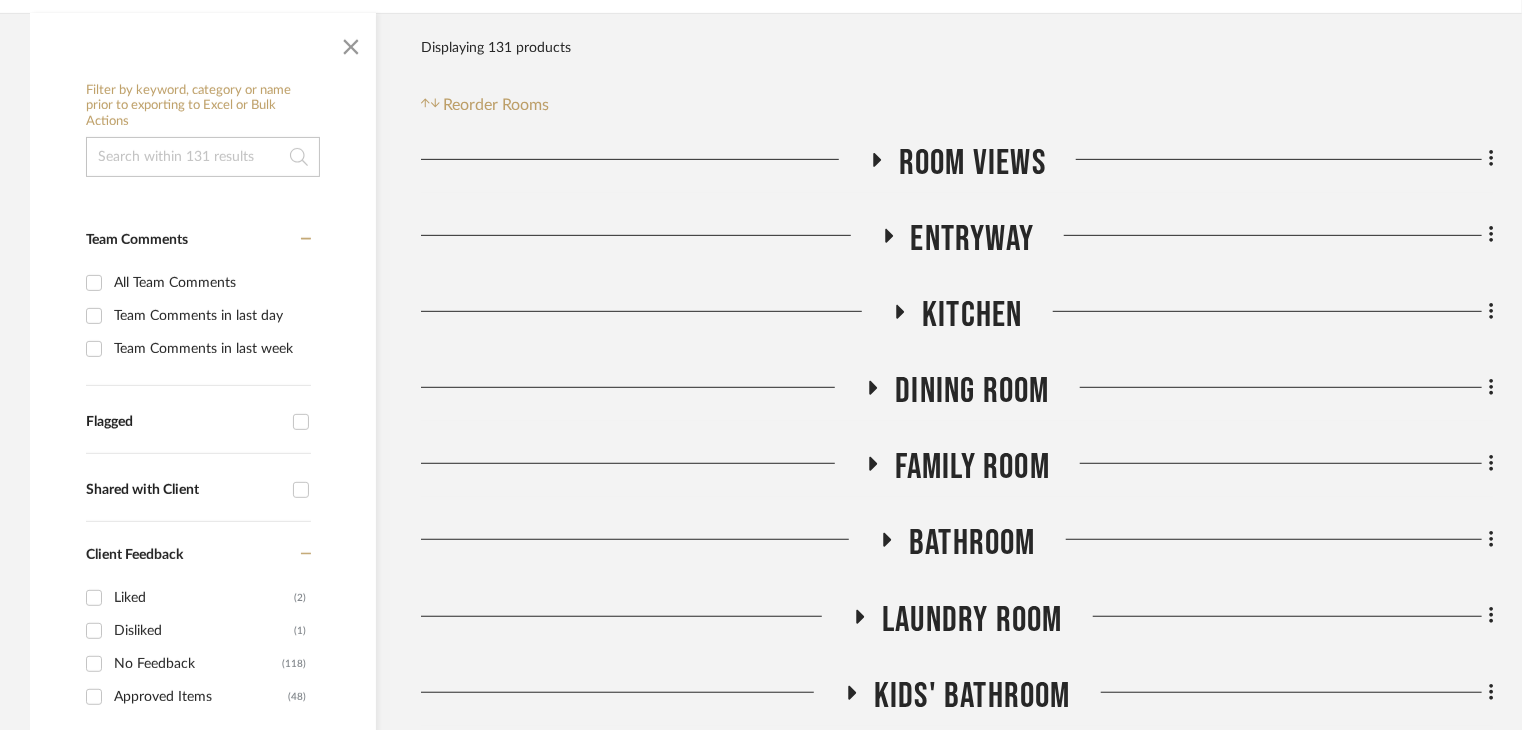 scroll, scrollTop: 700, scrollLeft: 0, axis: vertical 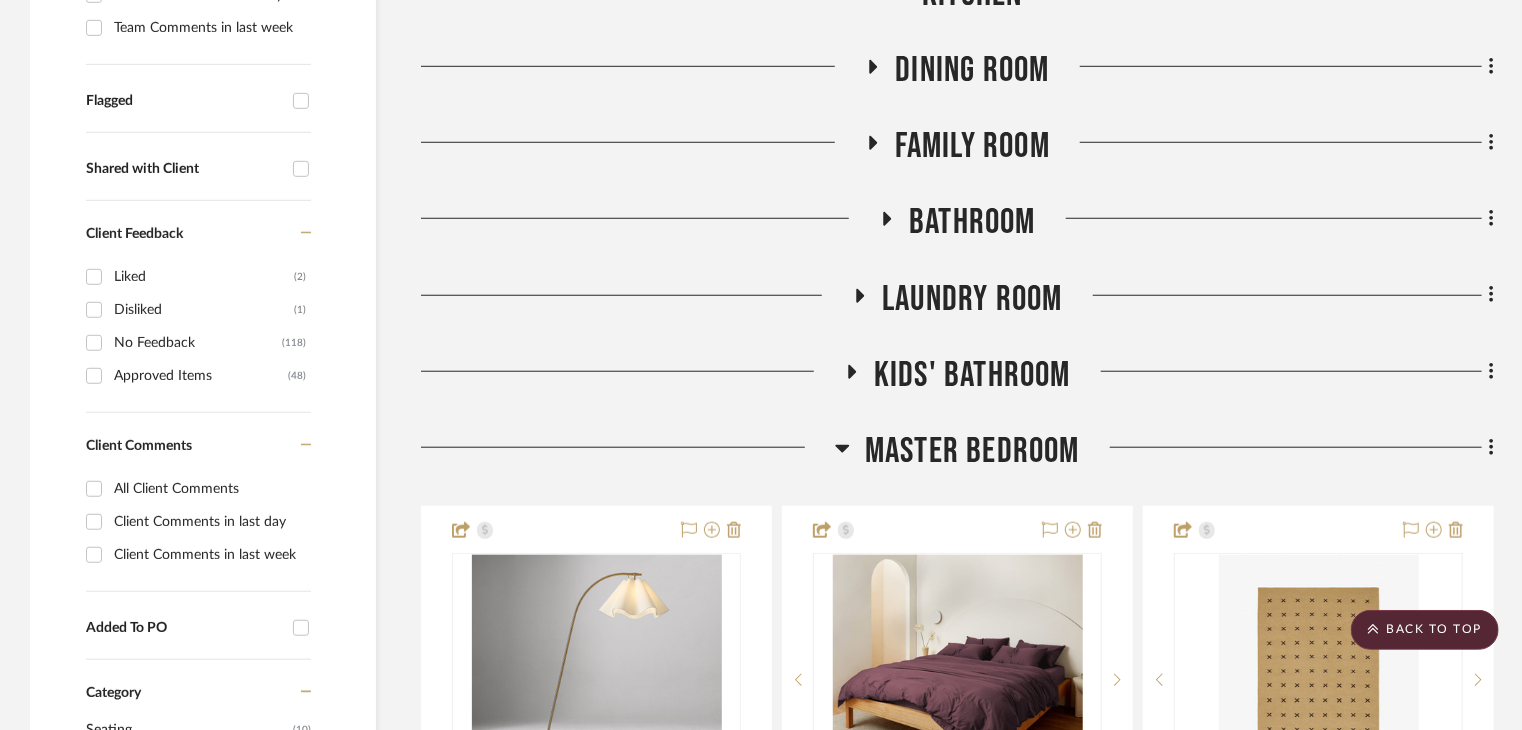 click 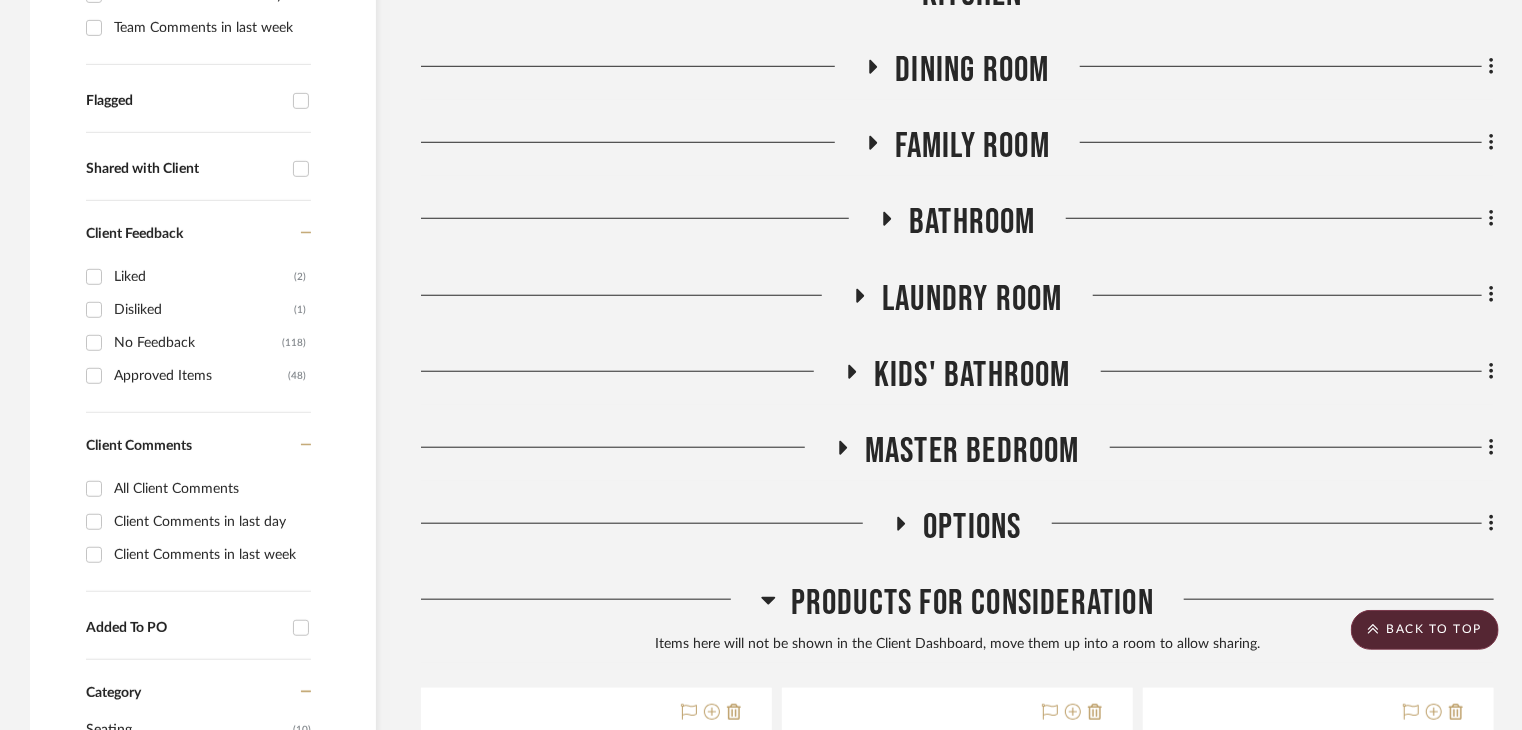 click 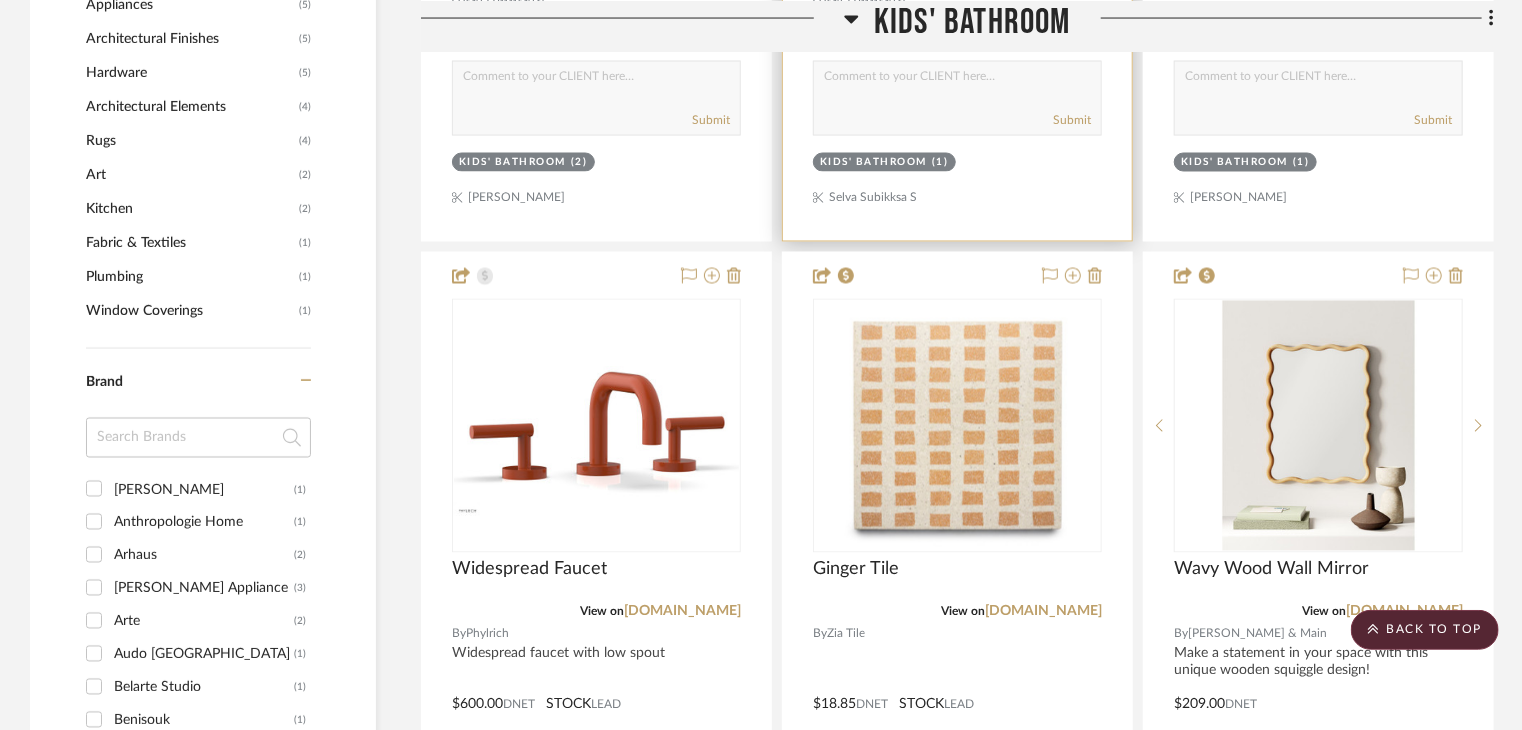 scroll, scrollTop: 1800, scrollLeft: 0, axis: vertical 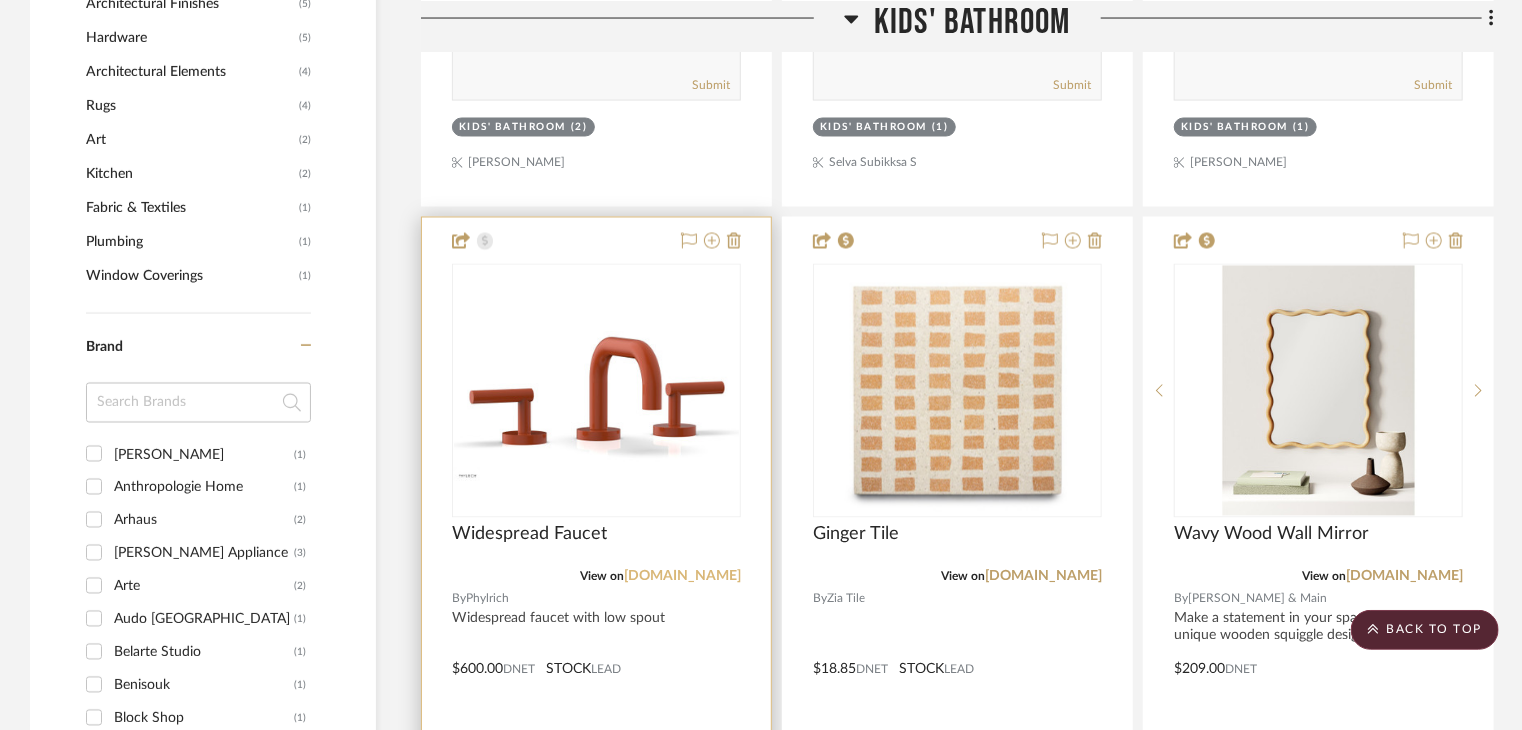 click on "phylrich.com" at bounding box center (682, 577) 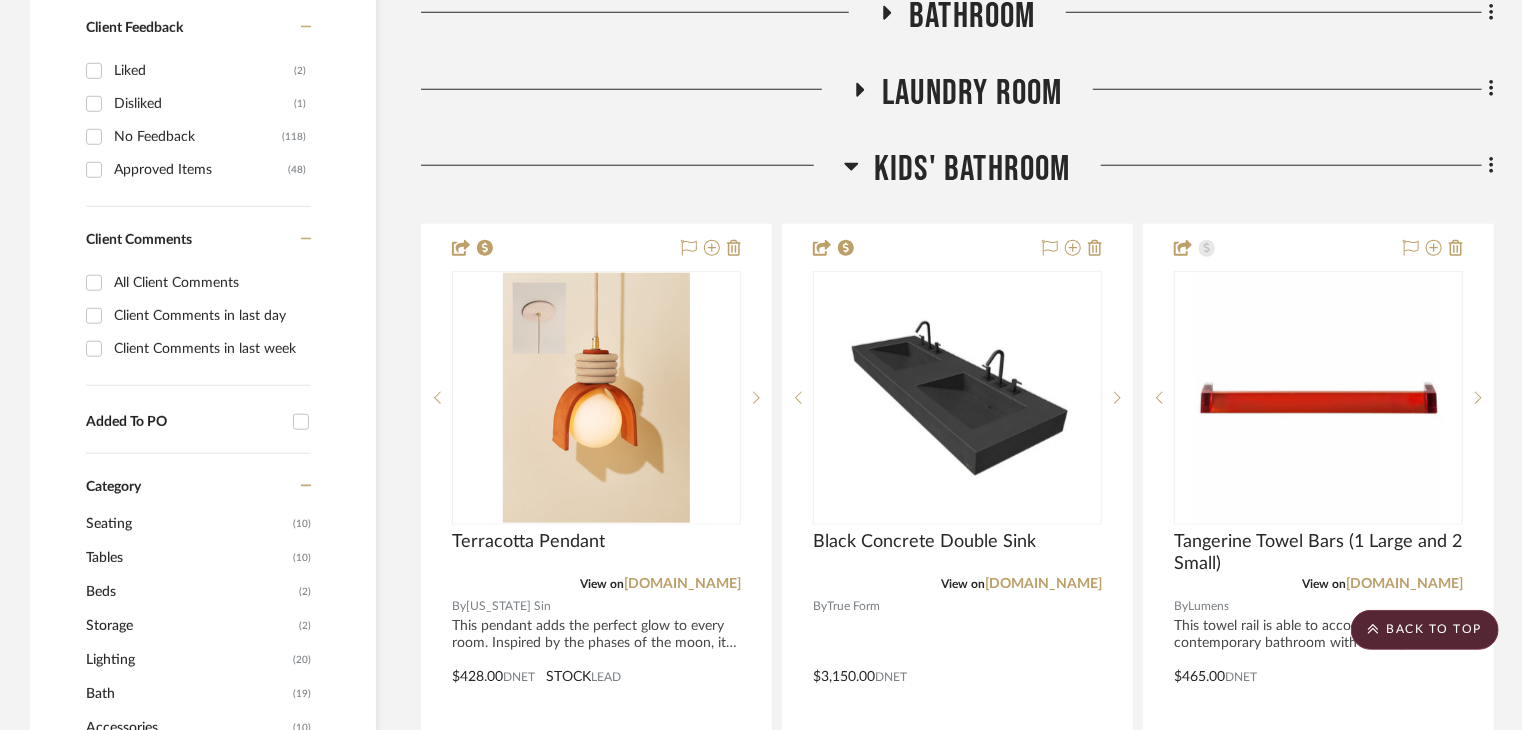 scroll, scrollTop: 800, scrollLeft: 0, axis: vertical 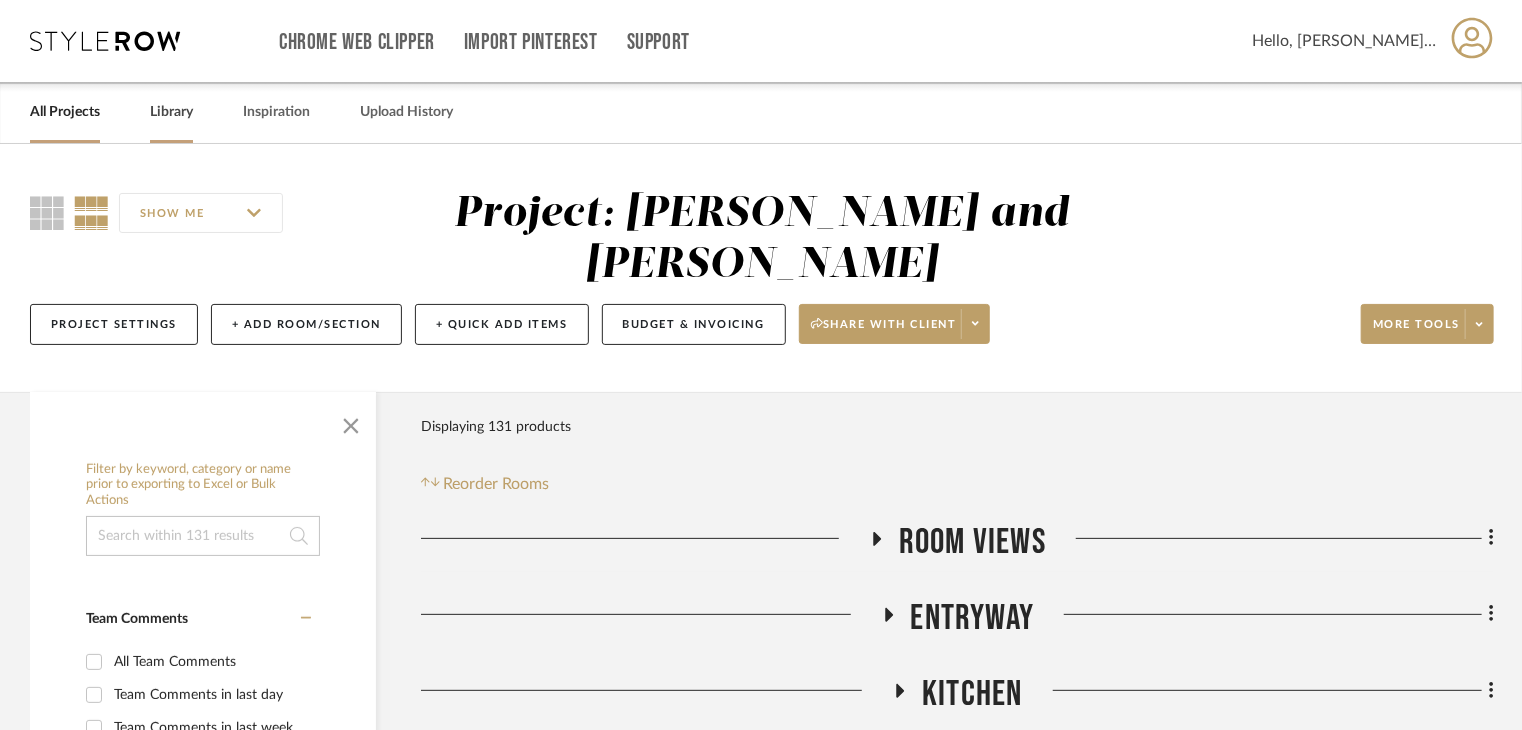 click on "Library" at bounding box center [171, 112] 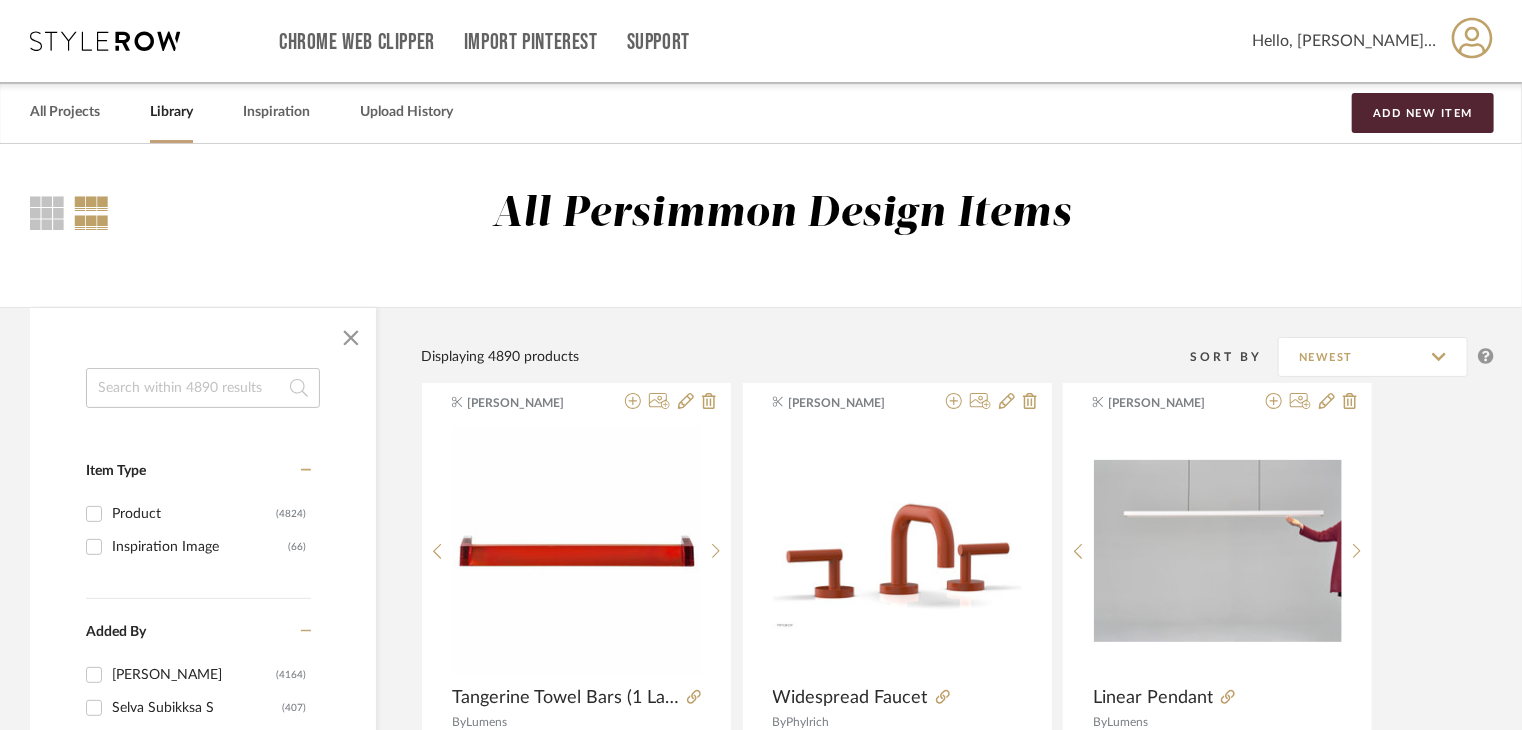 click on "All Projects" at bounding box center (65, 112) 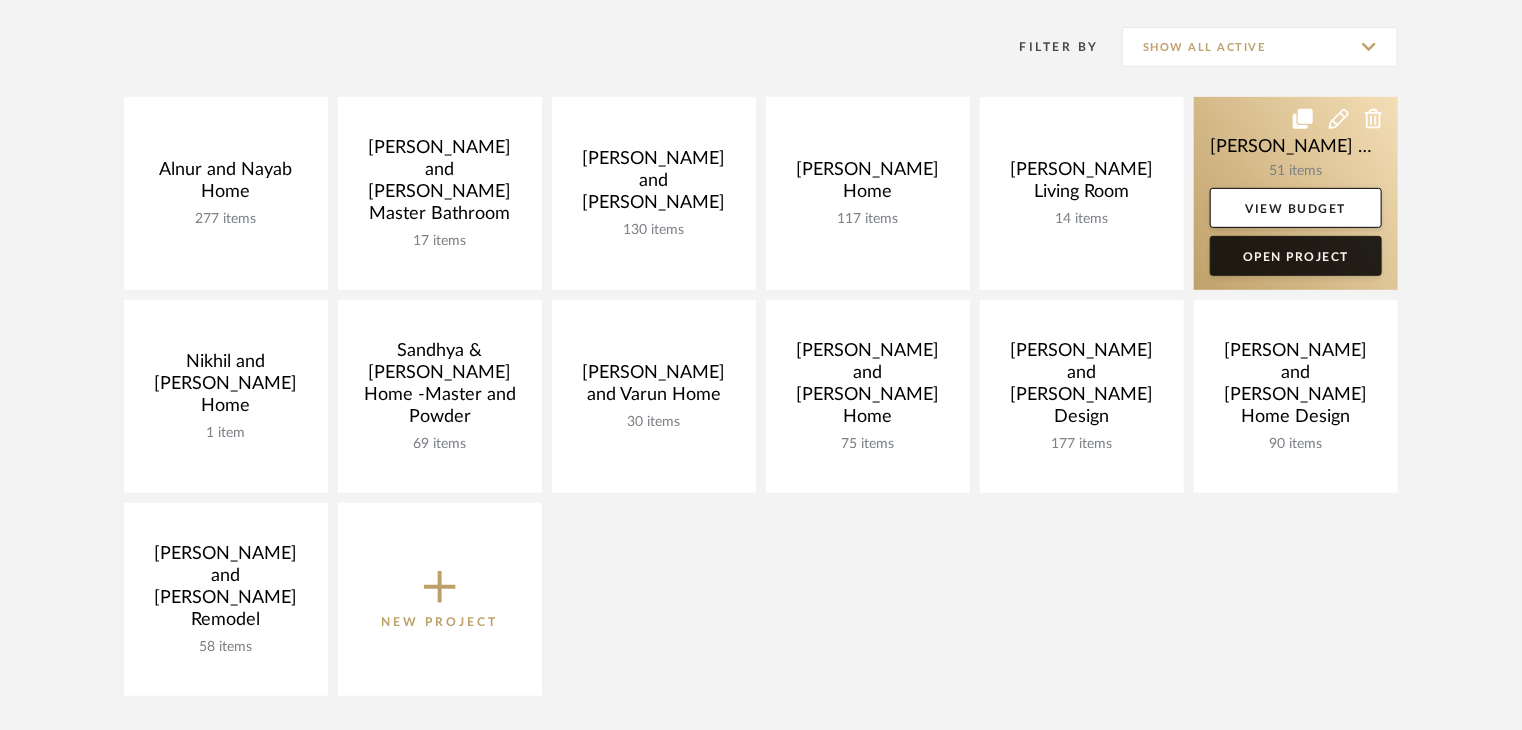 scroll, scrollTop: 400, scrollLeft: 0, axis: vertical 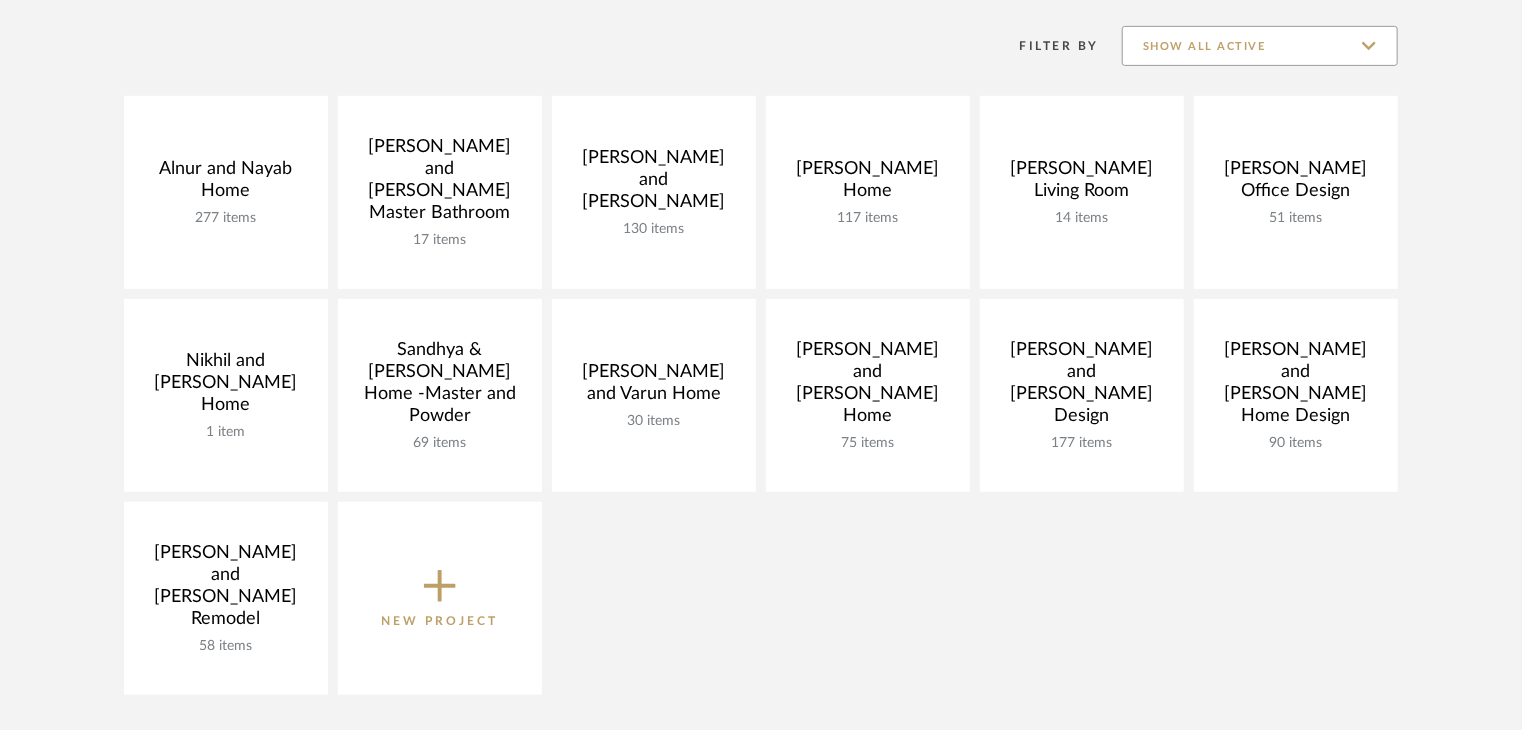 click on "Show All Active" 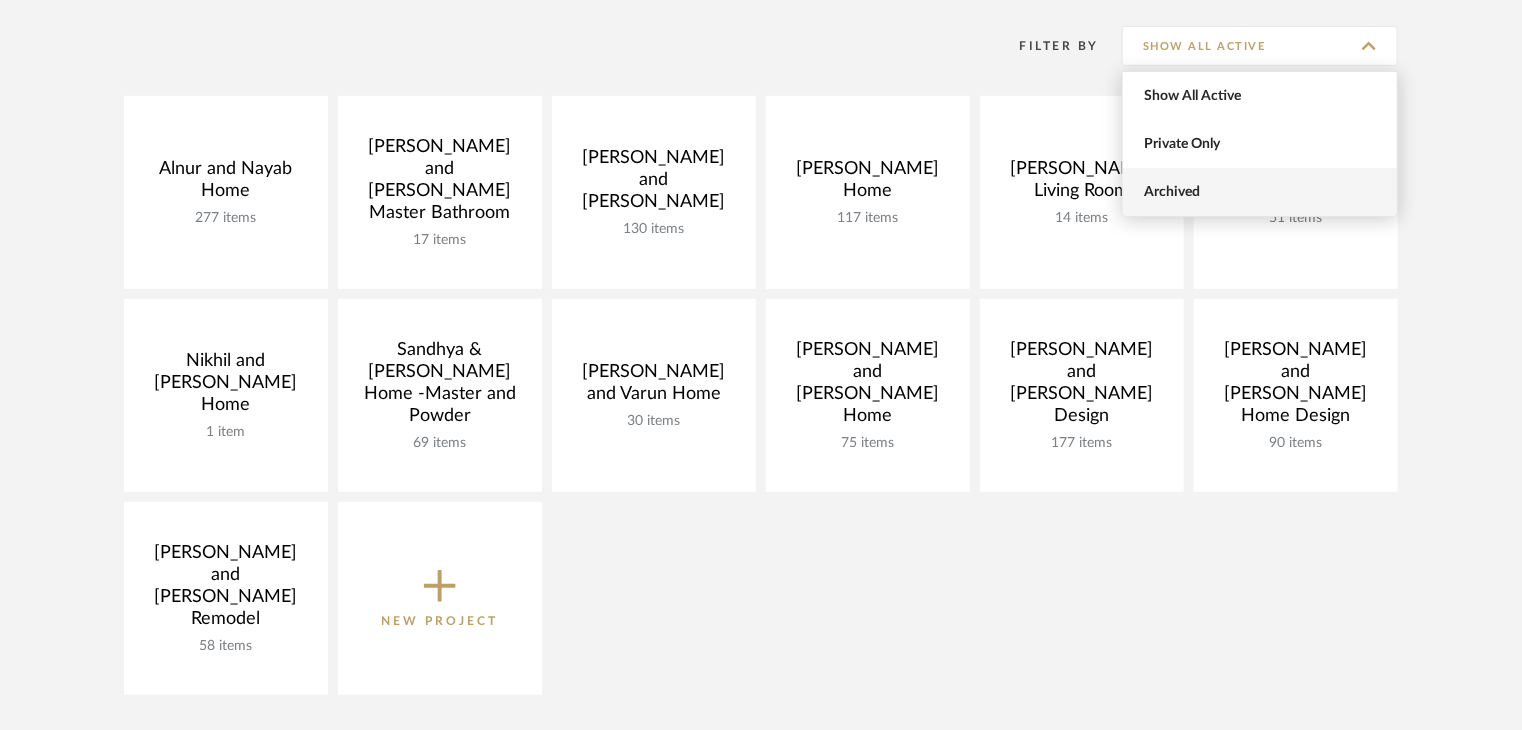 click on "Archived" at bounding box center [1262, 192] 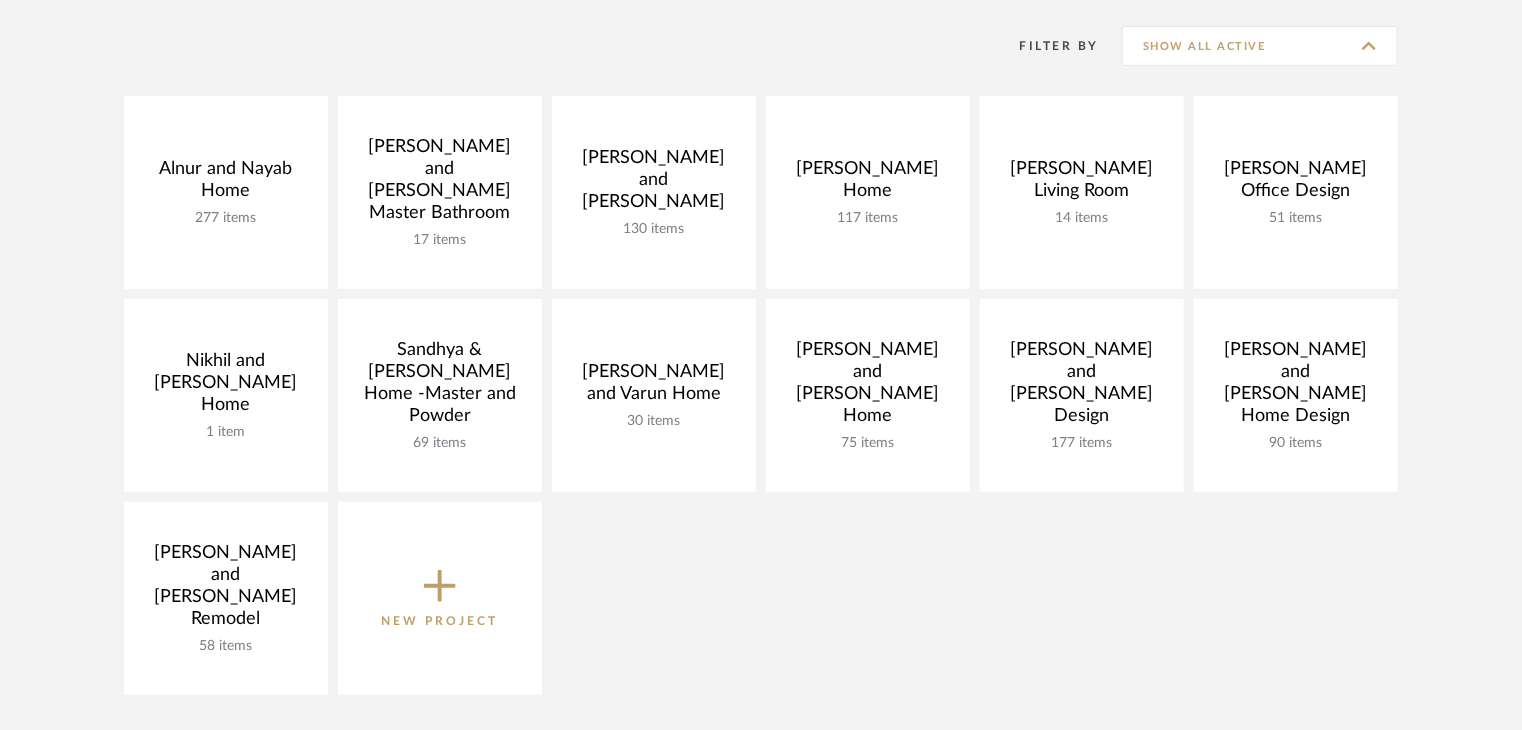 type on "Archived" 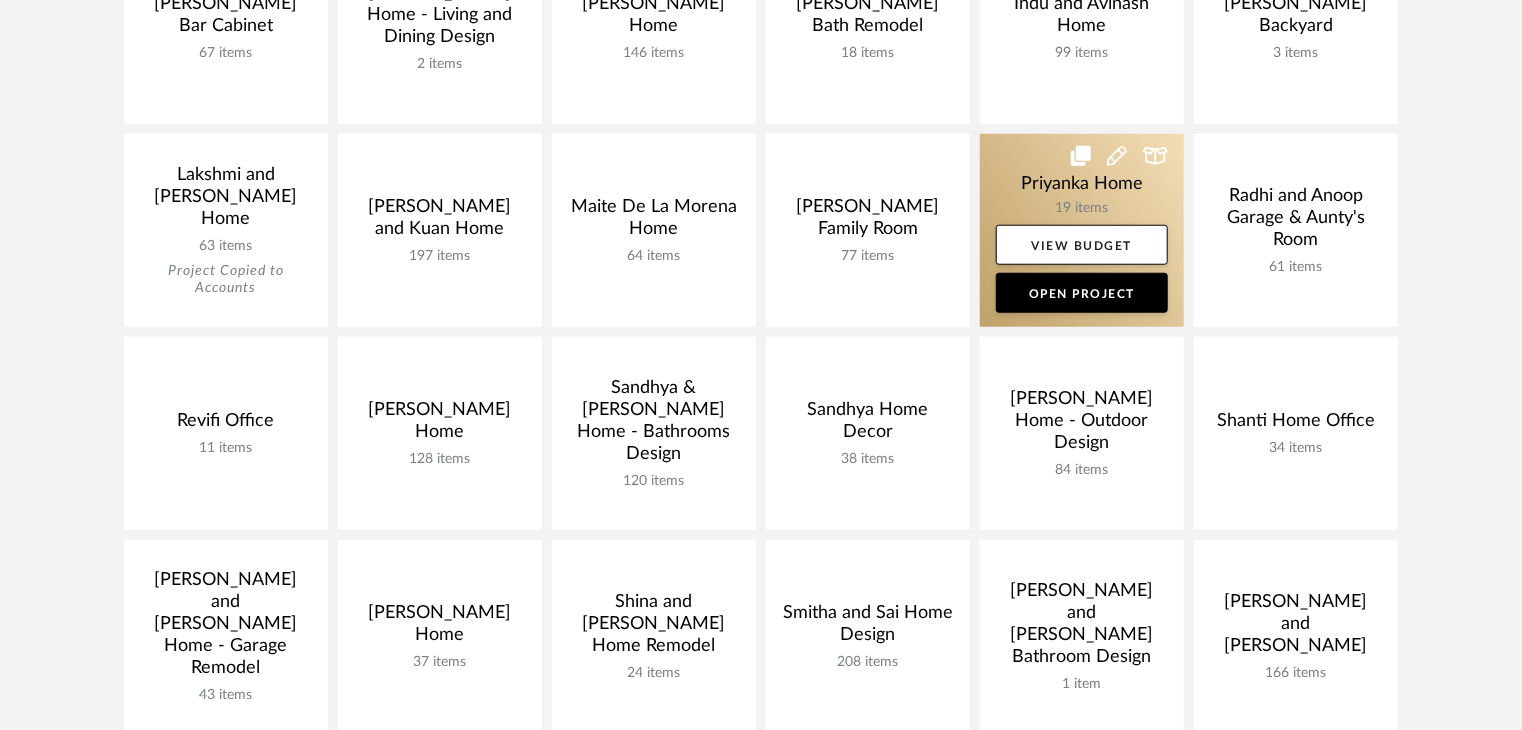 scroll, scrollTop: 800, scrollLeft: 0, axis: vertical 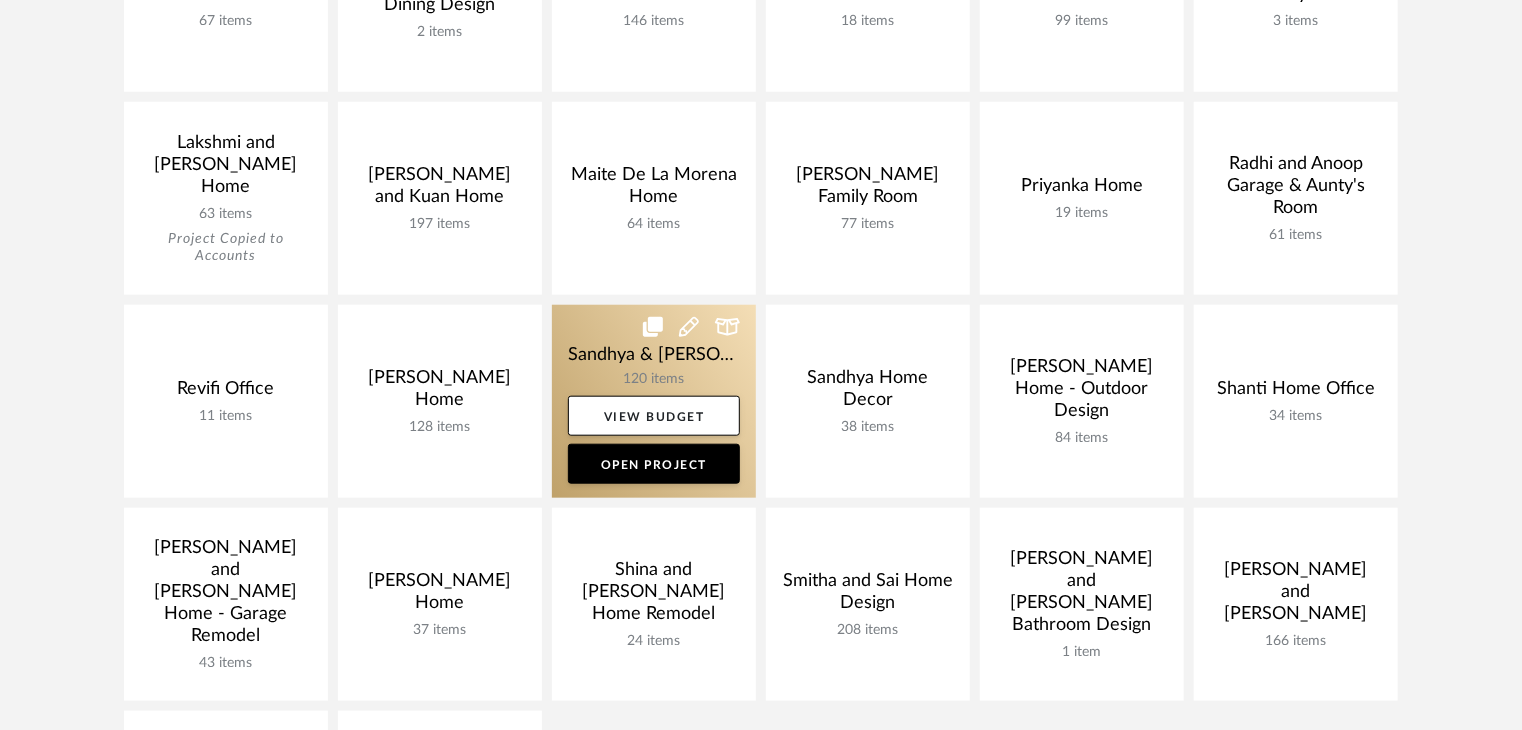 click 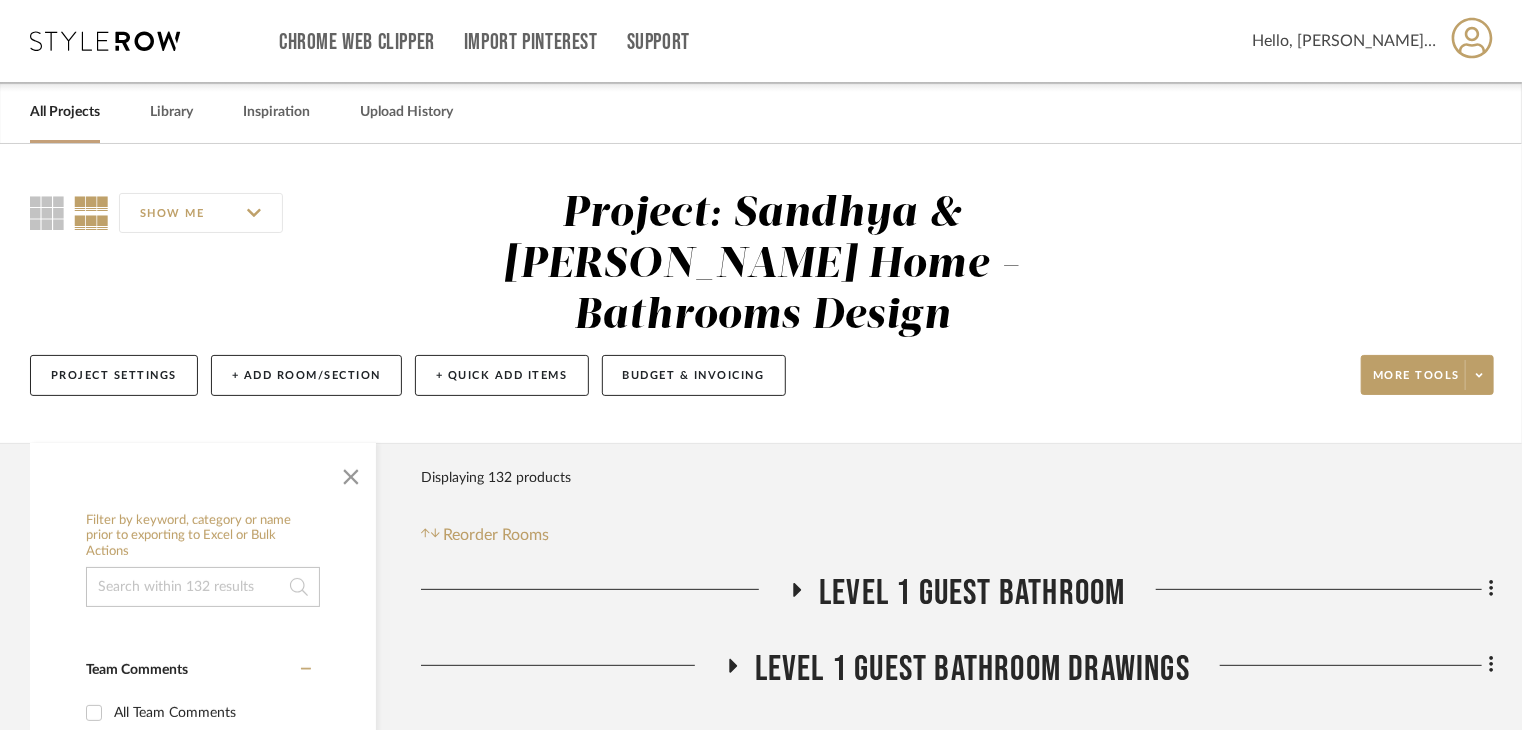 scroll, scrollTop: 400, scrollLeft: 0, axis: vertical 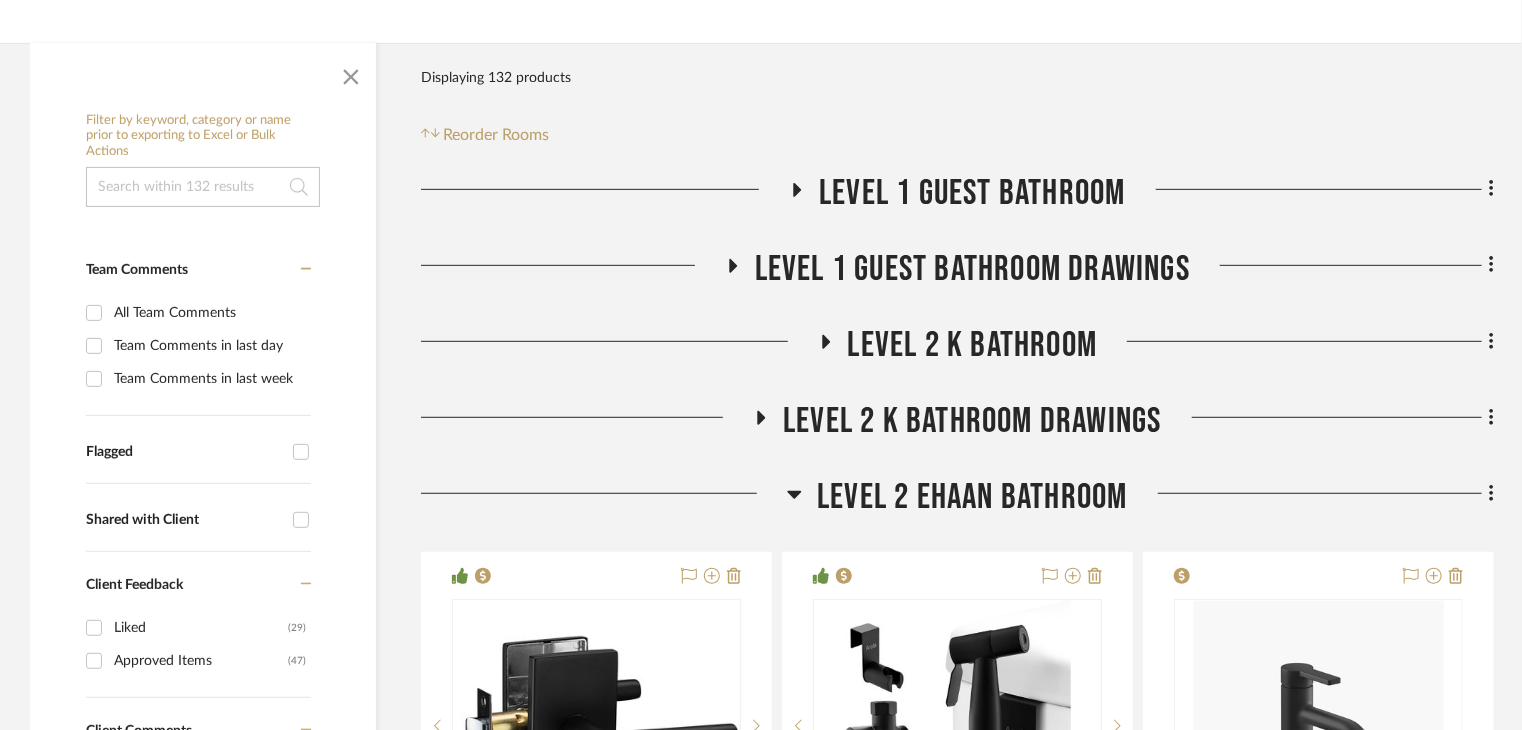 click 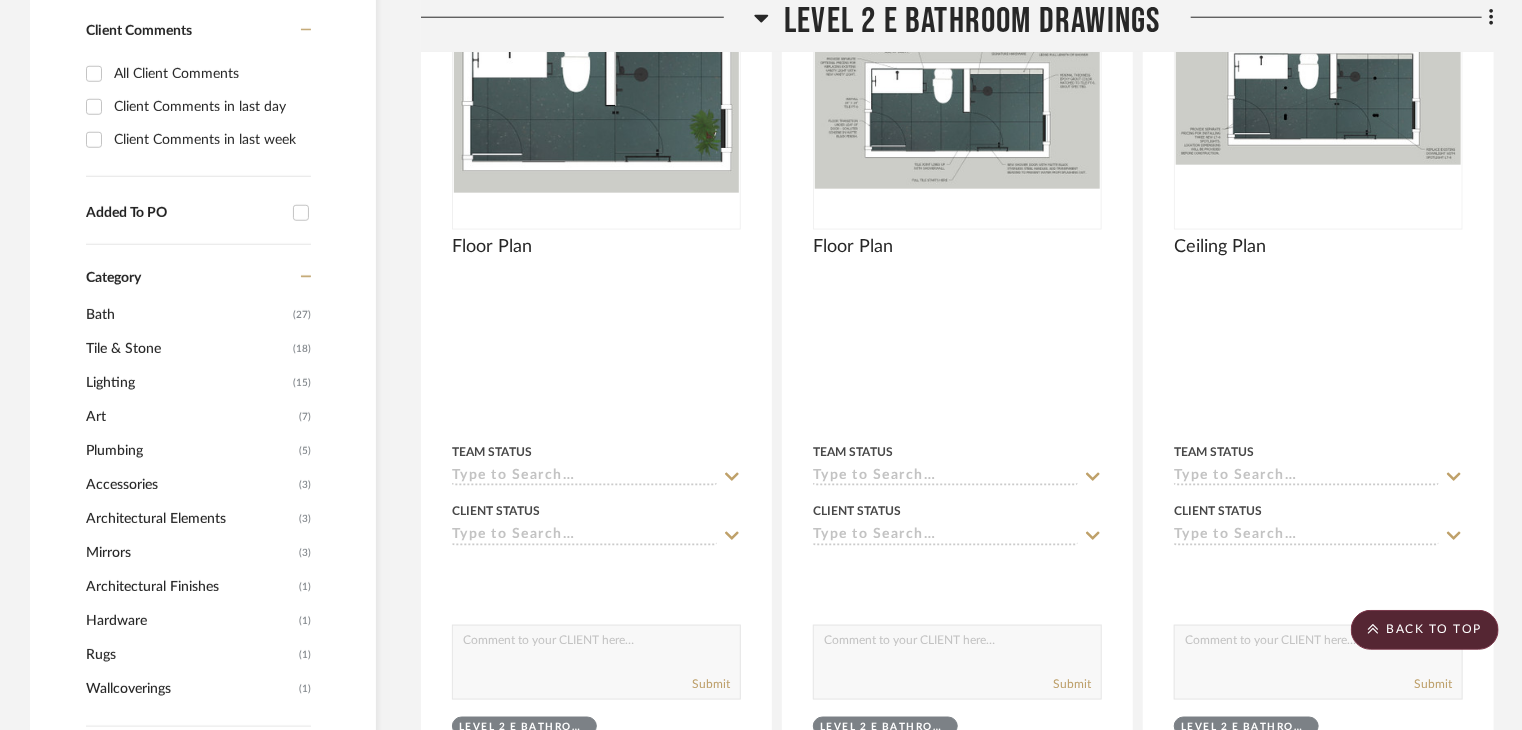 scroll, scrollTop: 700, scrollLeft: 0, axis: vertical 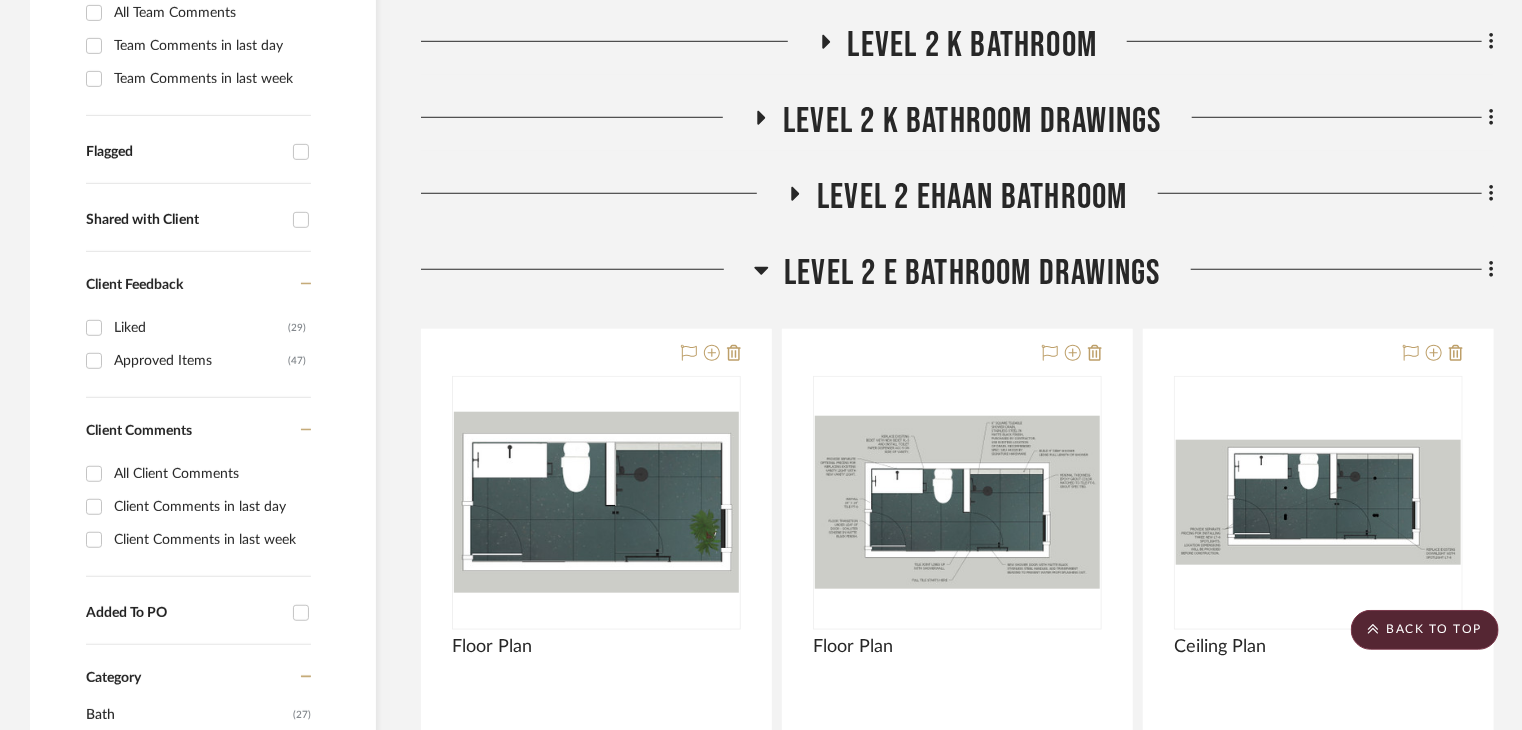 click on "Level 2 Ehaan Bathroom" 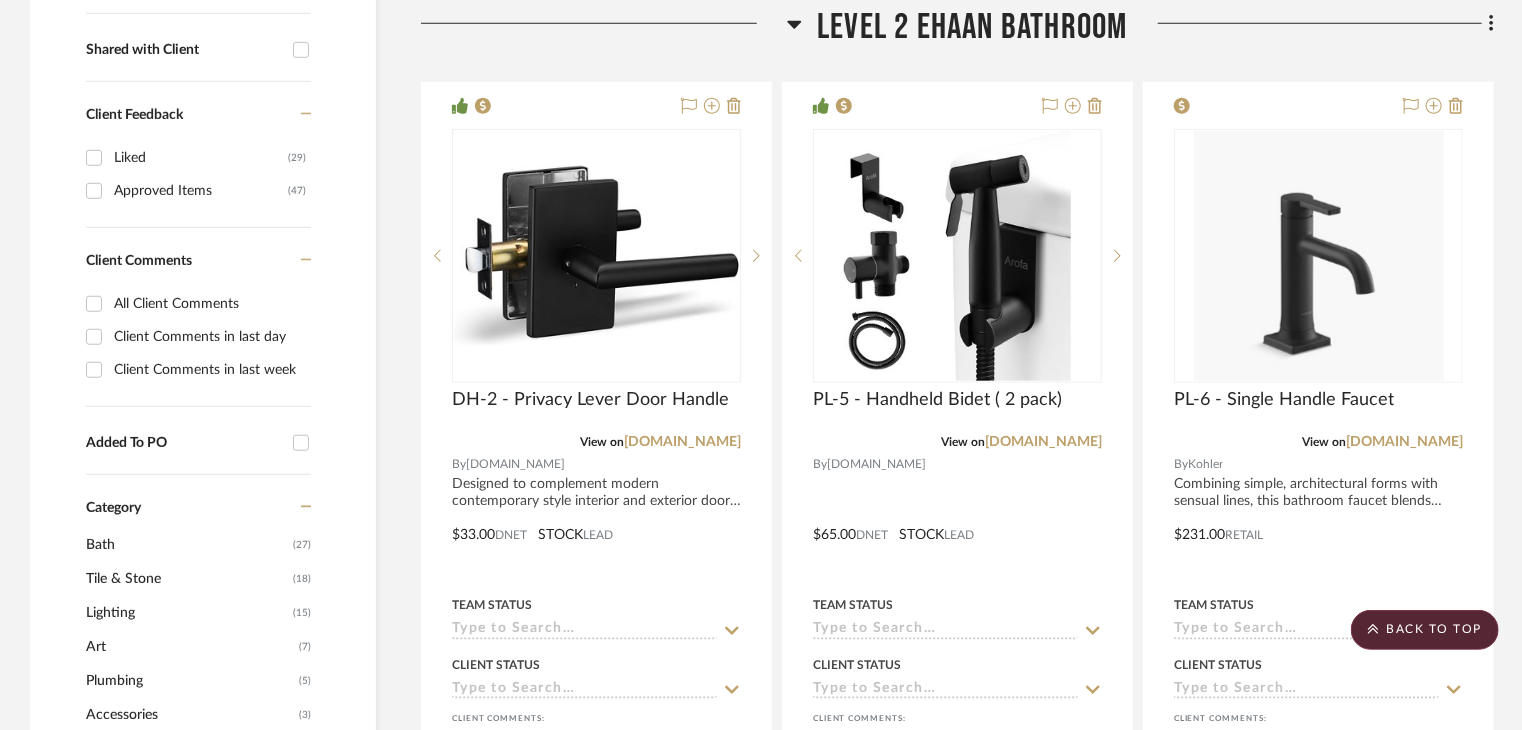 scroll, scrollTop: 700, scrollLeft: 0, axis: vertical 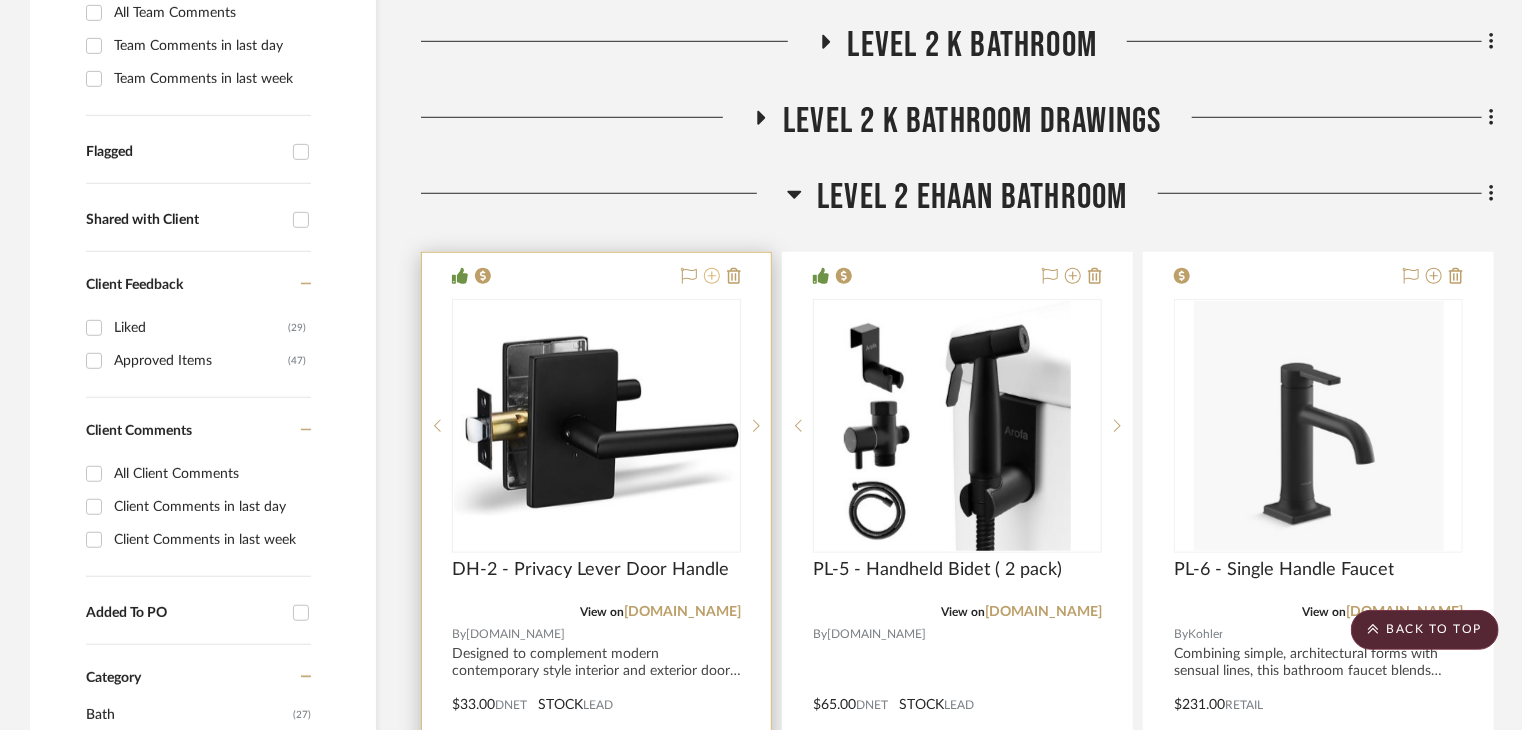 click 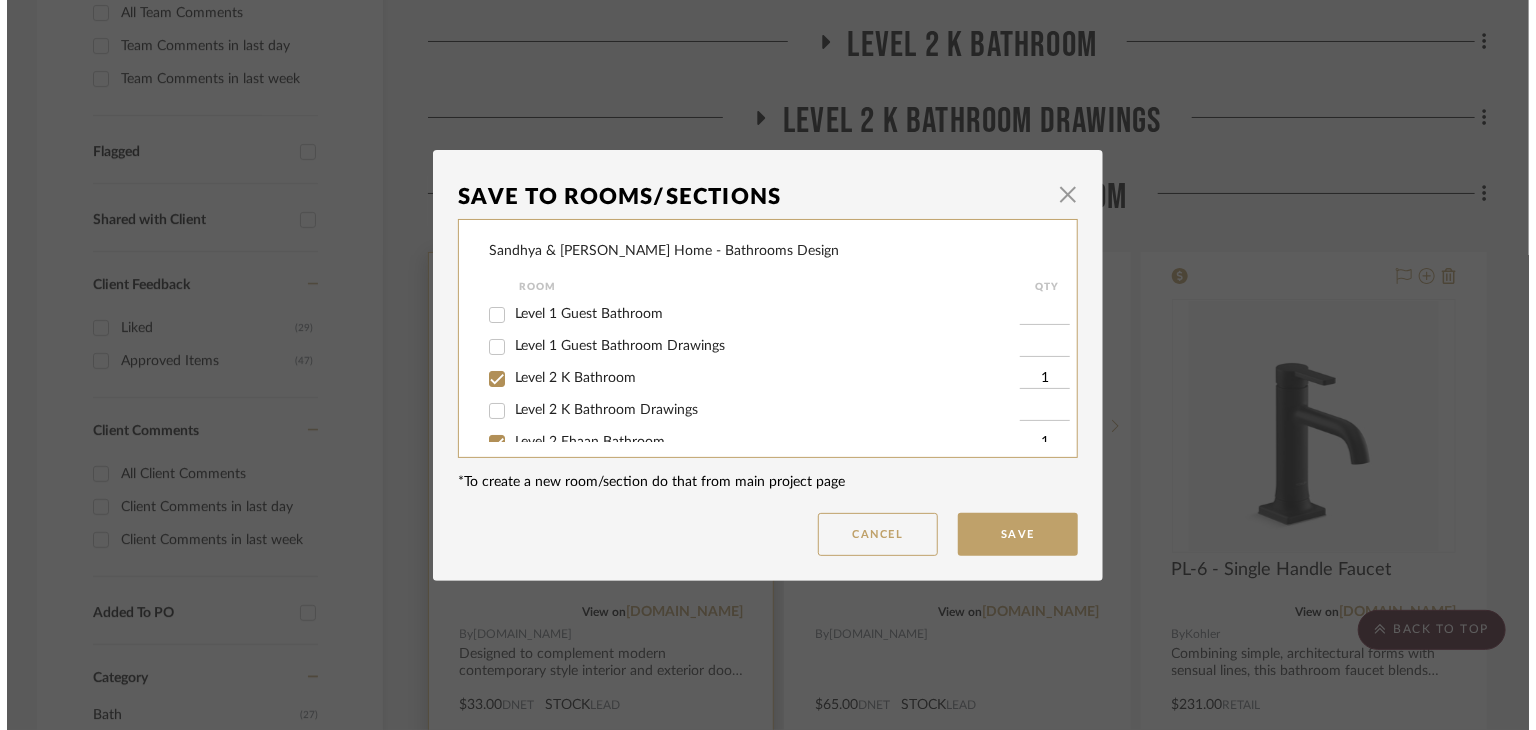 scroll, scrollTop: 0, scrollLeft: 0, axis: both 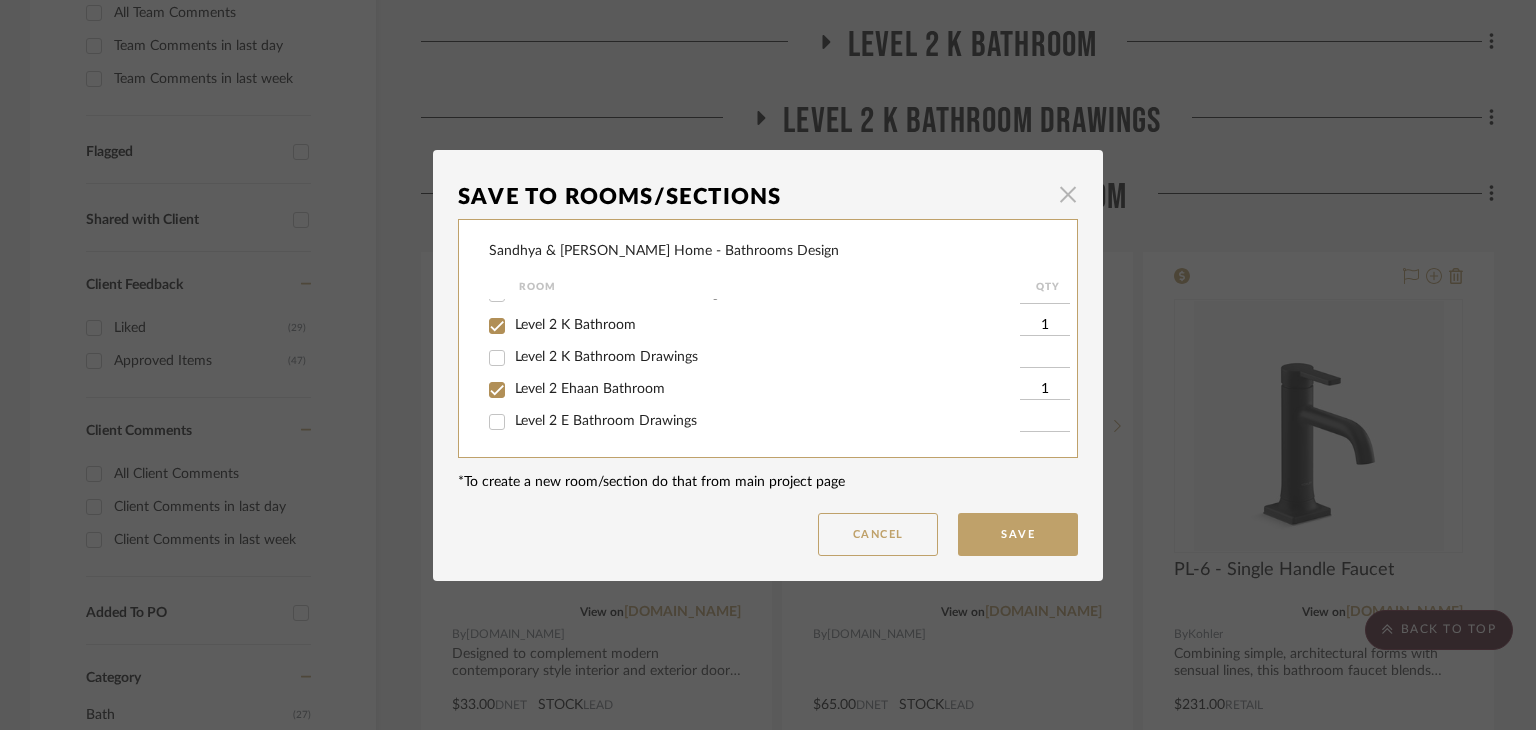 click at bounding box center (1068, 195) 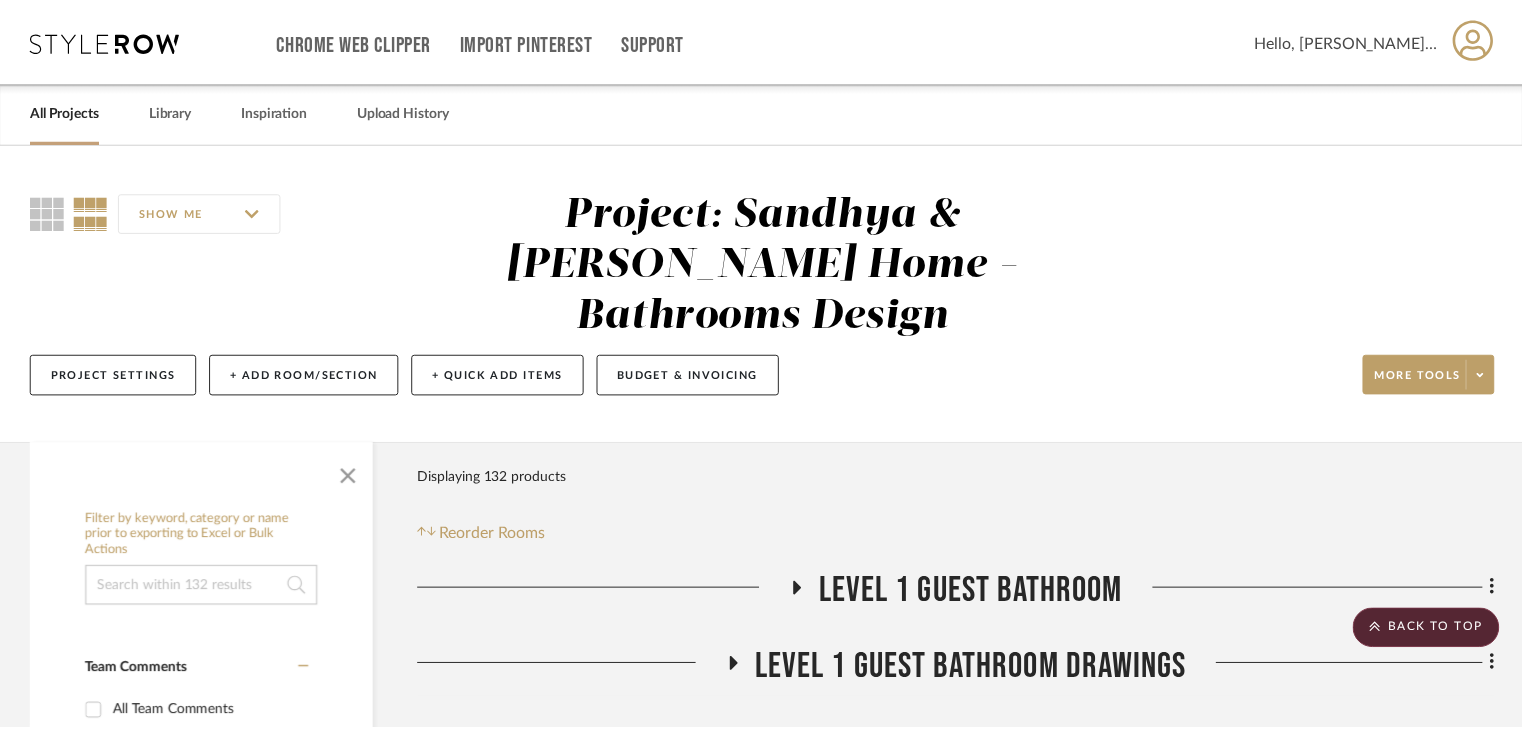 scroll, scrollTop: 700, scrollLeft: 0, axis: vertical 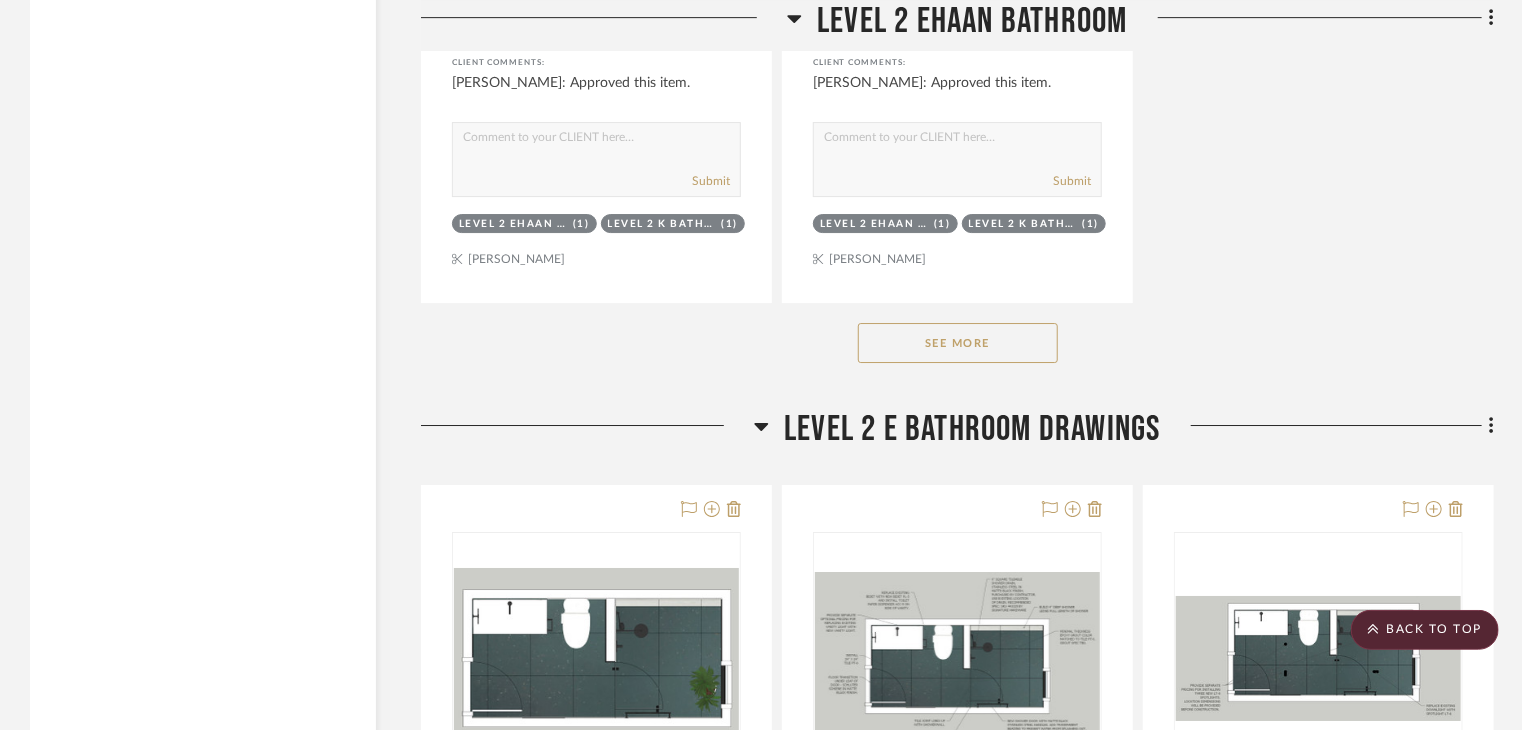 click on "See More" 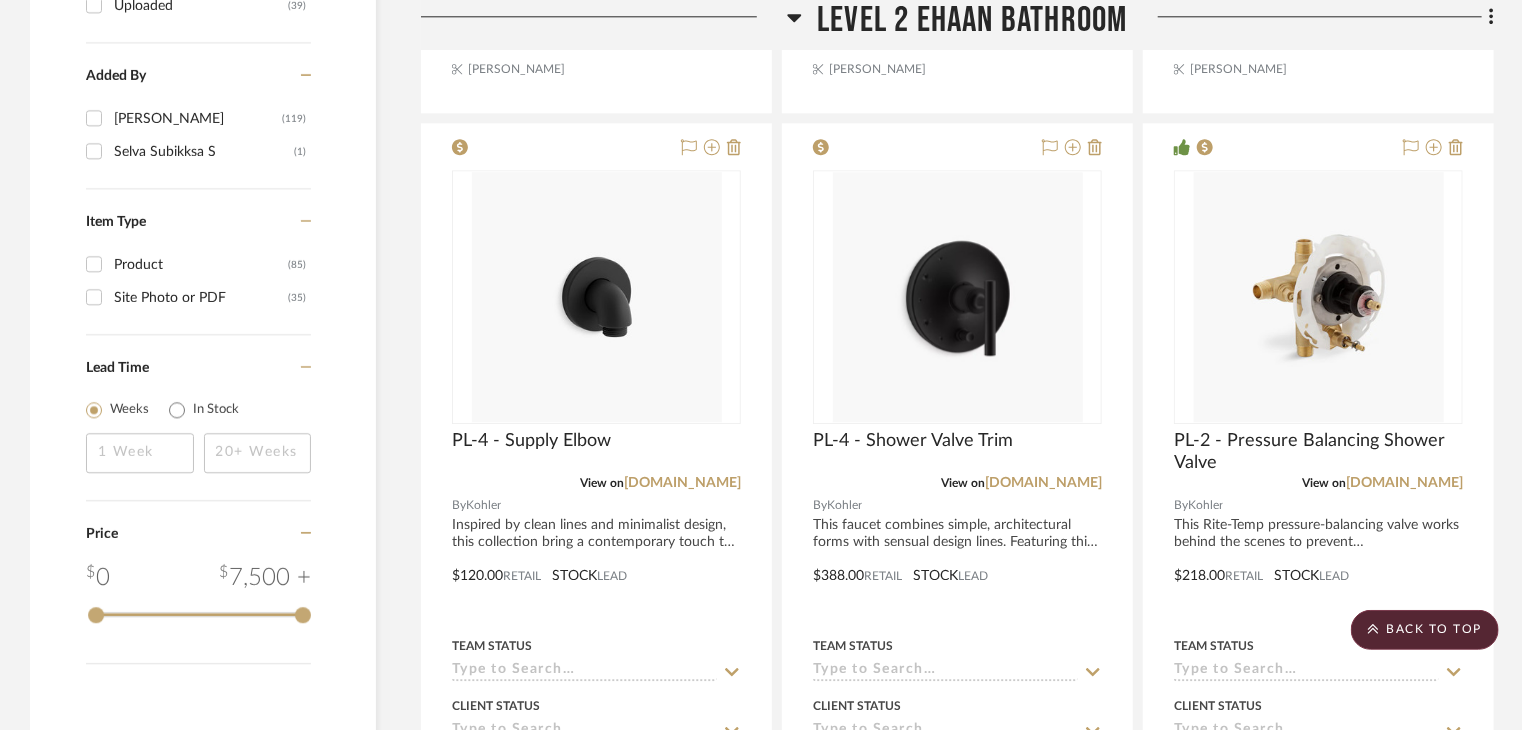scroll, scrollTop: 2600, scrollLeft: 0, axis: vertical 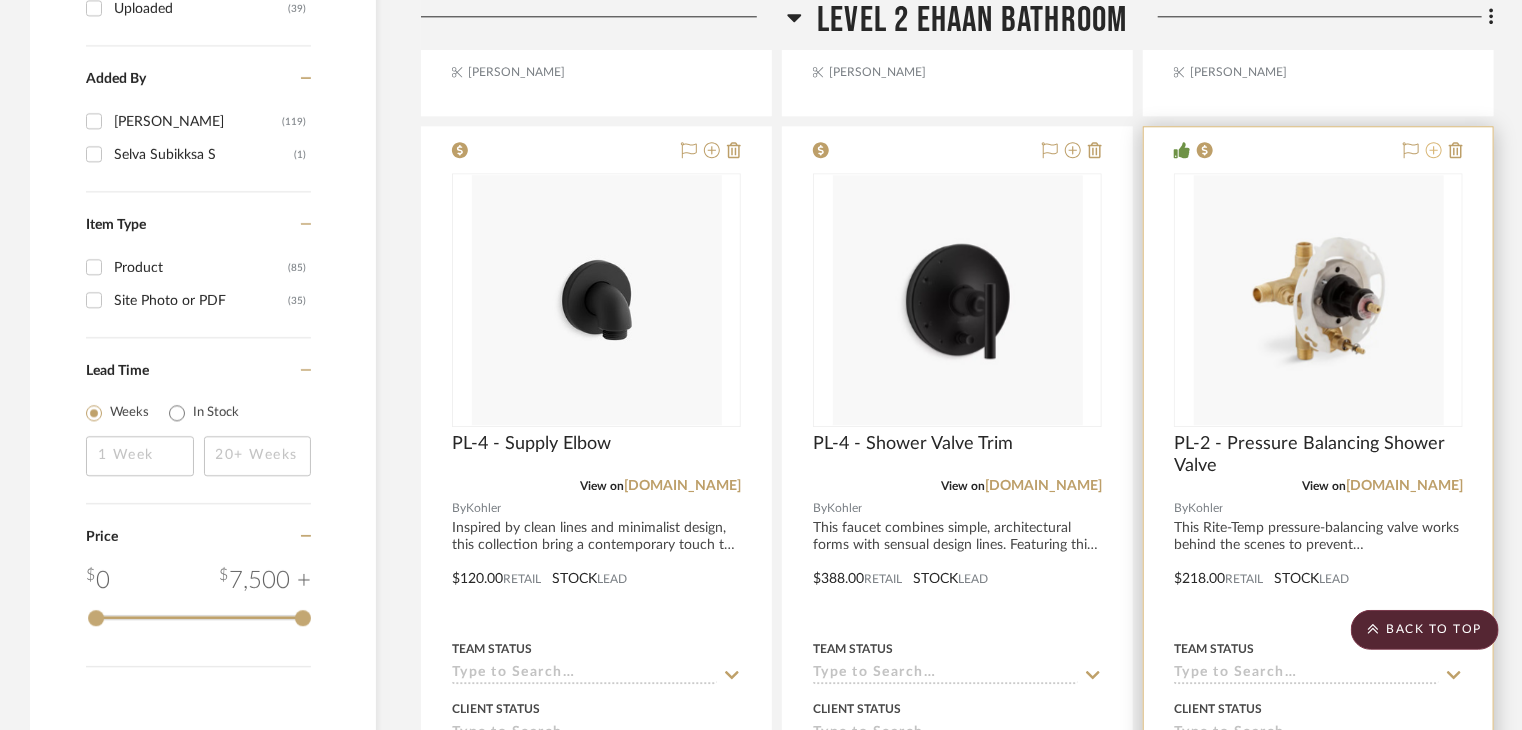 click 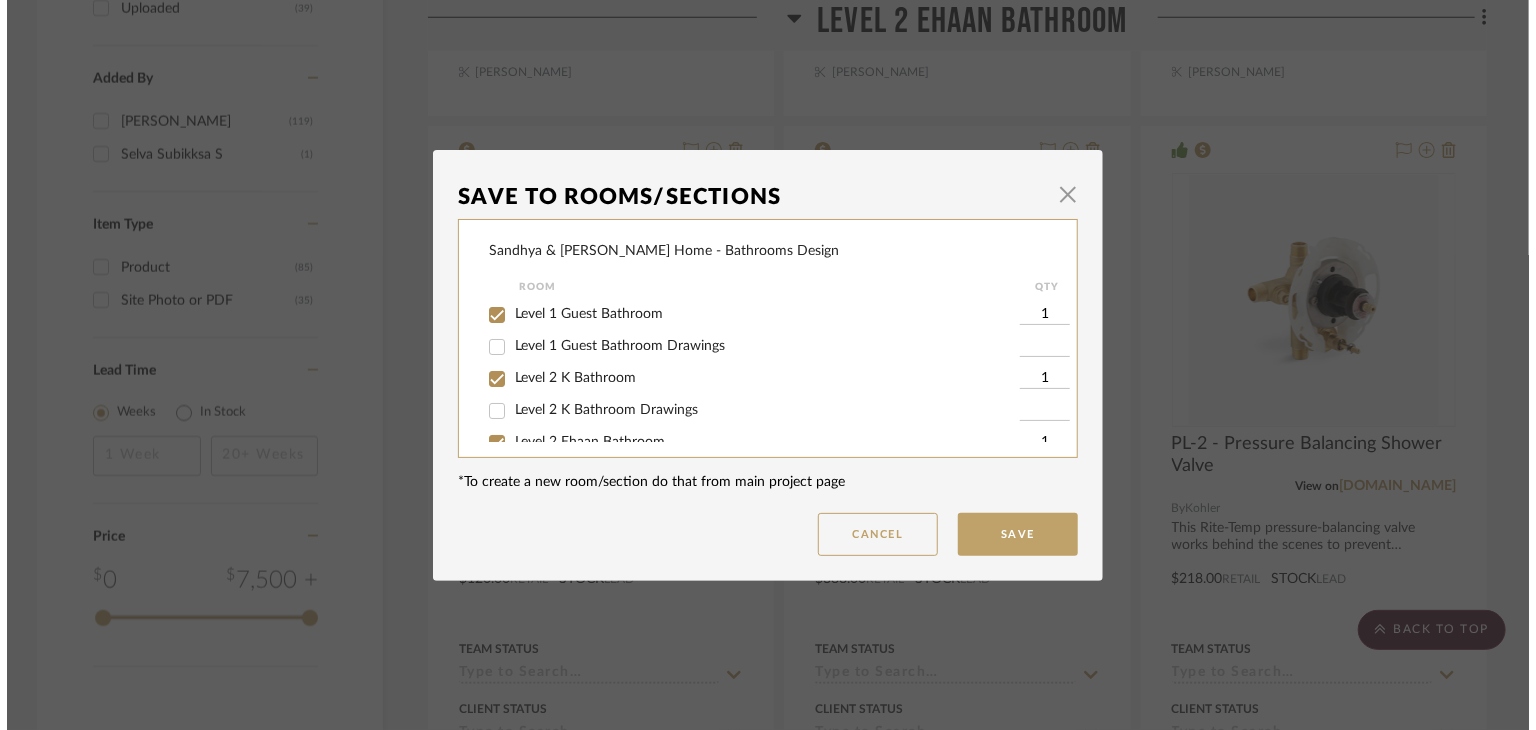 scroll, scrollTop: 0, scrollLeft: 0, axis: both 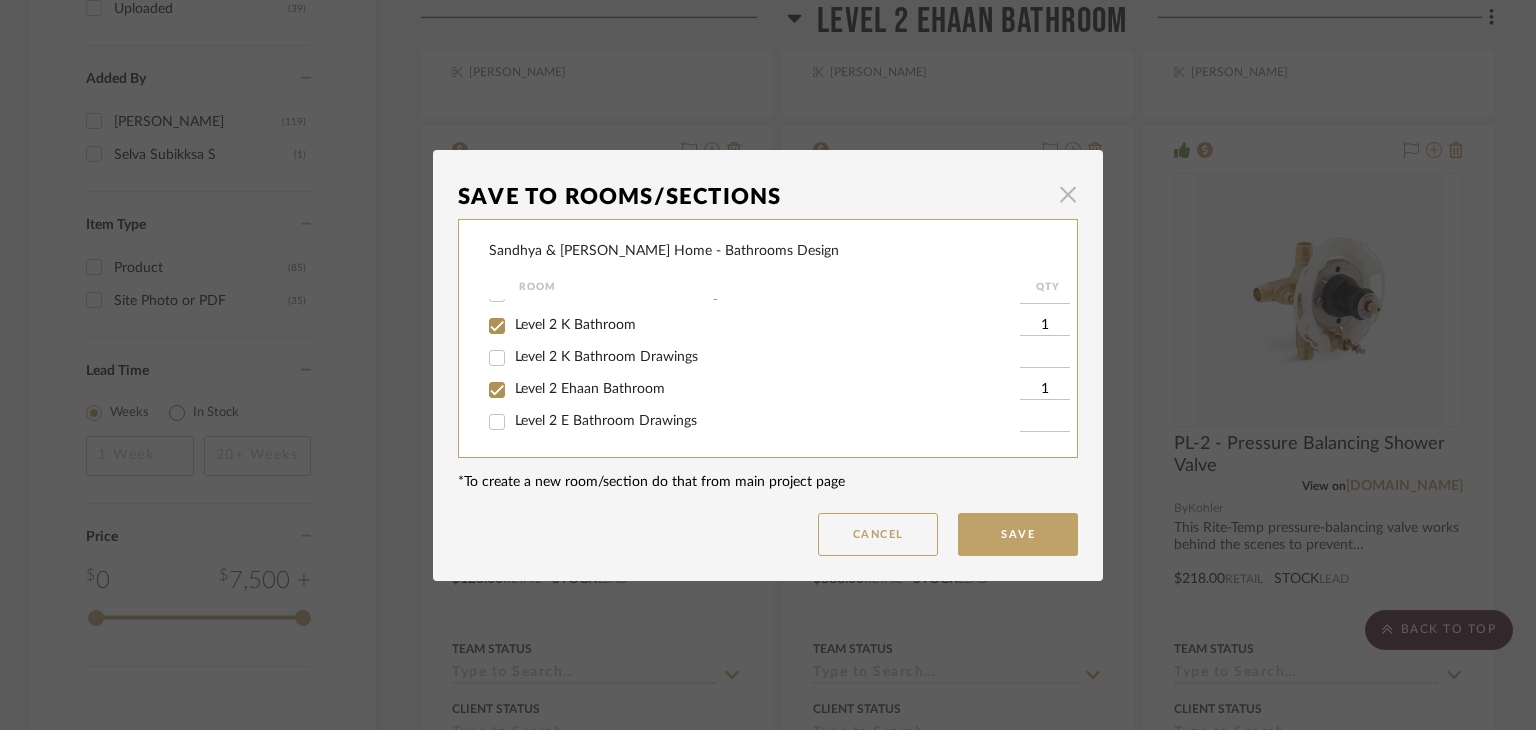 click at bounding box center (1068, 195) 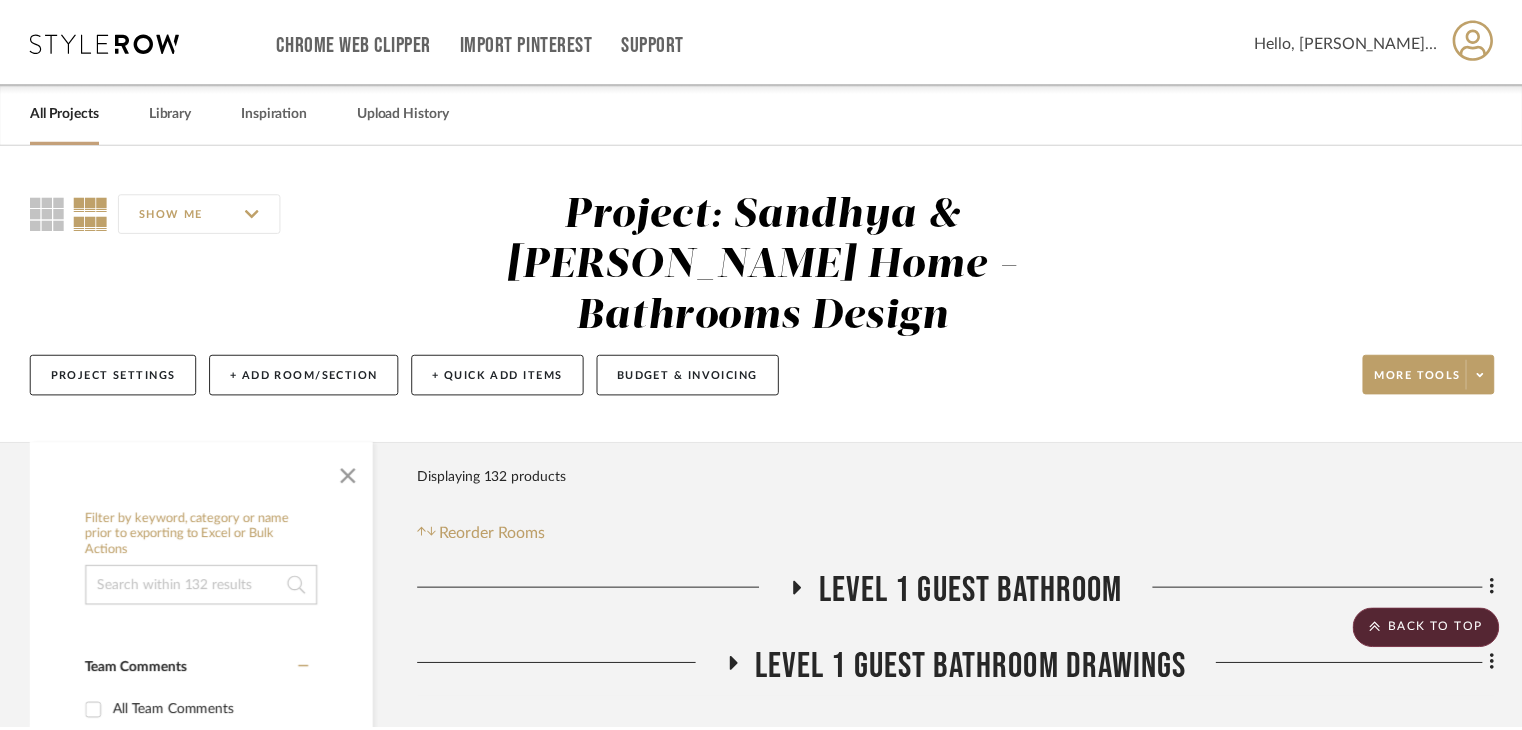 scroll, scrollTop: 2600, scrollLeft: 0, axis: vertical 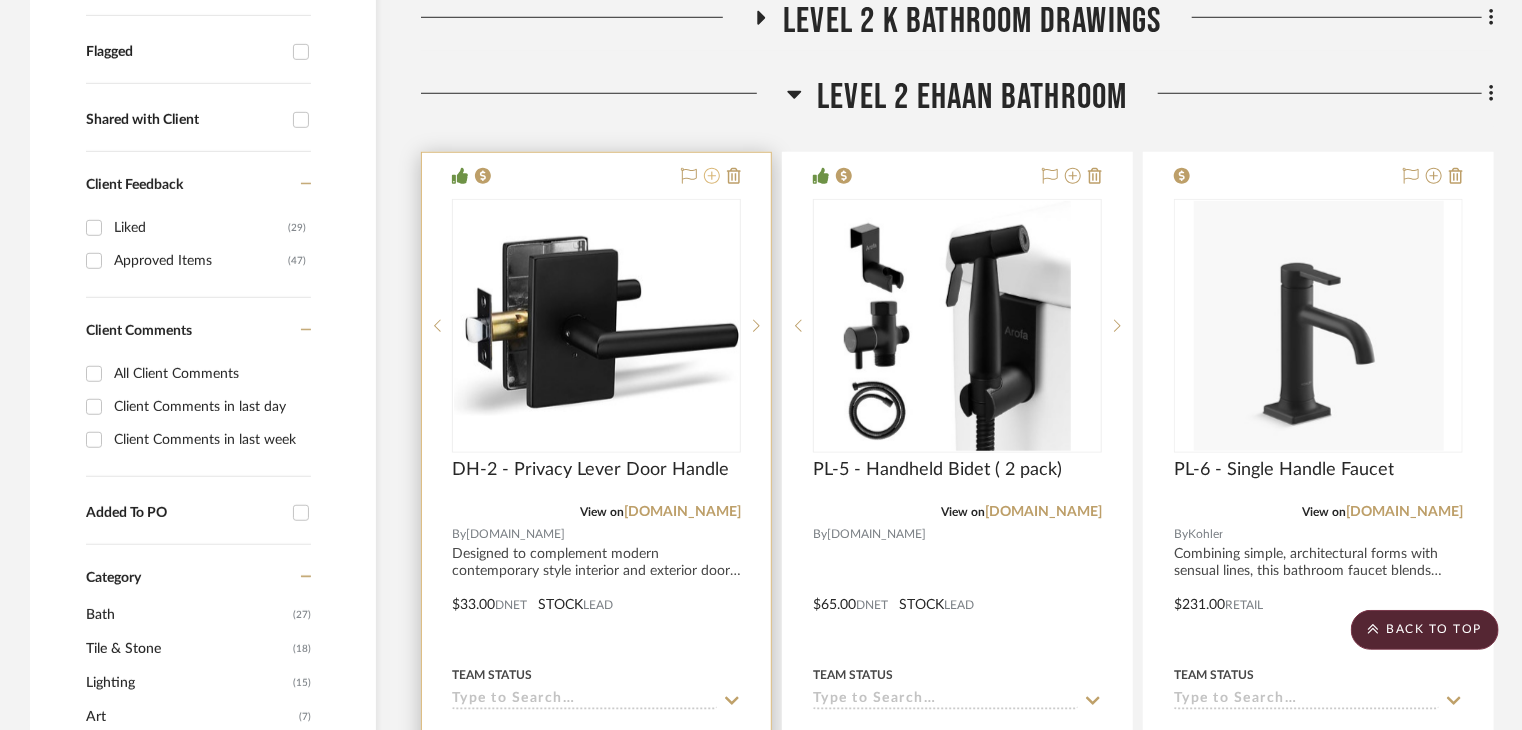 click 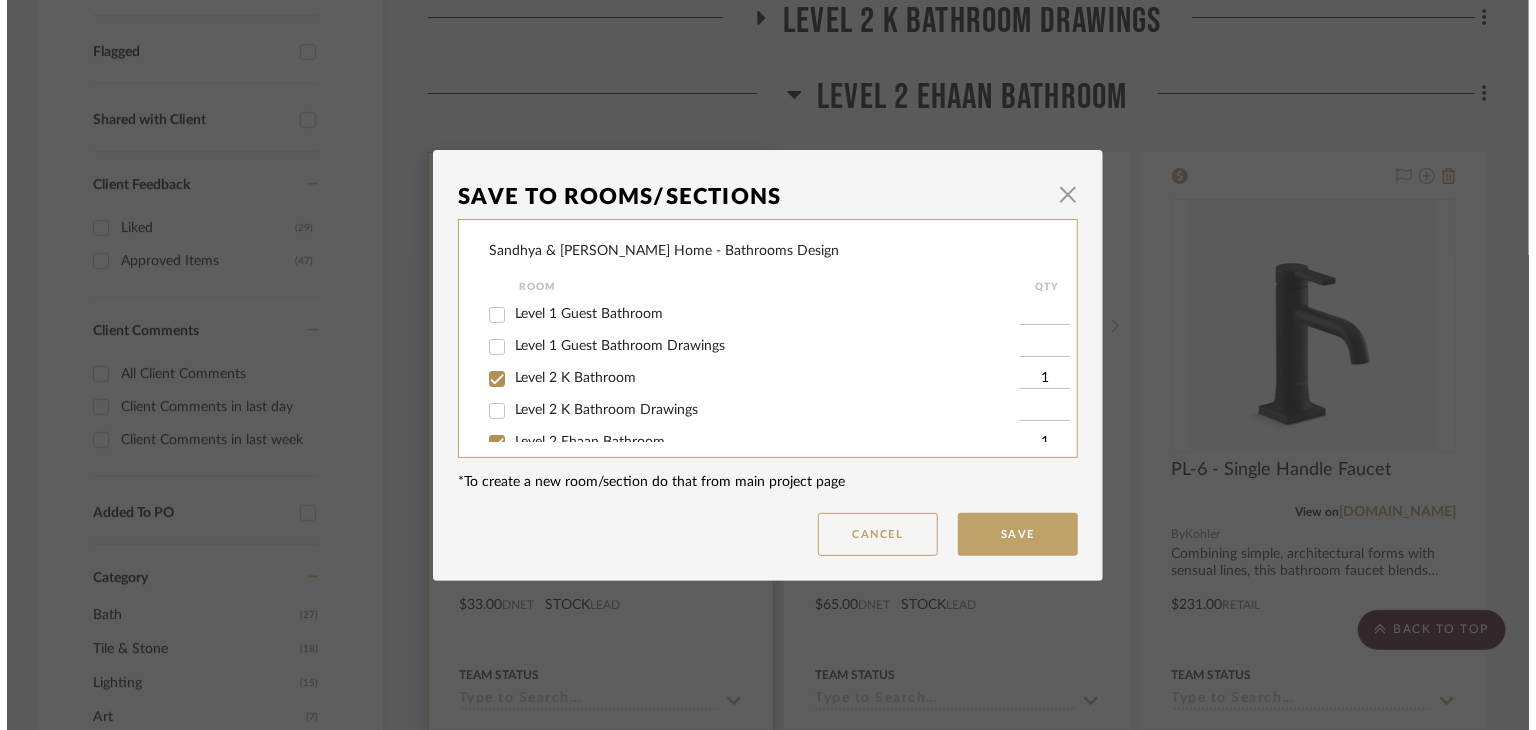 scroll, scrollTop: 0, scrollLeft: 0, axis: both 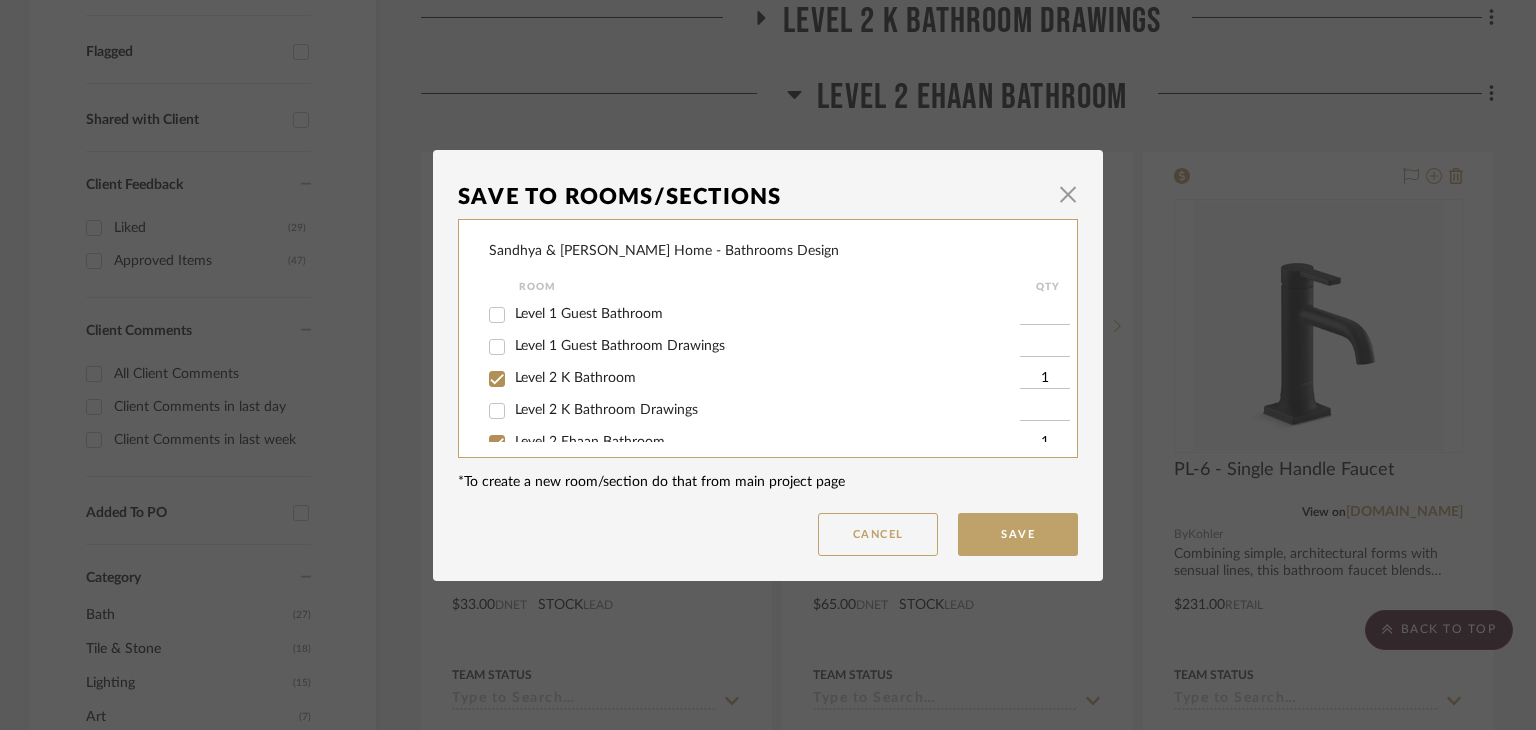 click on "Save To Rooms/Sections × Sandhya & Kamesh Home - Bathrooms Design Room QTY Level 1 Guest Bathroom Level 1 Guest Bathroom Drawings Level 2 K Bathroom 1 Level 2 K Bathroom Drawings Level 2 Ehaan Bathroom 1 Level 2 E Bathroom Drawings *To create a new room/section do that from main project page  Cancel  Save" at bounding box center [768, 365] 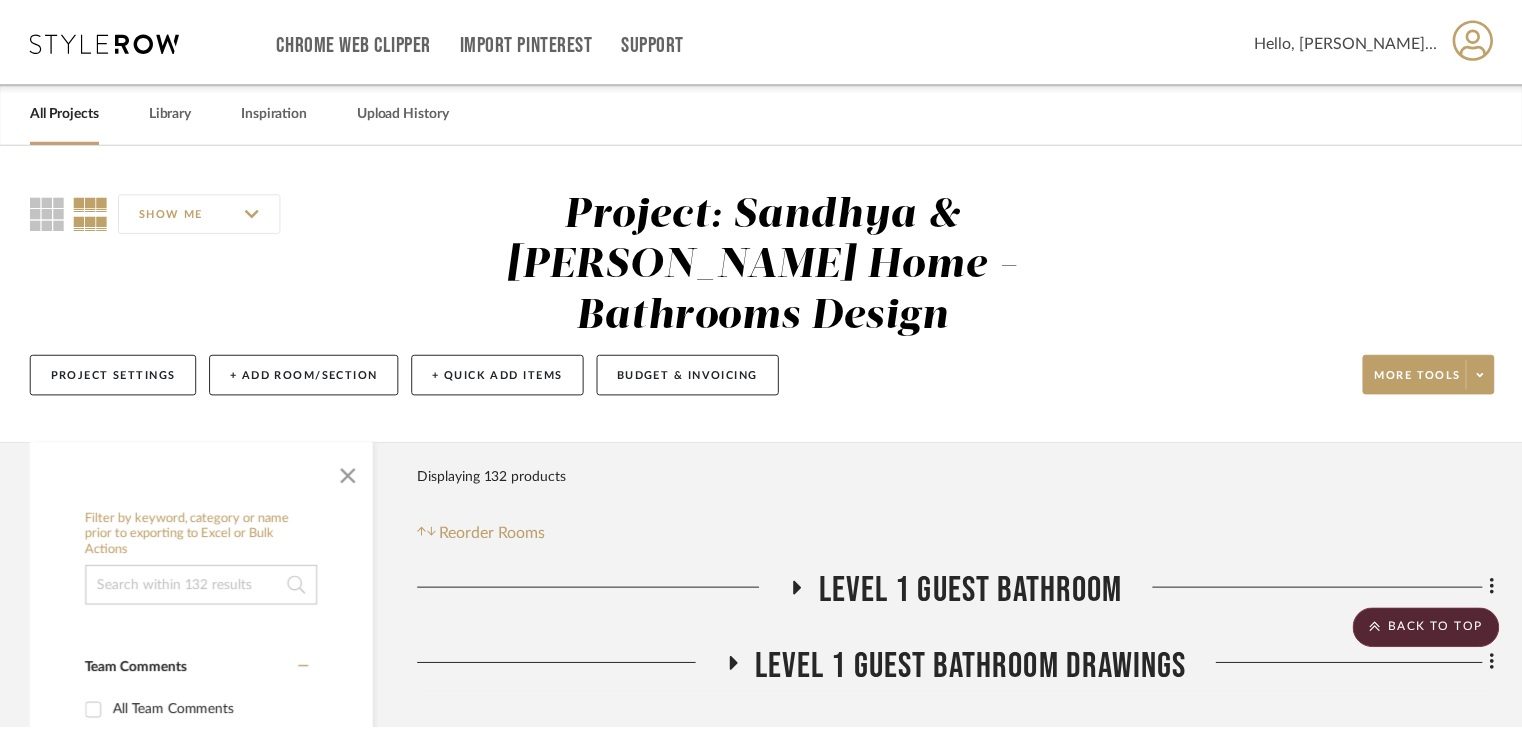scroll, scrollTop: 800, scrollLeft: 0, axis: vertical 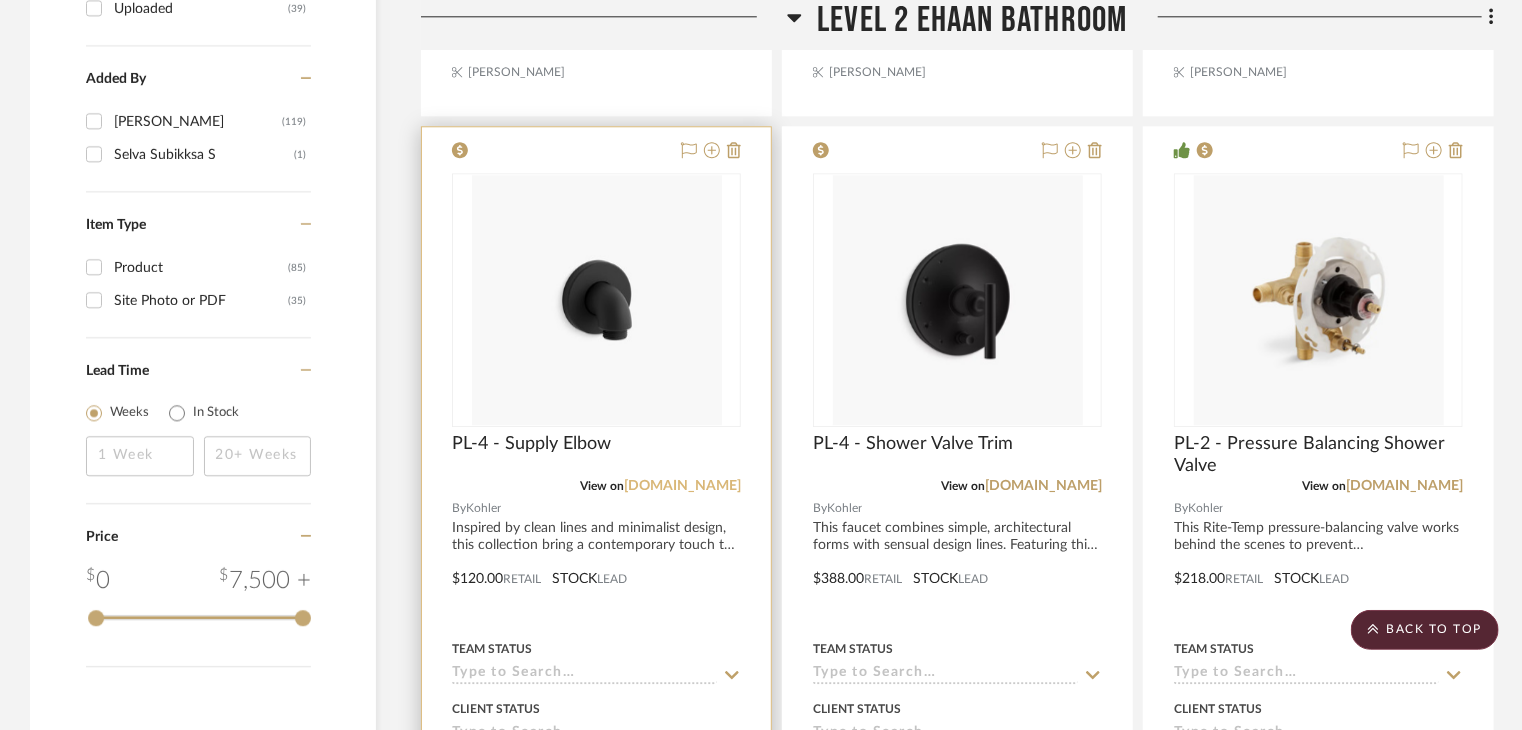 click on "[DOMAIN_NAME]" at bounding box center (682, 486) 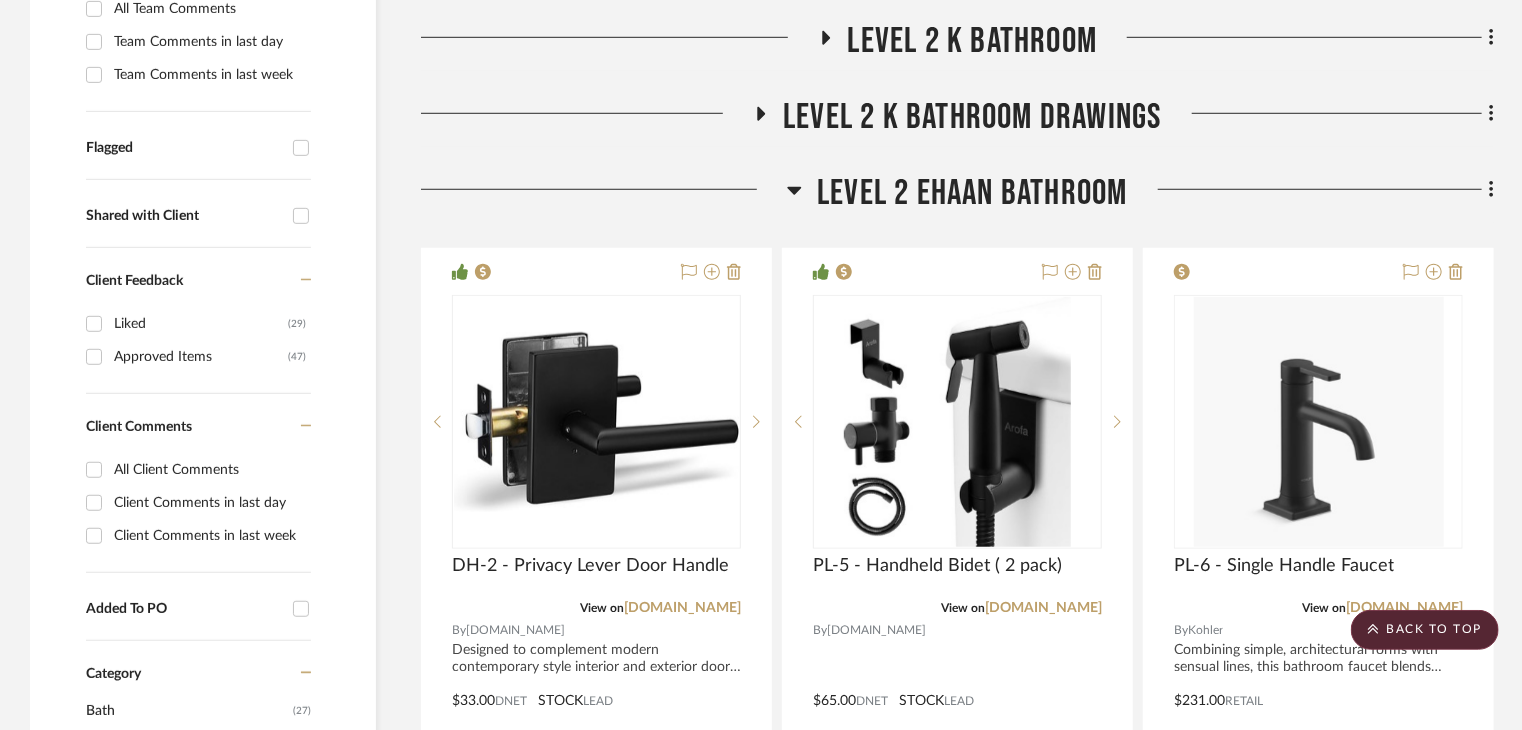 scroll, scrollTop: 500, scrollLeft: 0, axis: vertical 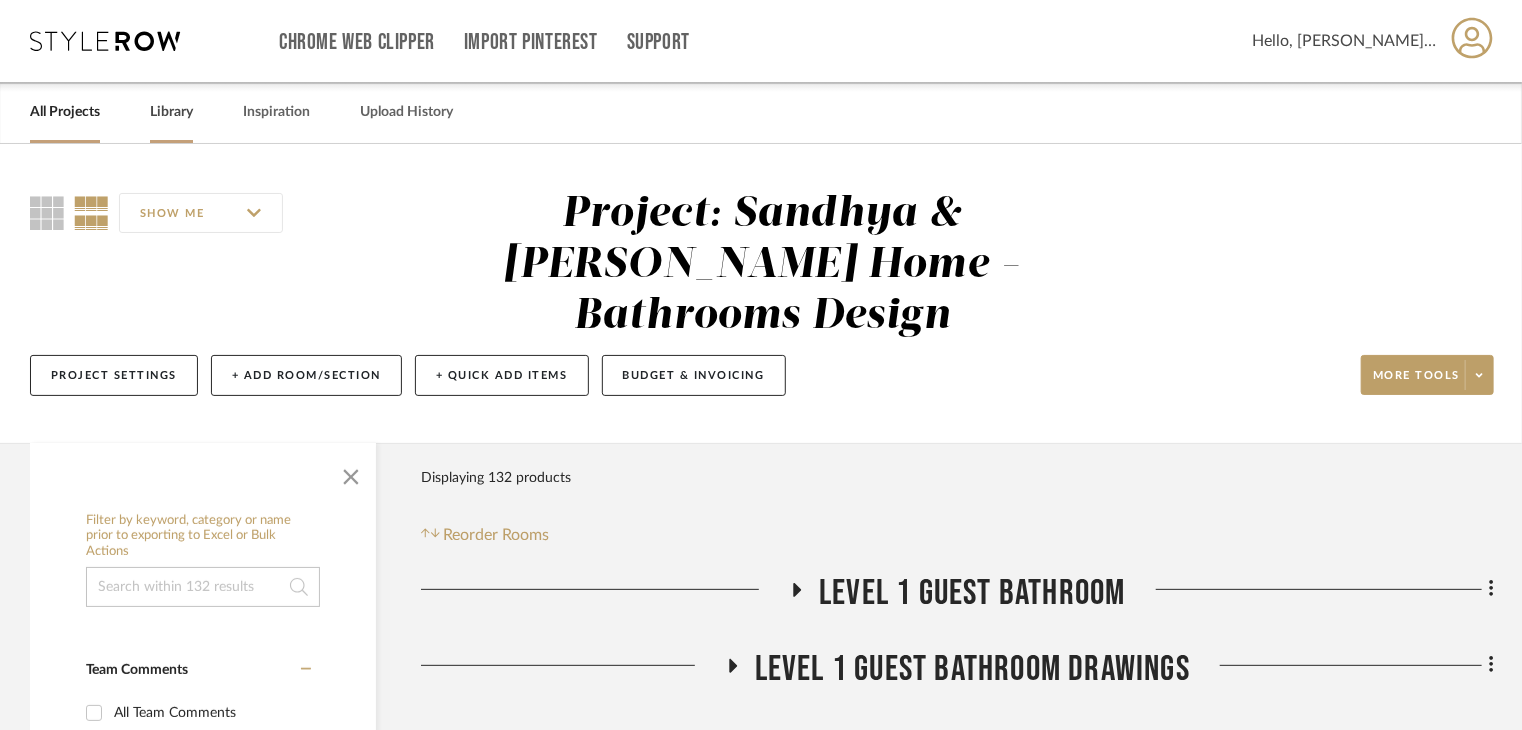click on "Library" at bounding box center [171, 112] 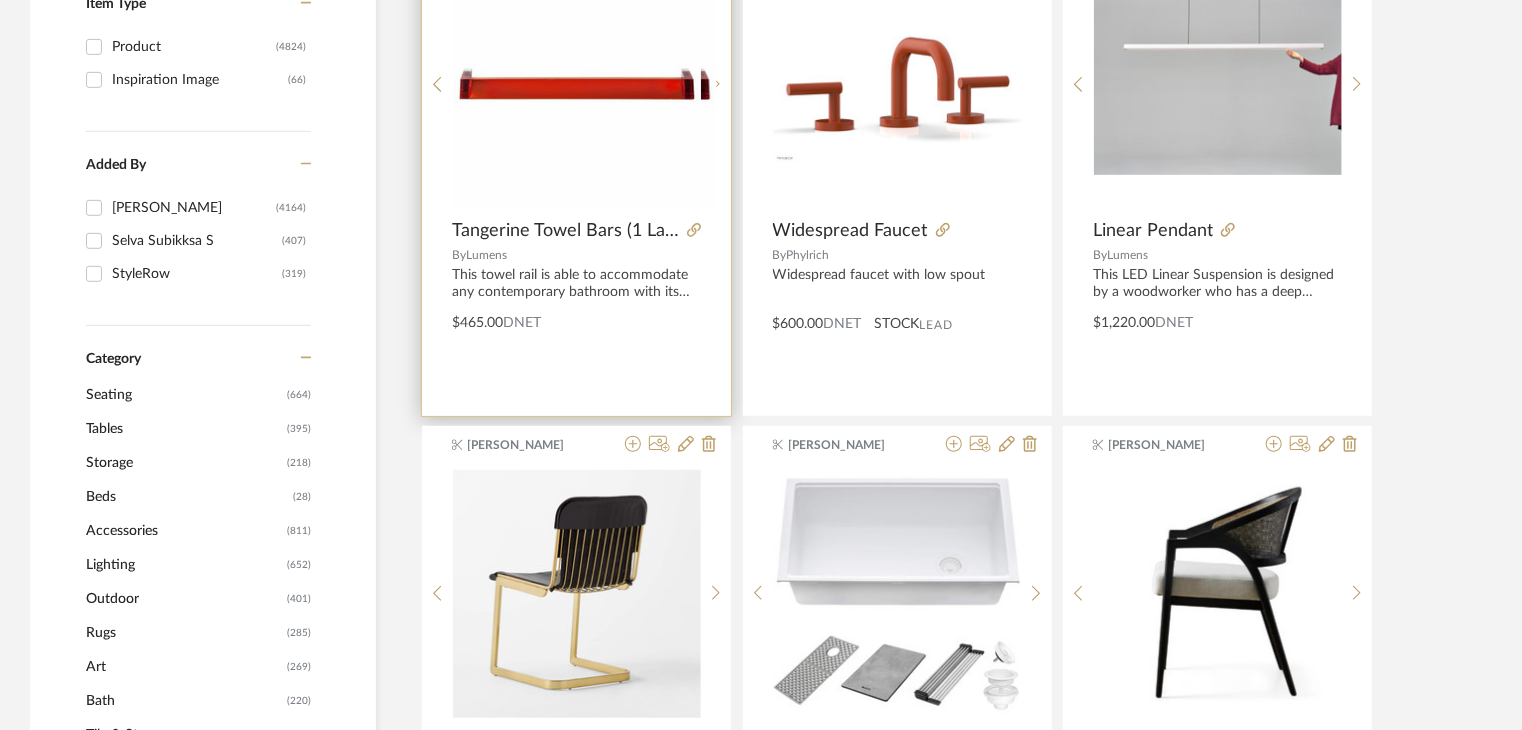 scroll, scrollTop: 500, scrollLeft: 0, axis: vertical 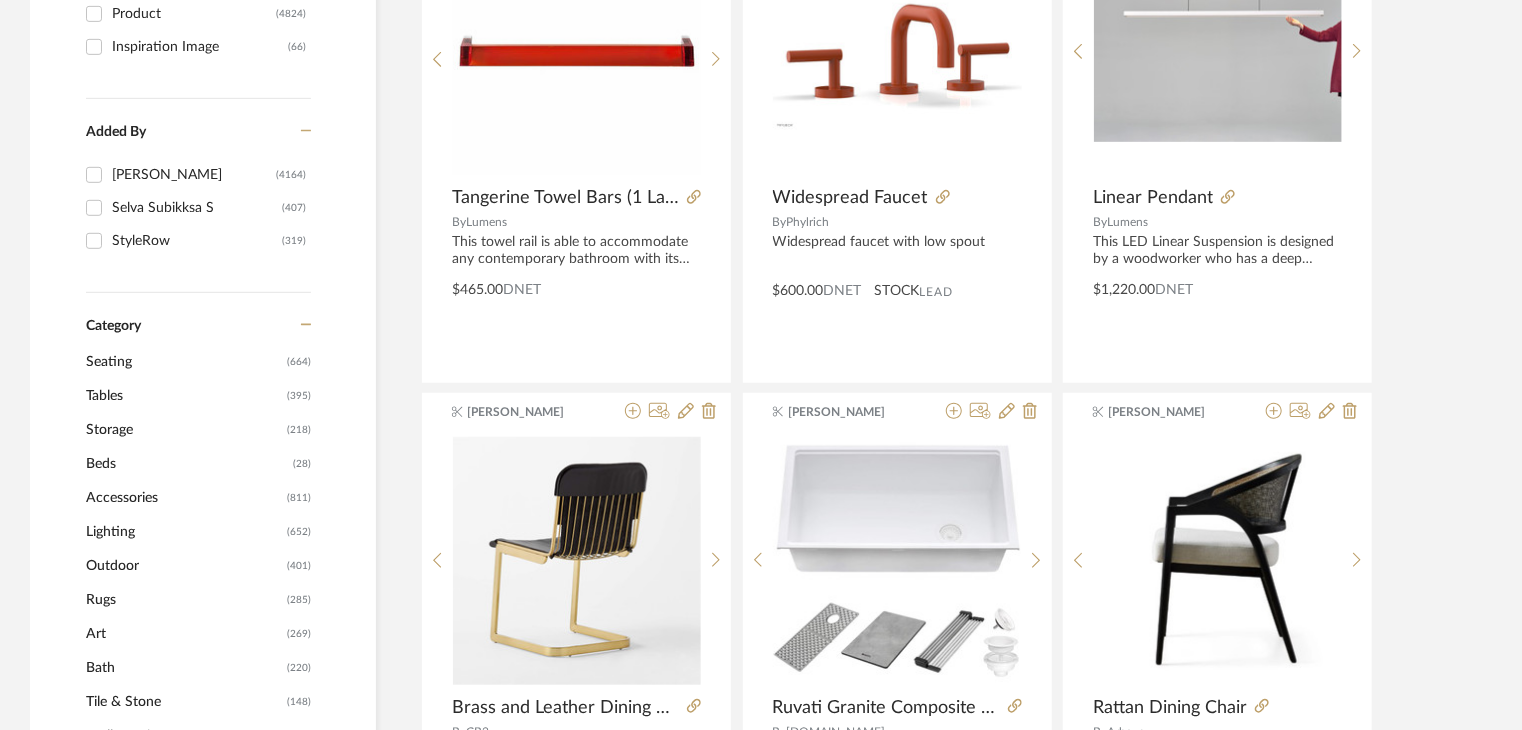click on "Accessories" 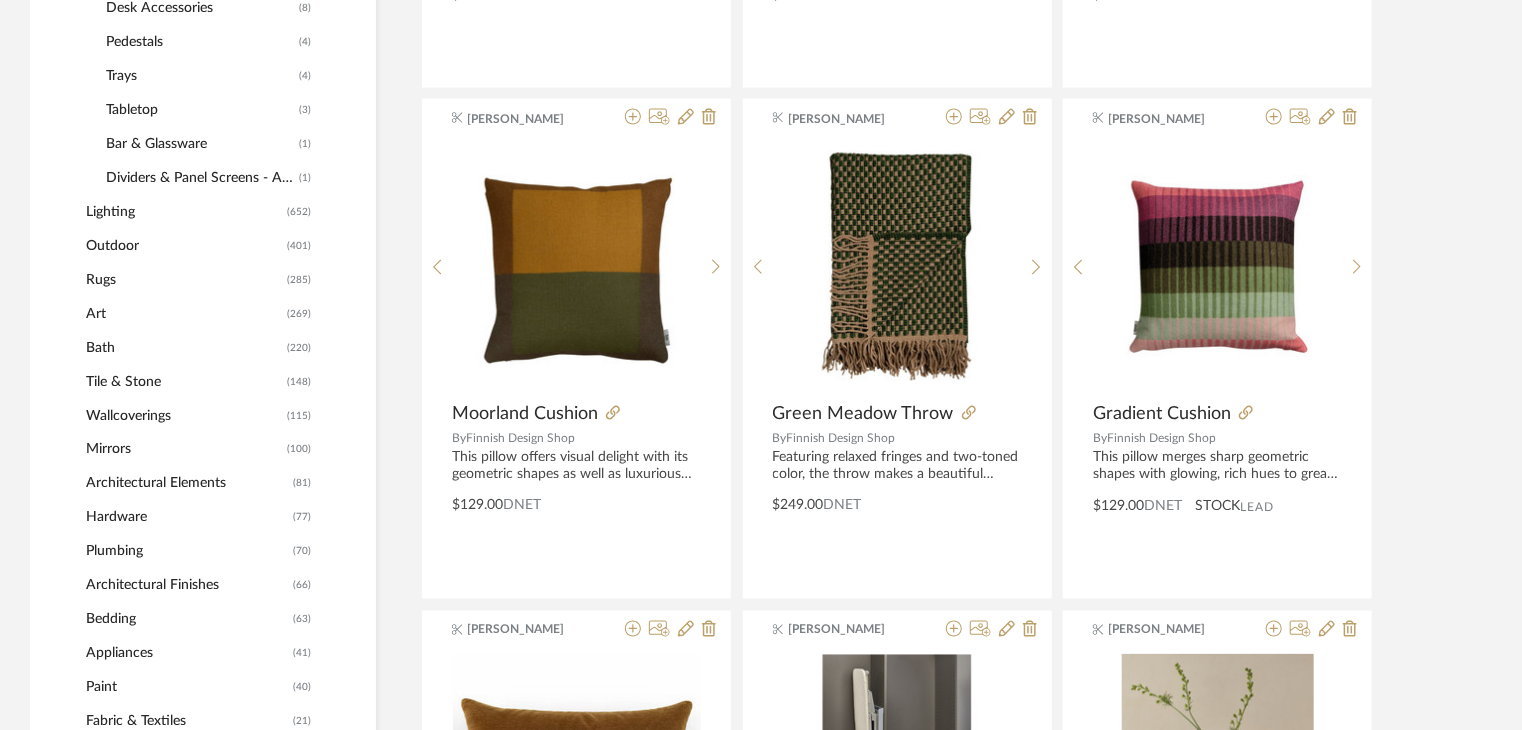 scroll, scrollTop: 1489, scrollLeft: 0, axis: vertical 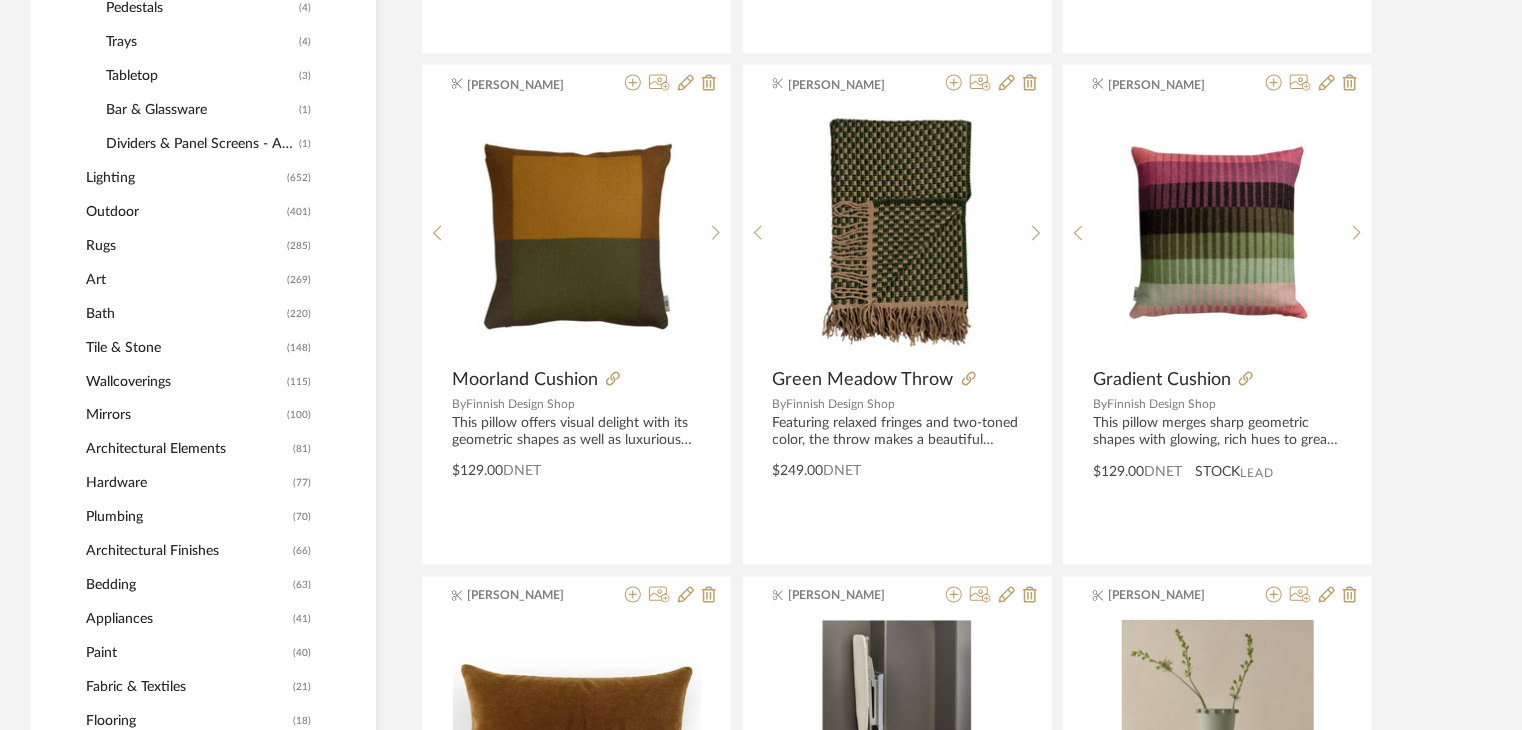 click on "Plumbing" 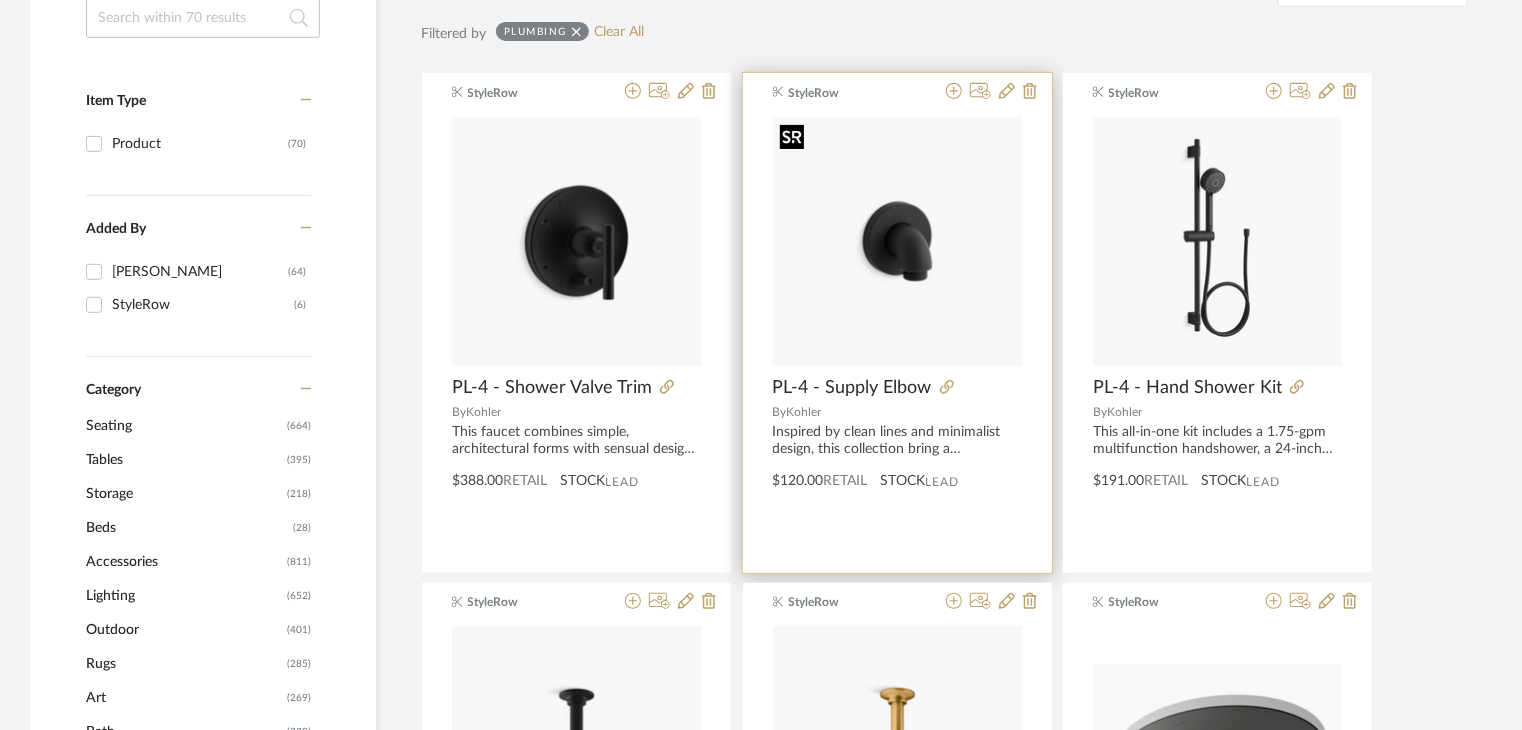 scroll, scrollTop: 400, scrollLeft: 0, axis: vertical 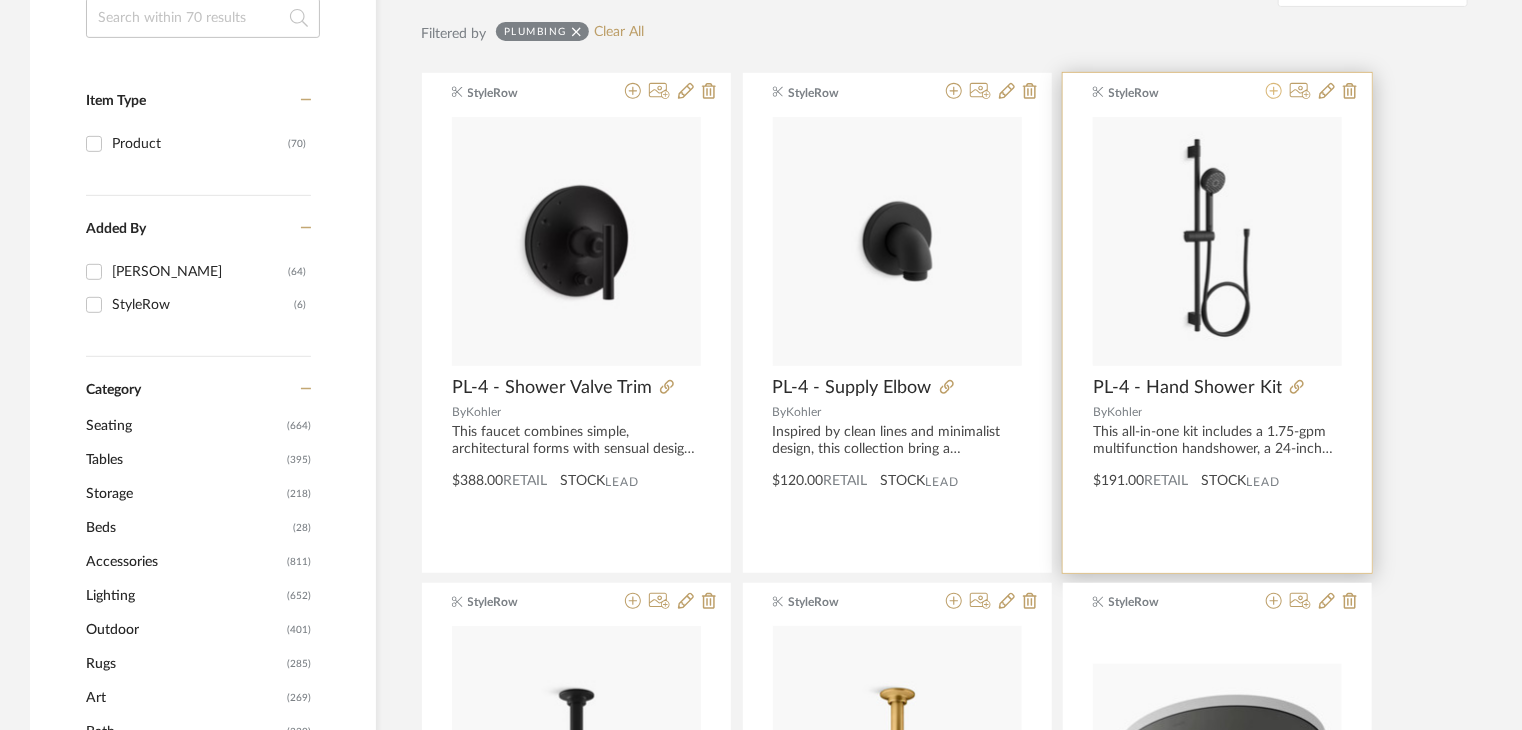 click 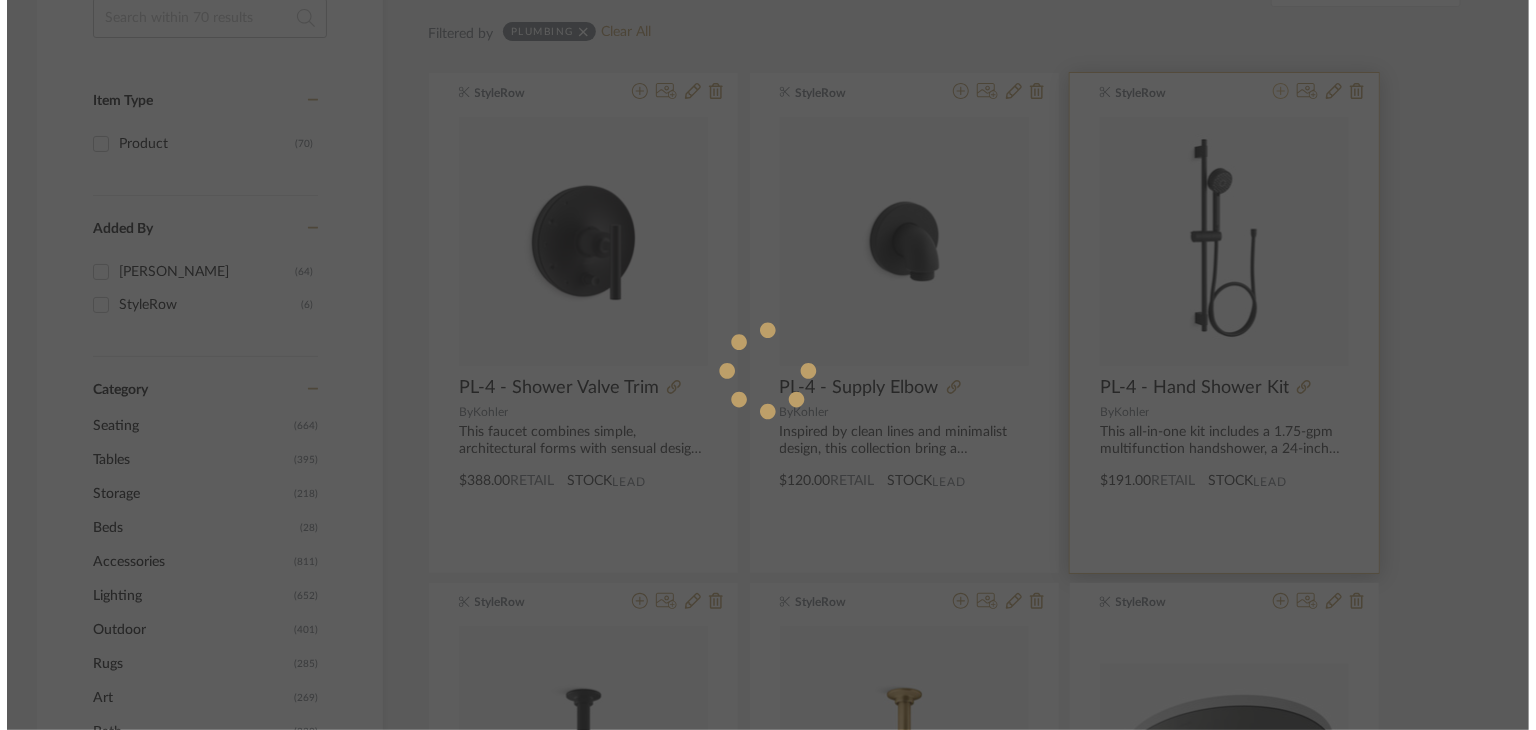 scroll, scrollTop: 0, scrollLeft: 0, axis: both 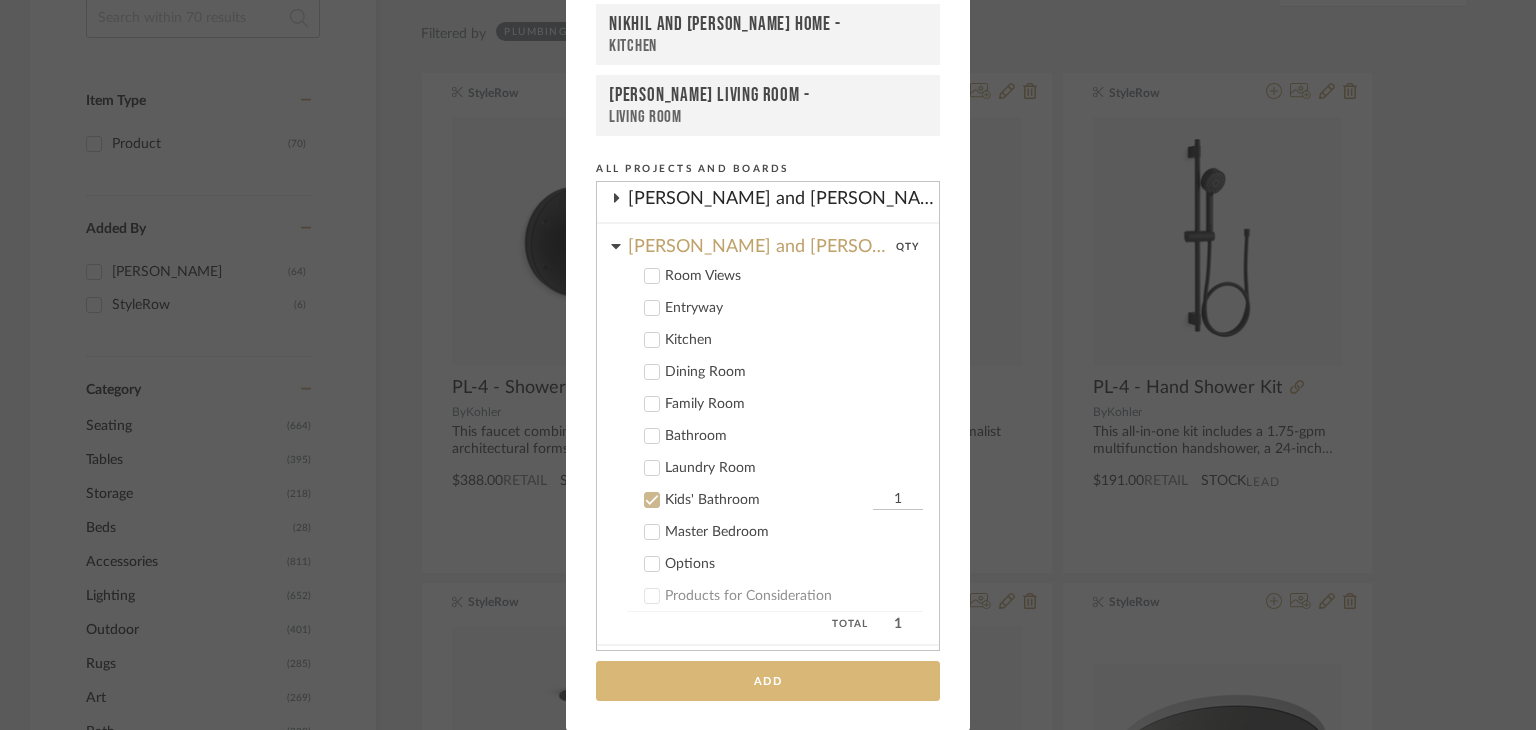 click on "Add" at bounding box center (768, 681) 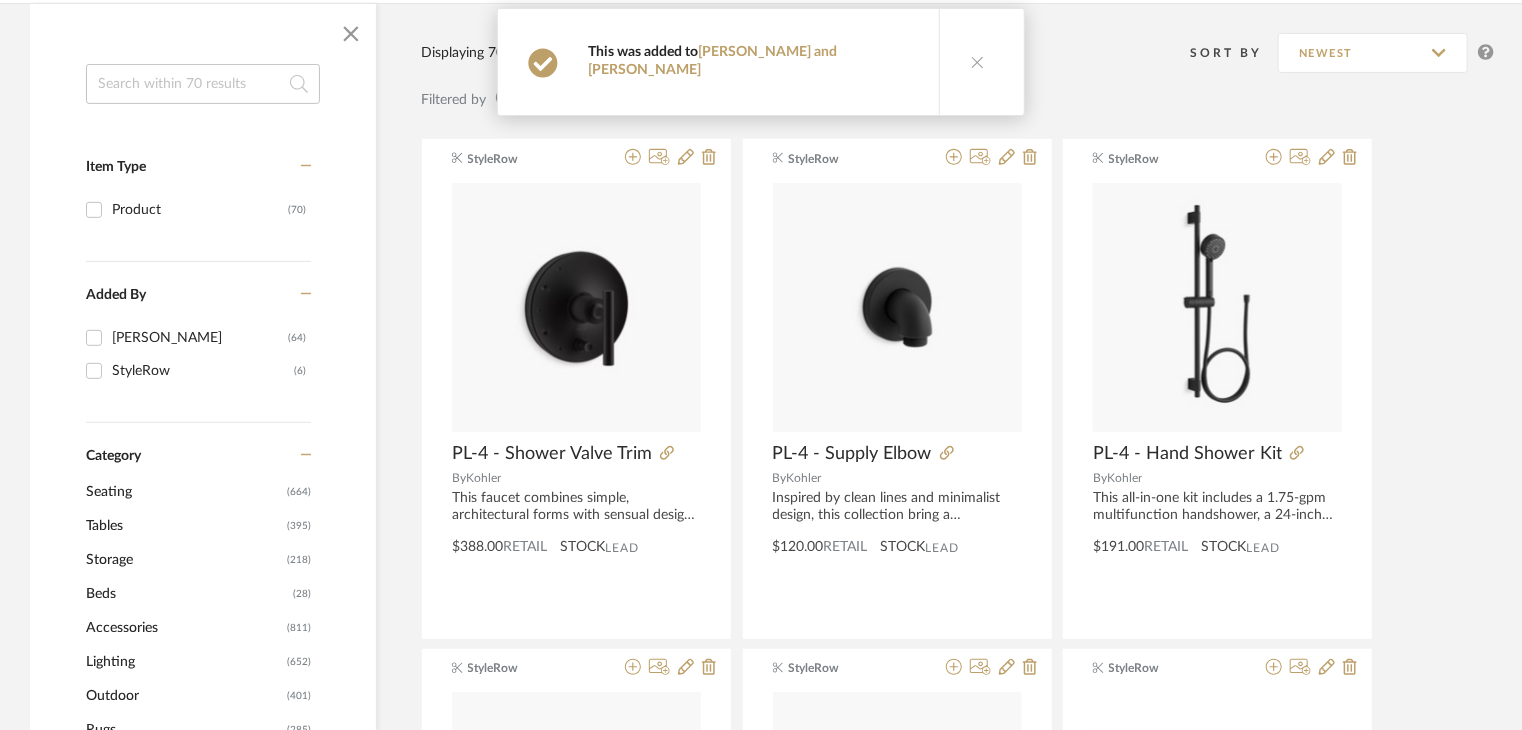 scroll, scrollTop: 300, scrollLeft: 0, axis: vertical 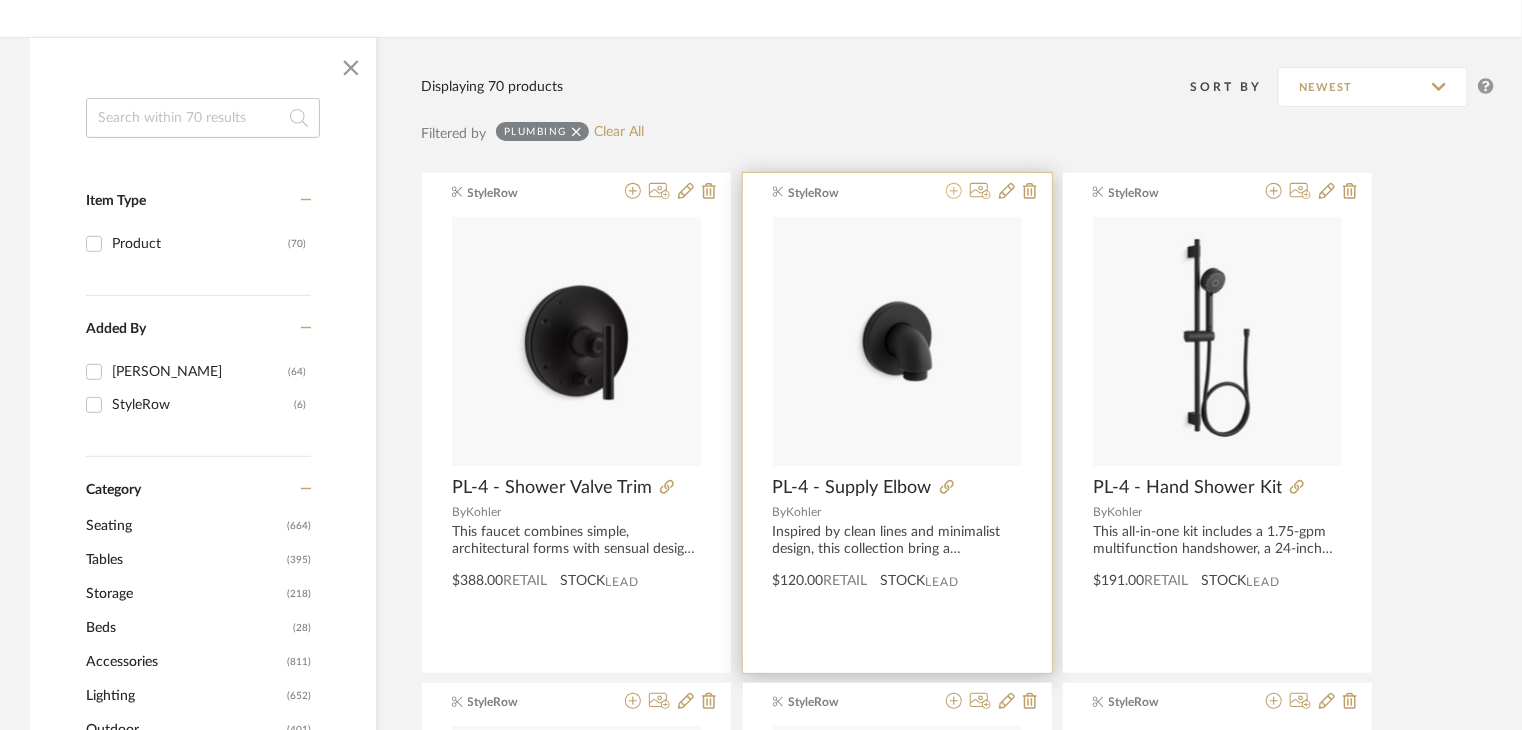 click 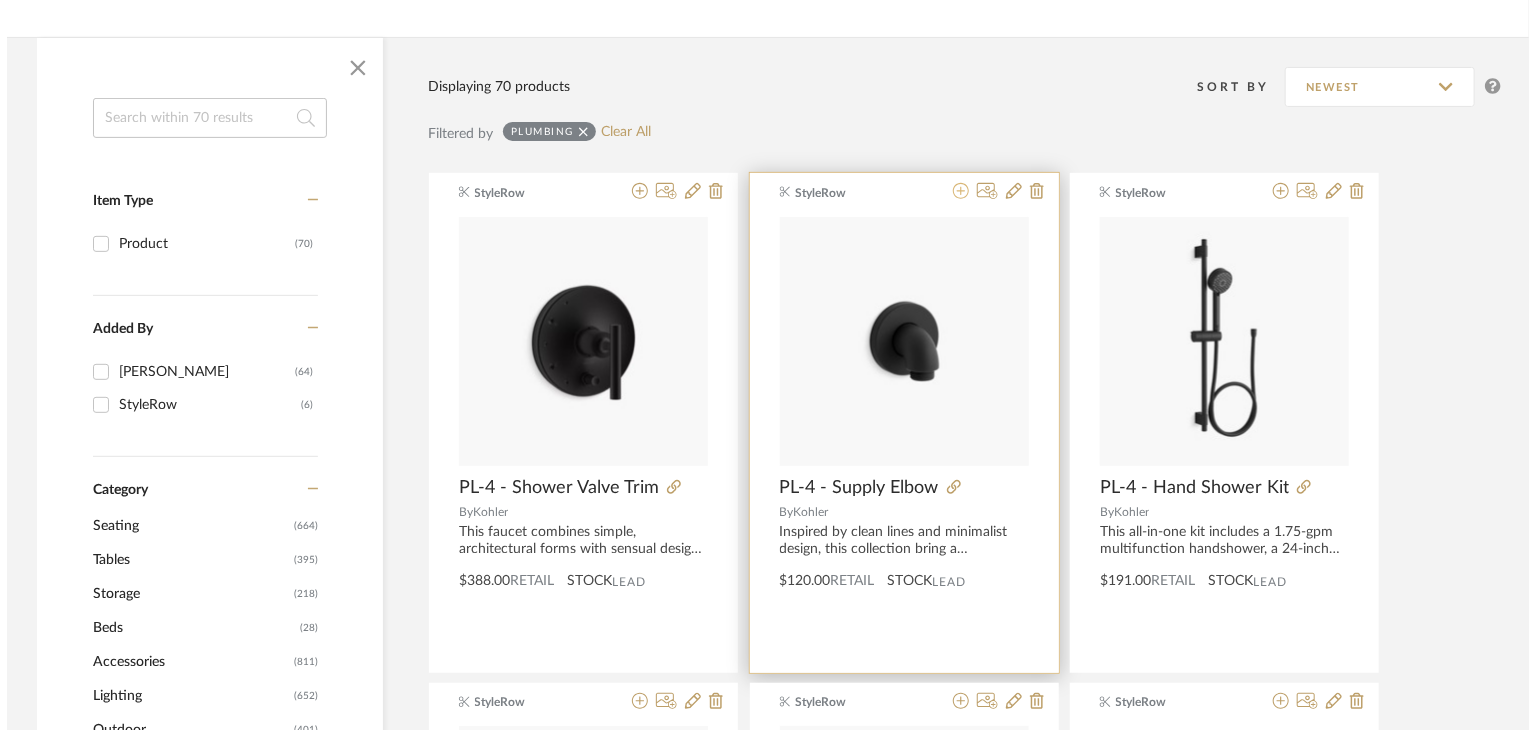 scroll, scrollTop: 0, scrollLeft: 0, axis: both 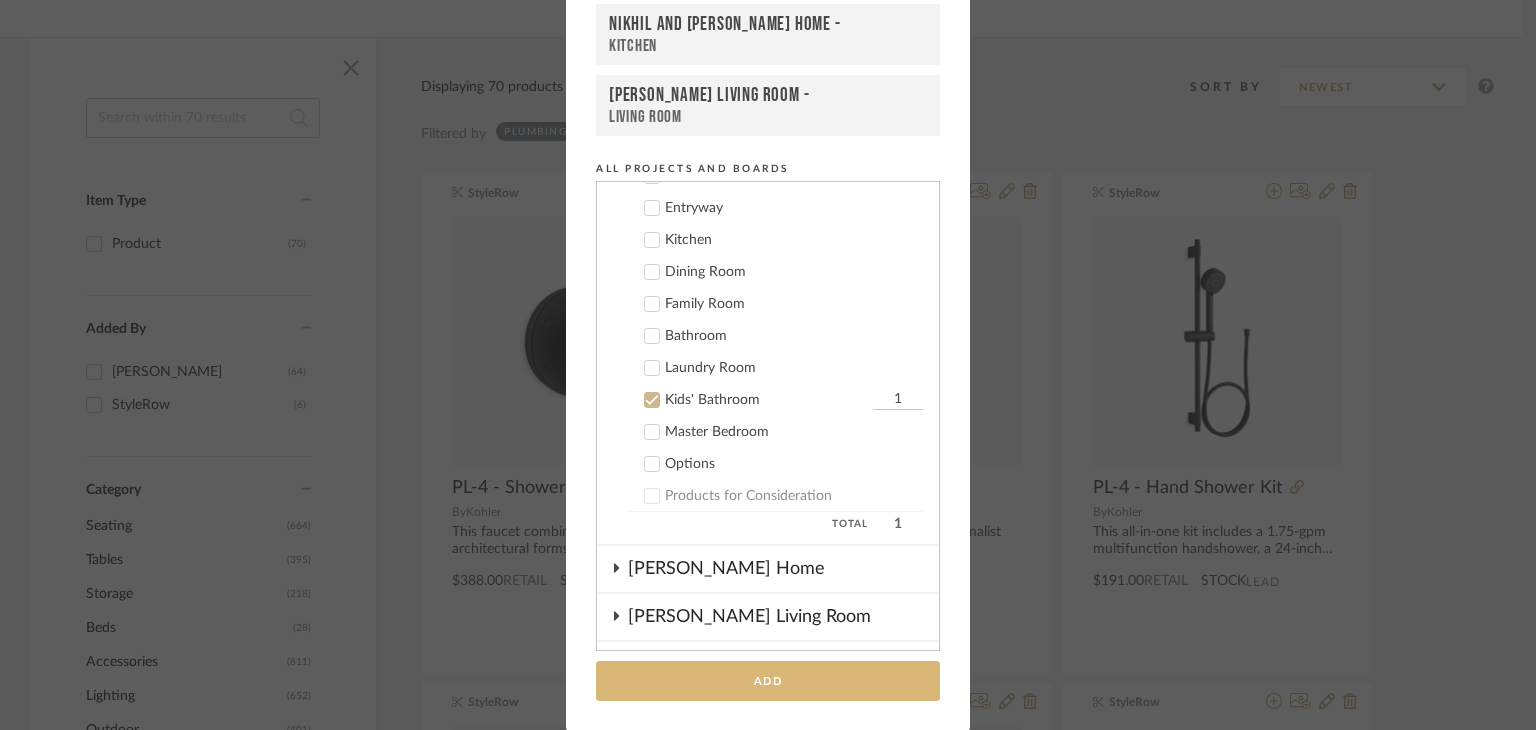 click on "Add" at bounding box center (768, 681) 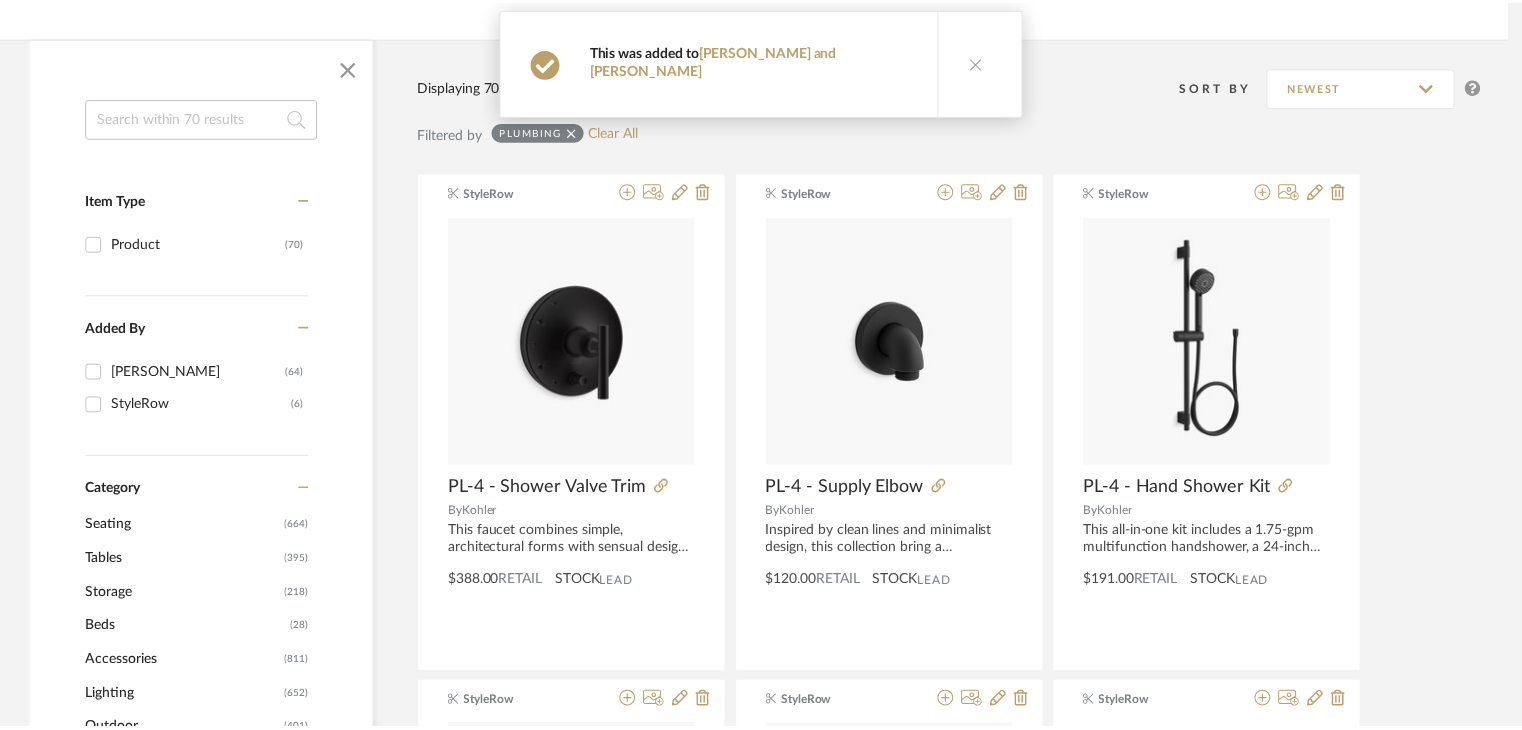 scroll, scrollTop: 300, scrollLeft: 0, axis: vertical 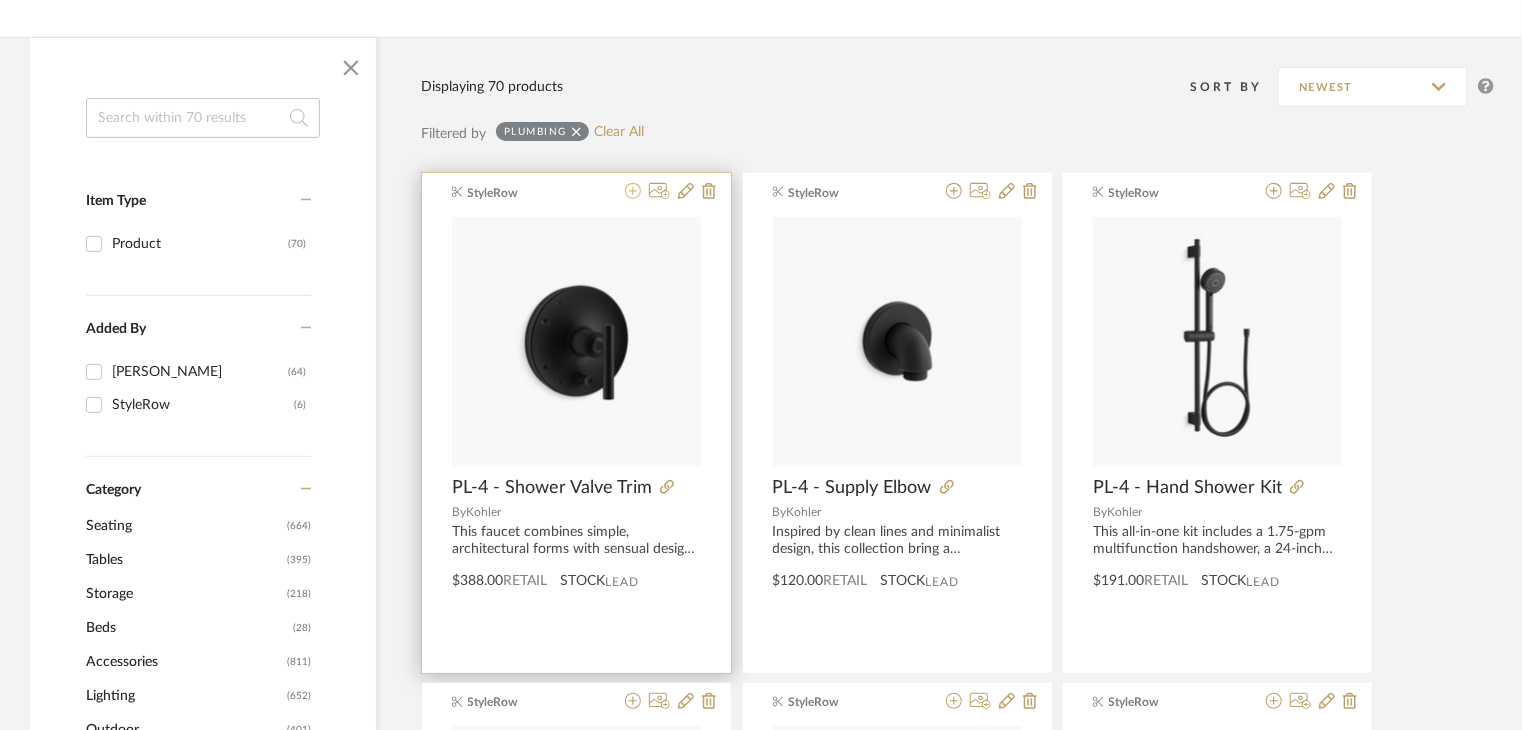 click 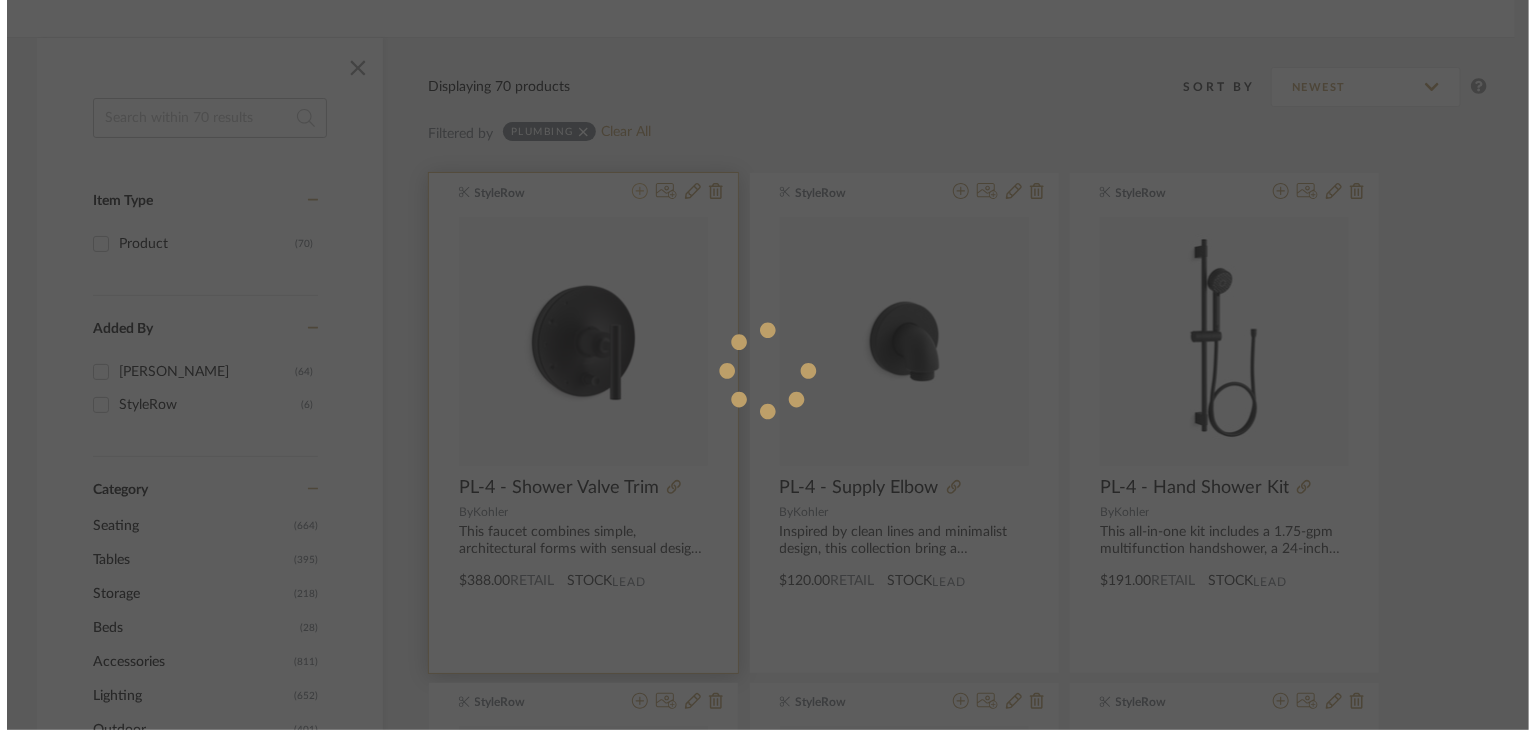 scroll, scrollTop: 0, scrollLeft: 0, axis: both 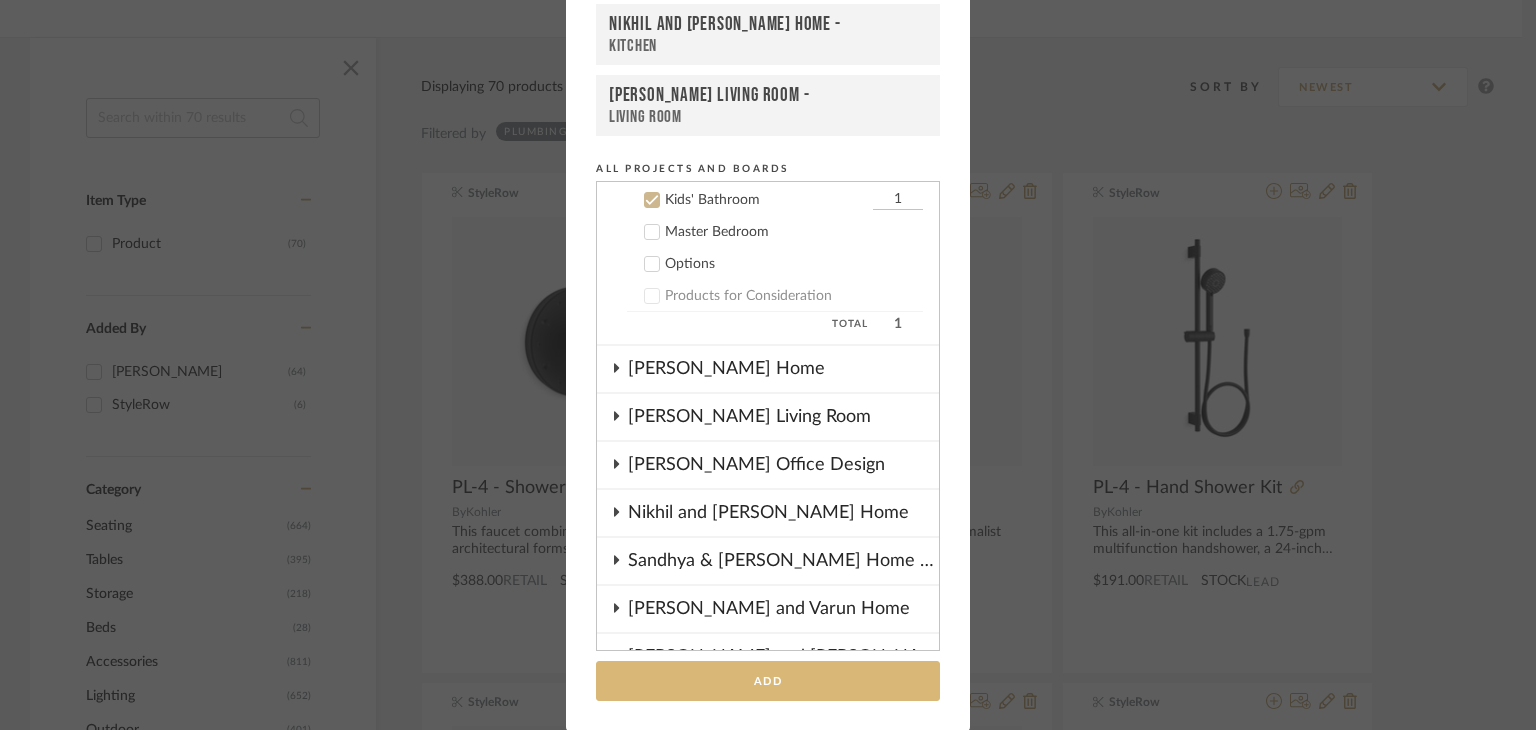 click on "Add" at bounding box center [768, 681] 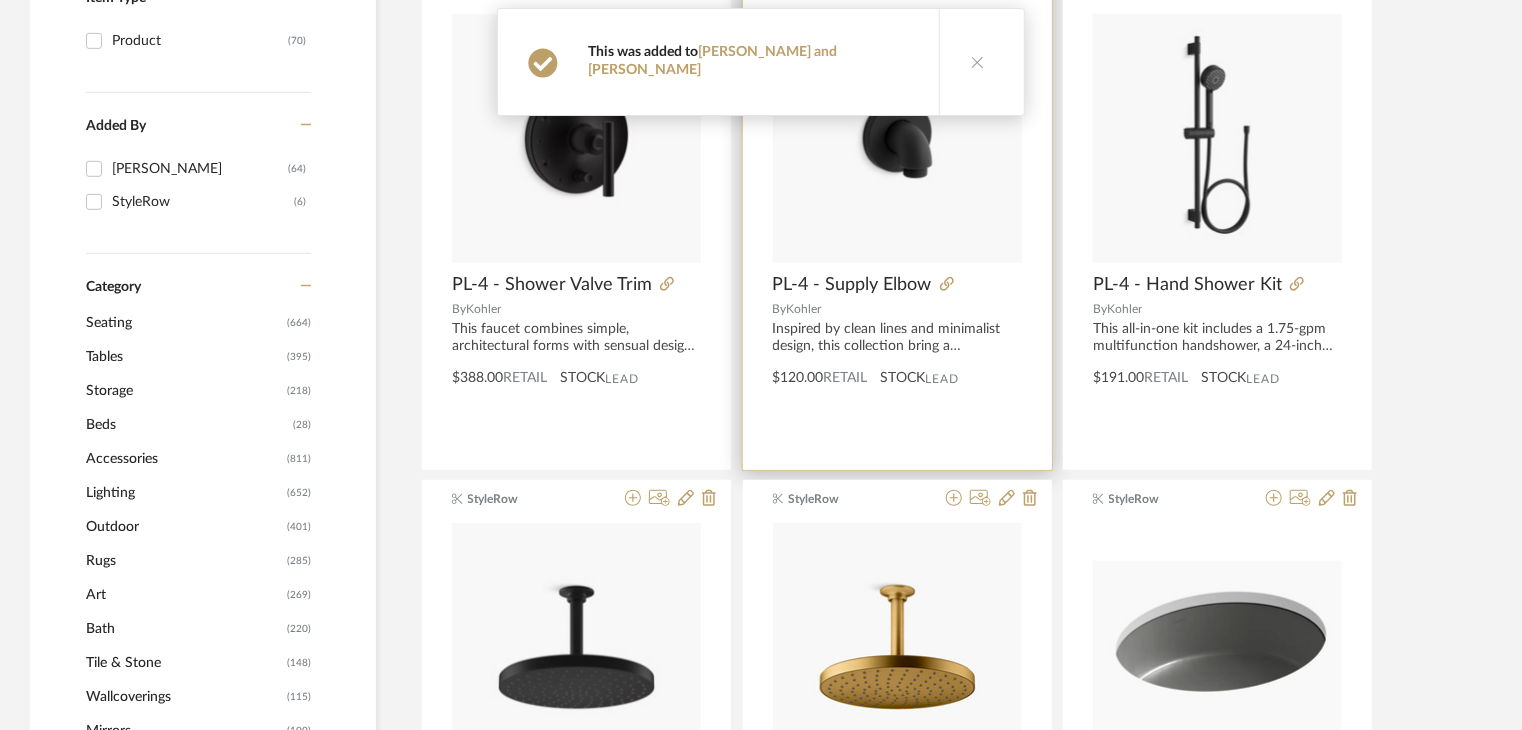 scroll, scrollTop: 800, scrollLeft: 0, axis: vertical 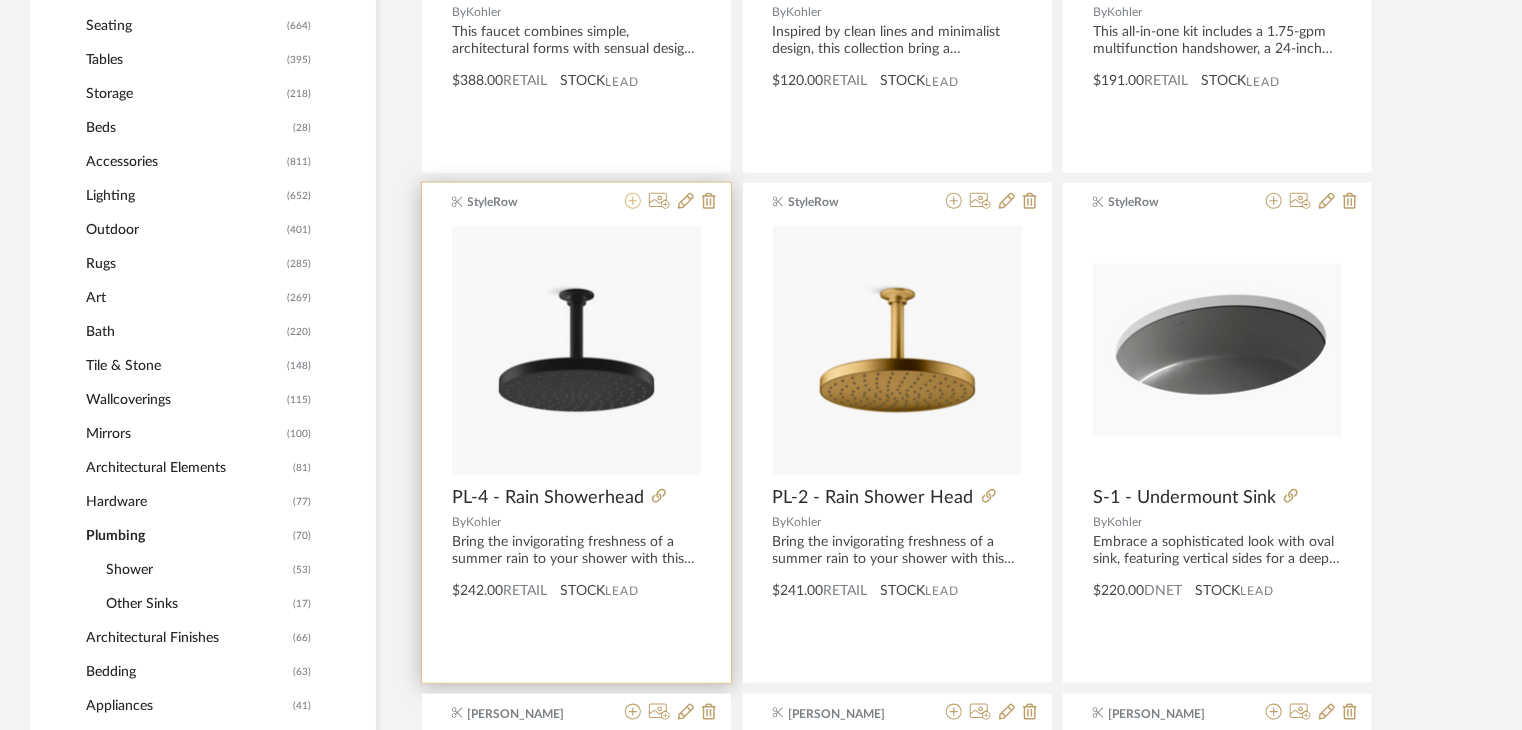 click 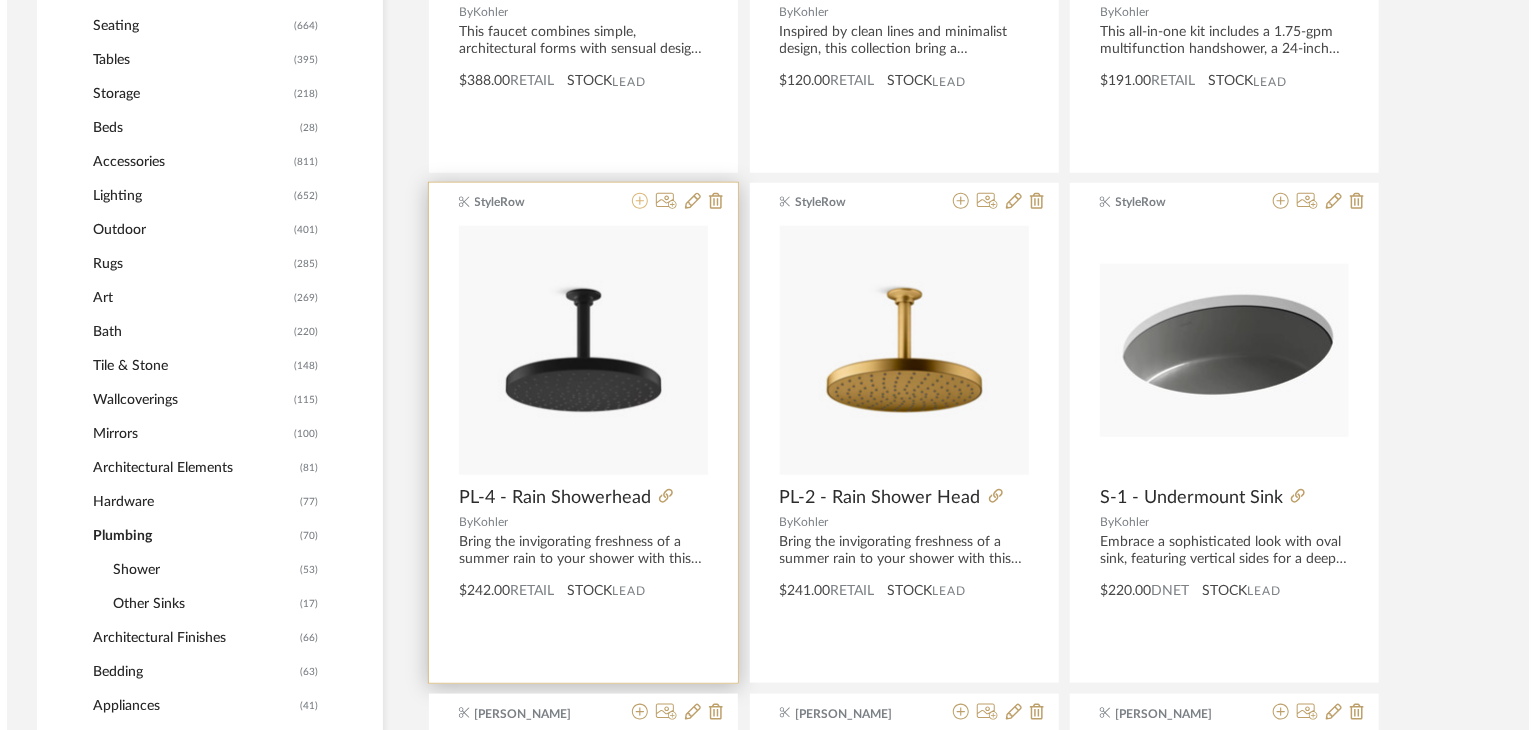 scroll, scrollTop: 0, scrollLeft: 0, axis: both 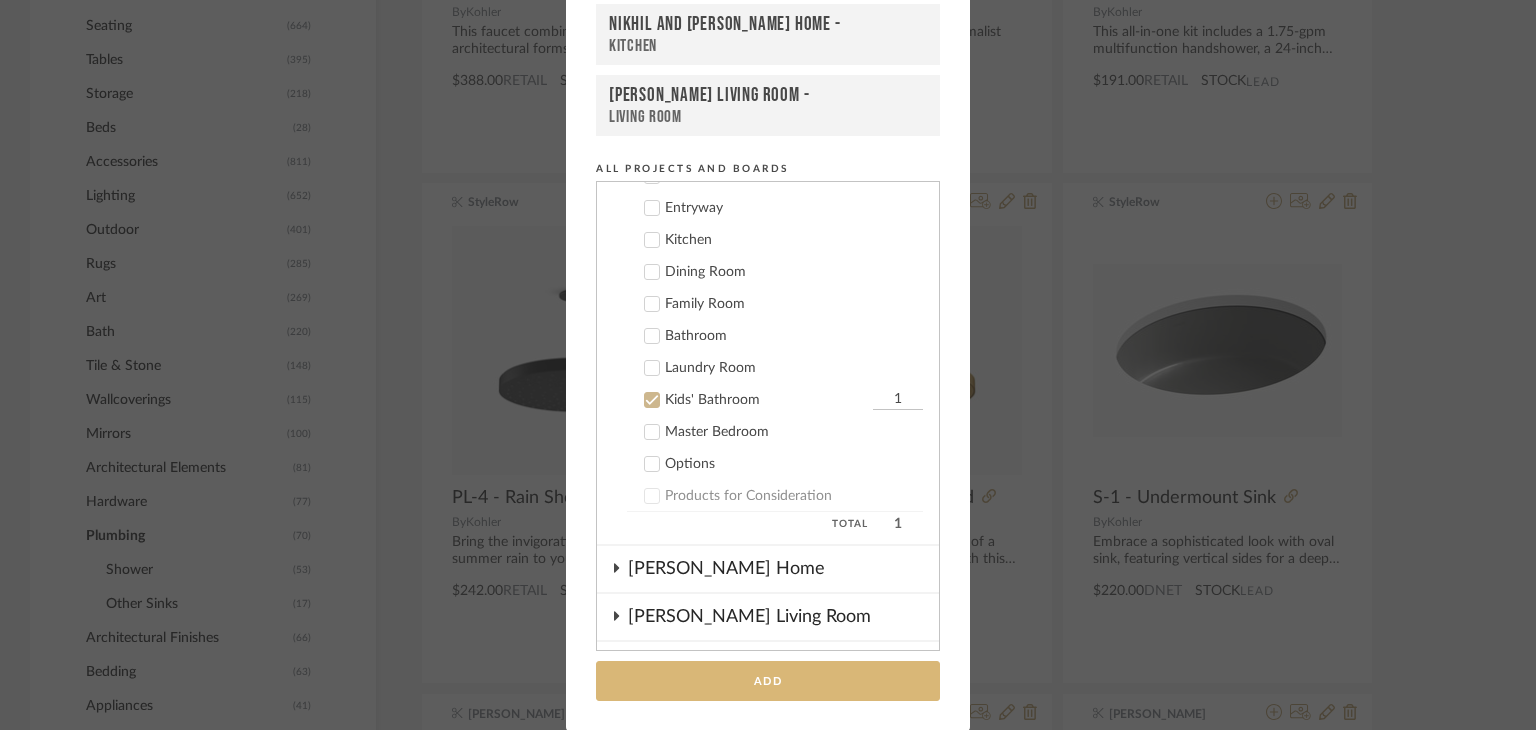 click on "Add" at bounding box center (768, 681) 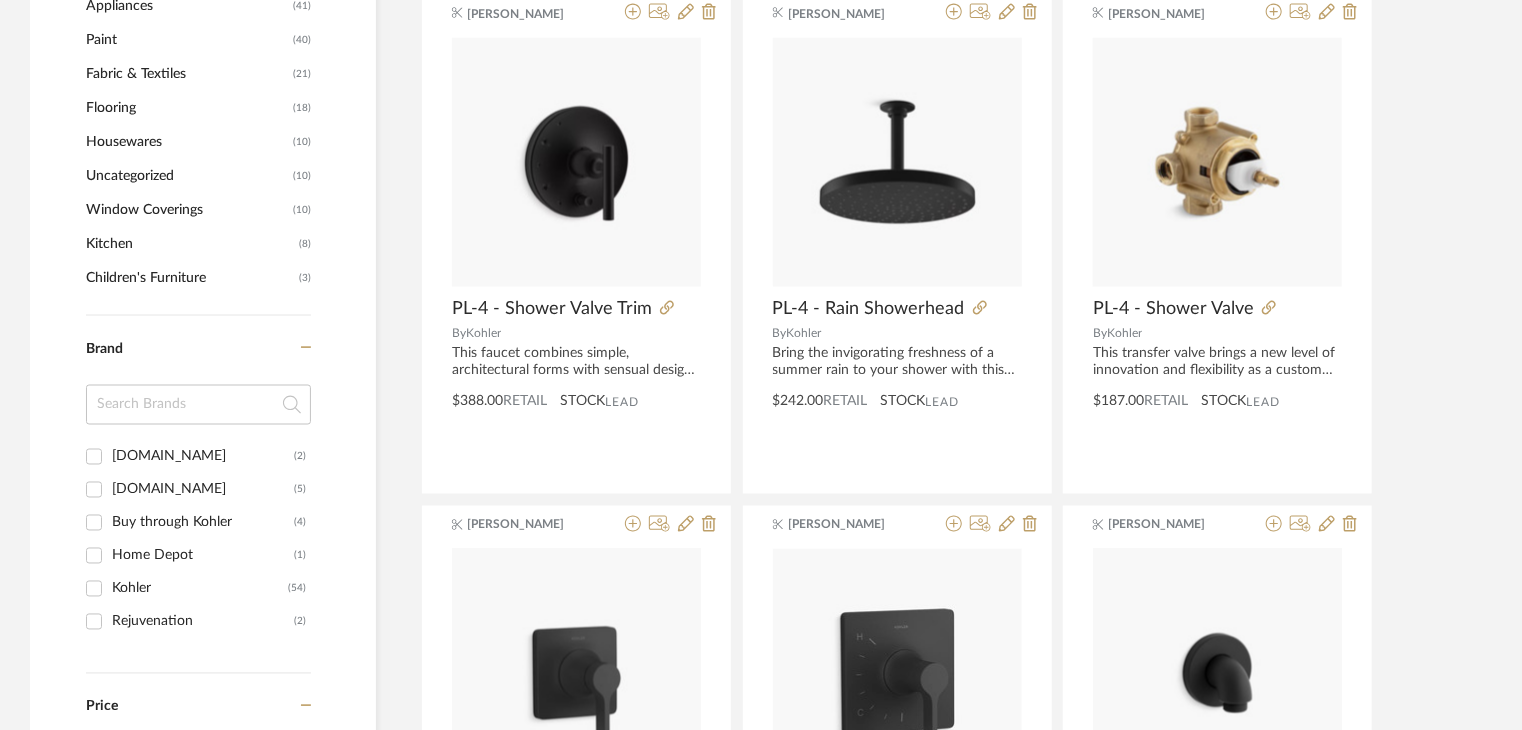 scroll, scrollTop: 1400, scrollLeft: 0, axis: vertical 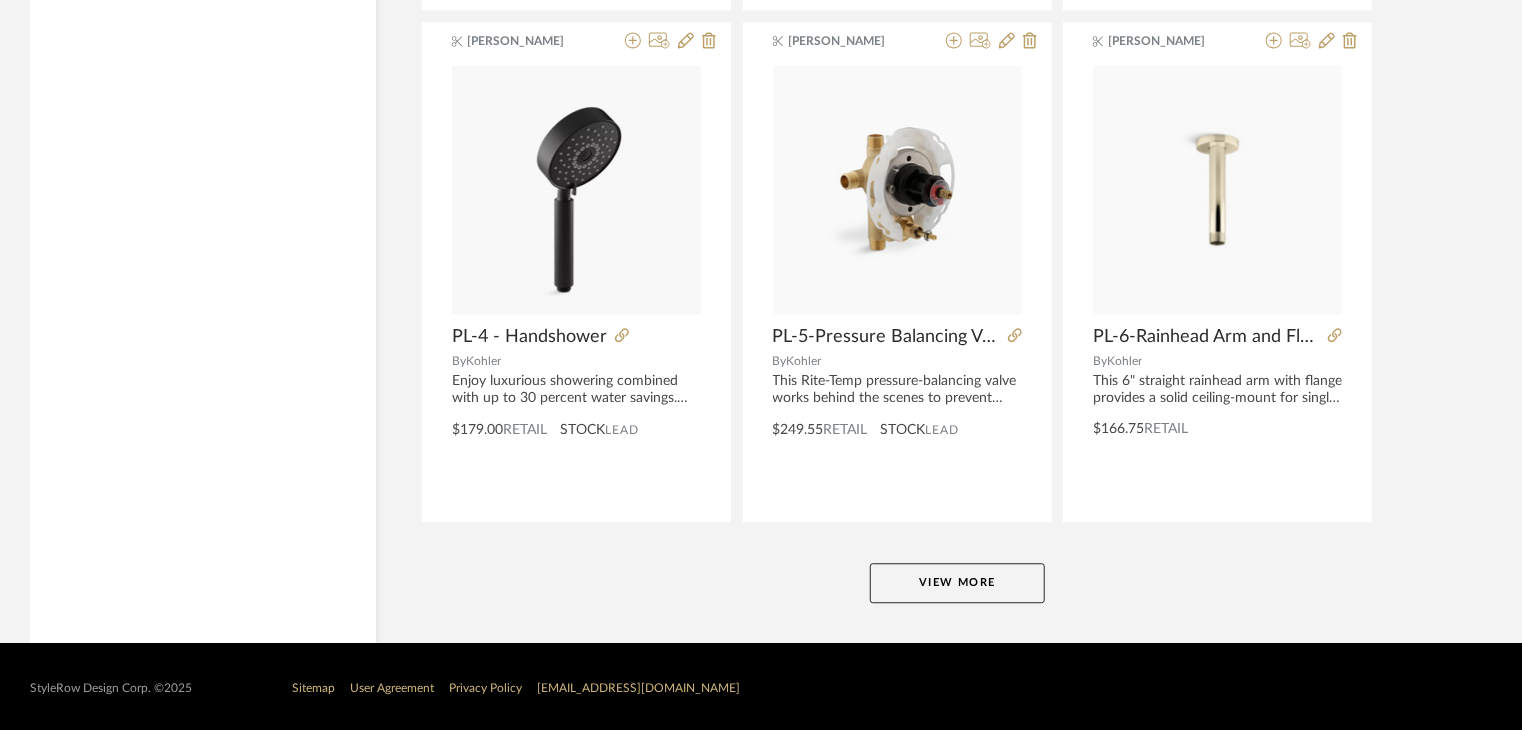 click on "View More" 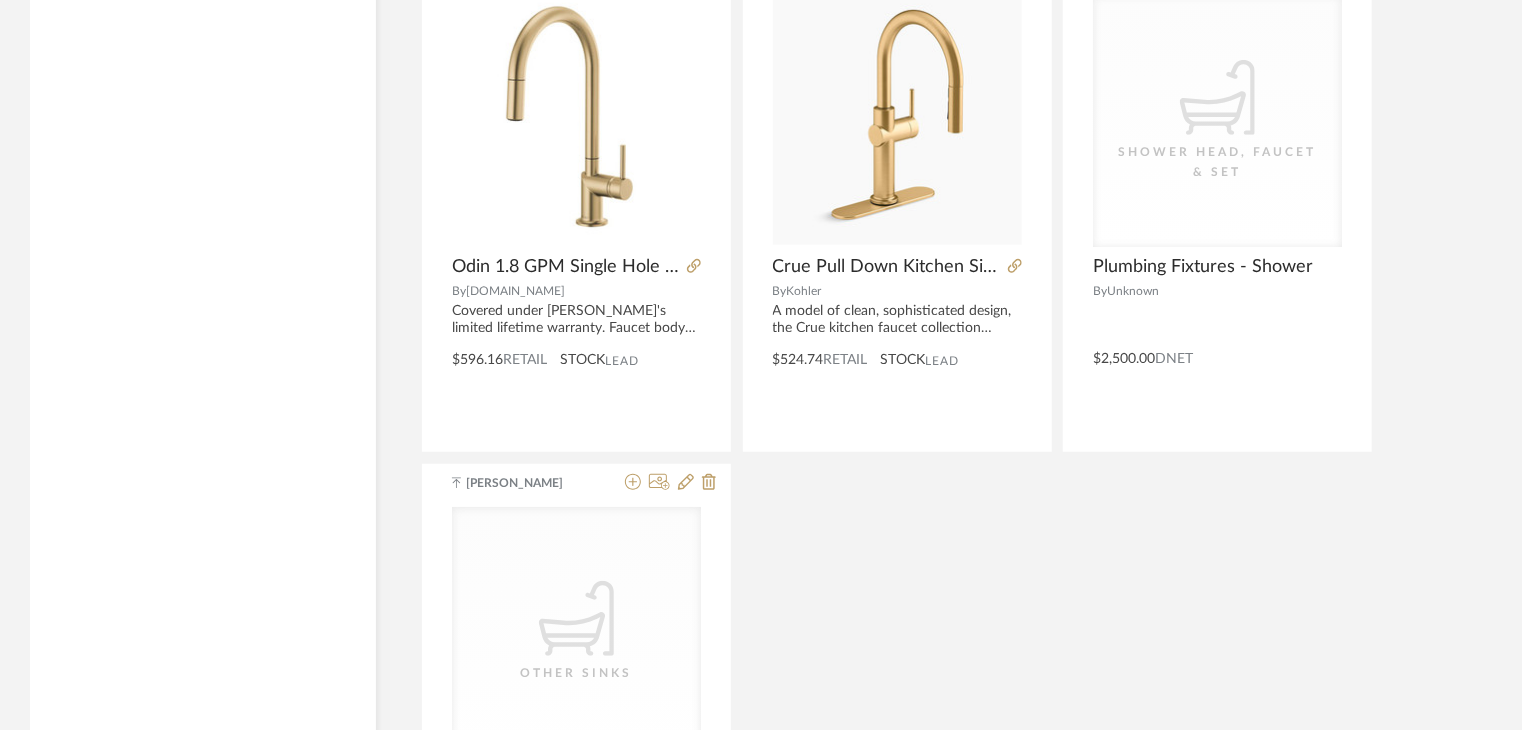 scroll, scrollTop: 11776, scrollLeft: 0, axis: vertical 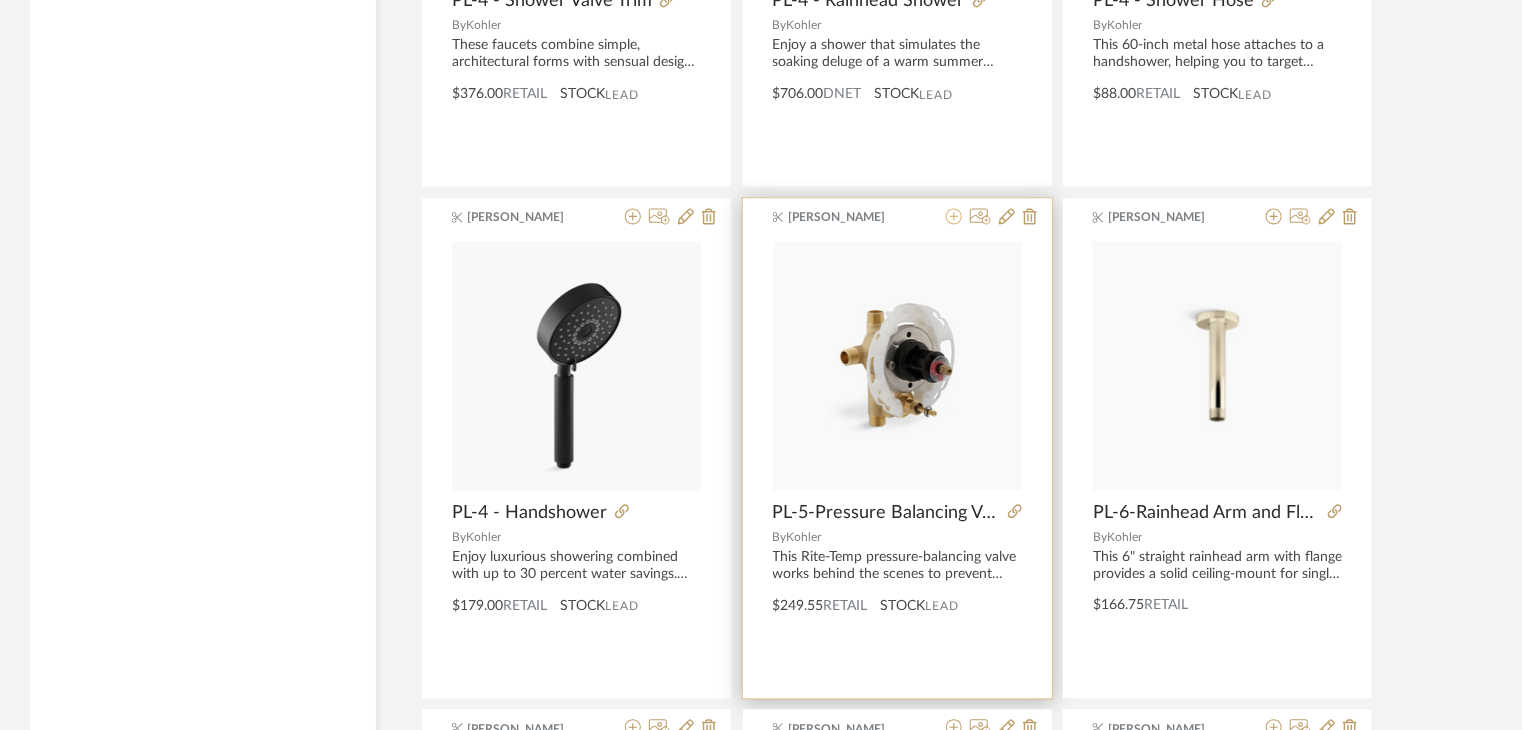 click 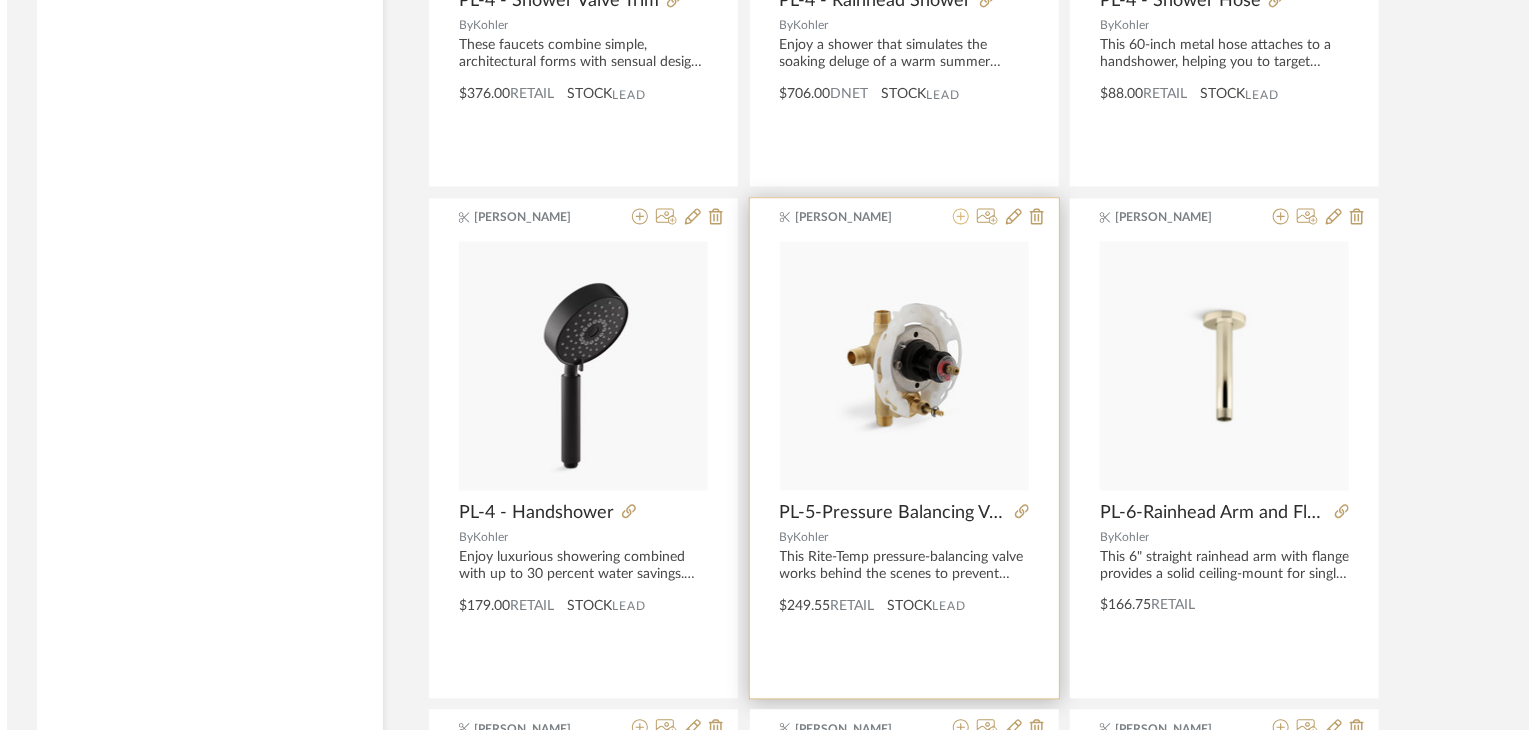 scroll, scrollTop: 0, scrollLeft: 0, axis: both 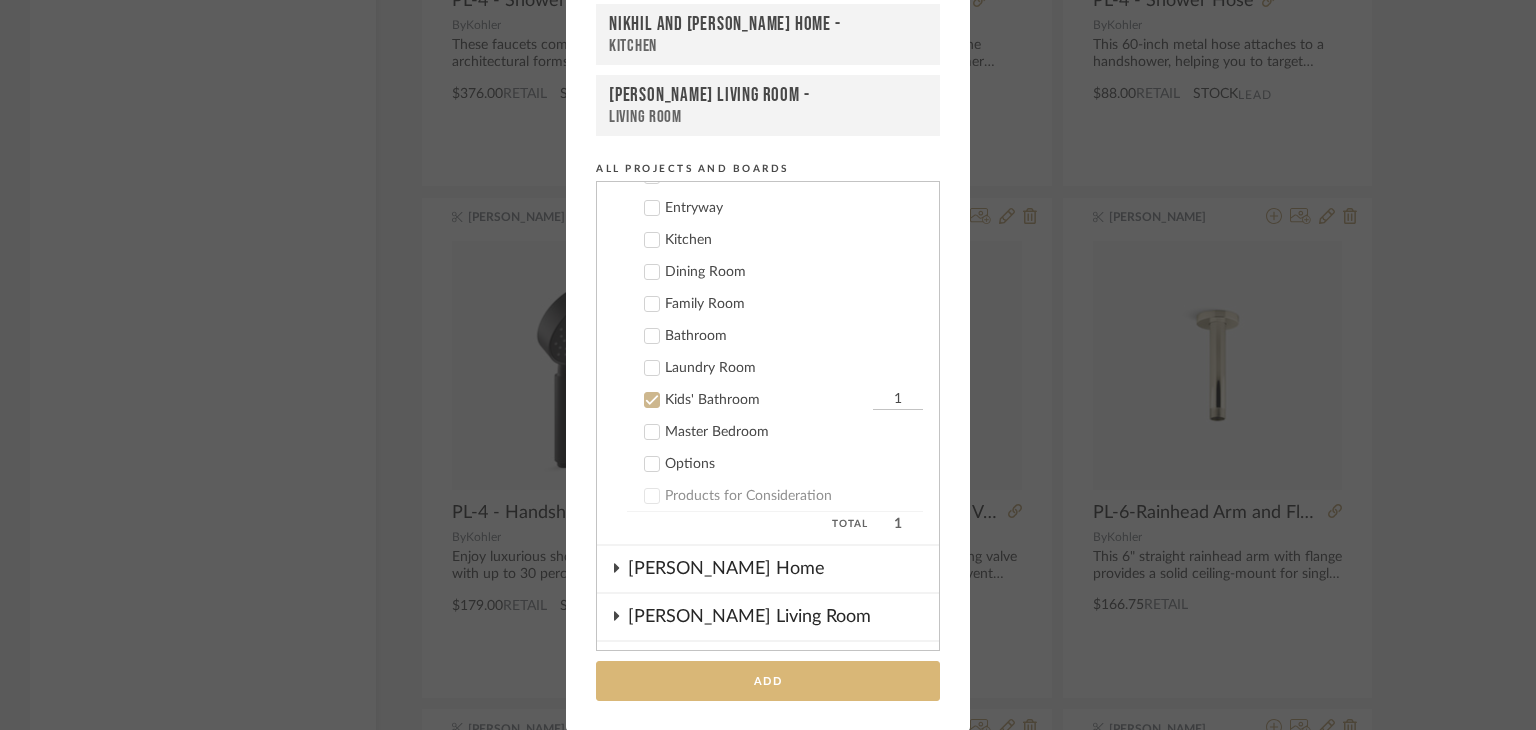 click on "Add" at bounding box center [768, 681] 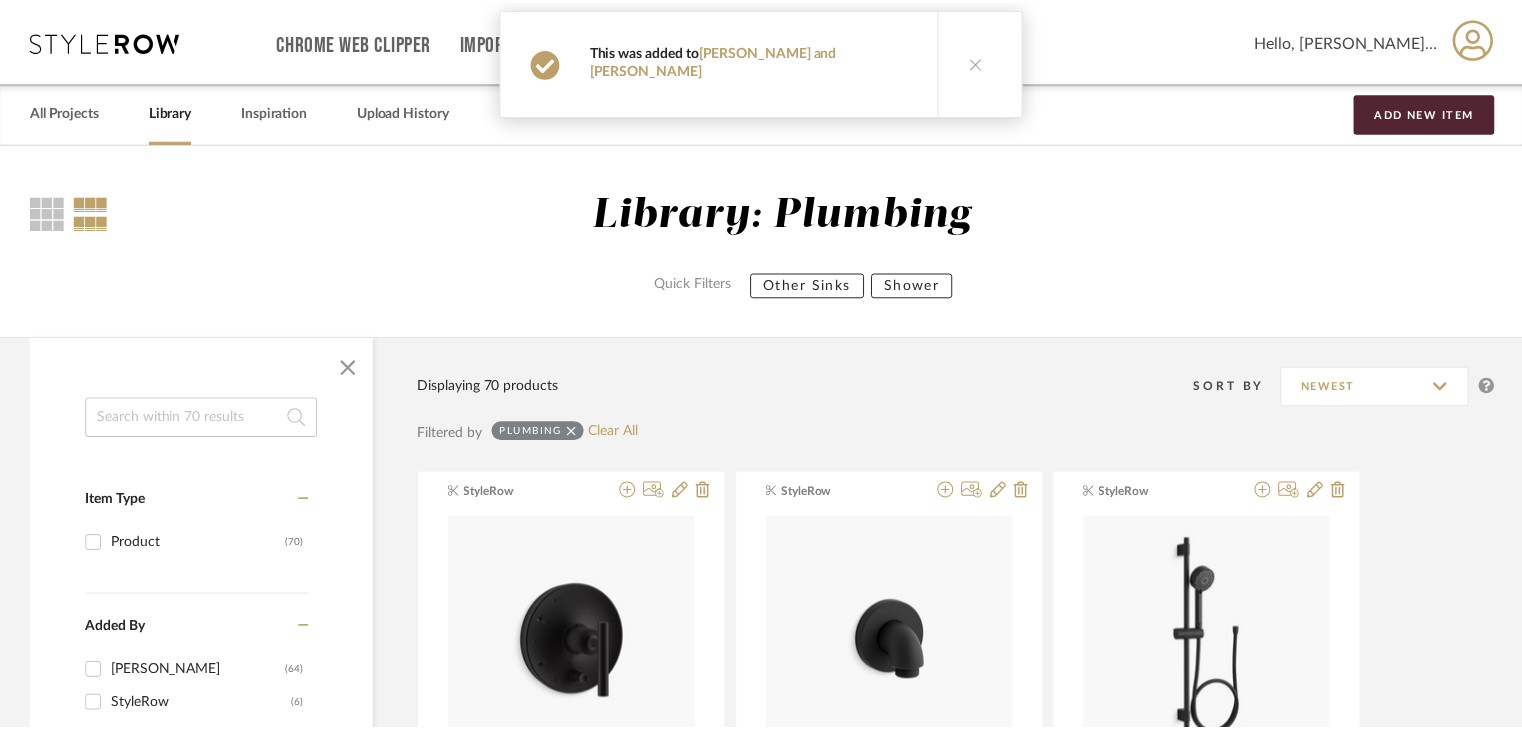 scroll, scrollTop: 5900, scrollLeft: 0, axis: vertical 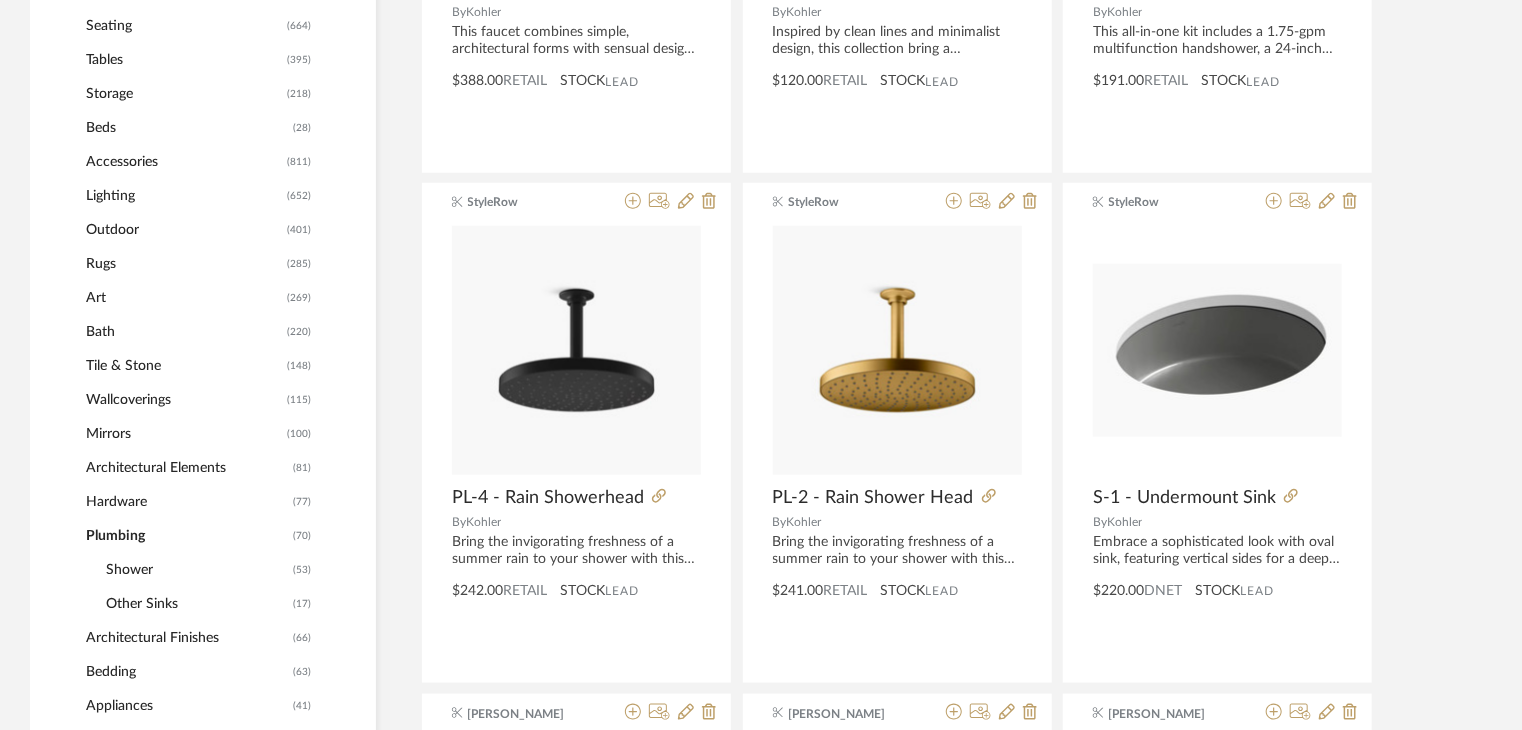 click on "Shower" 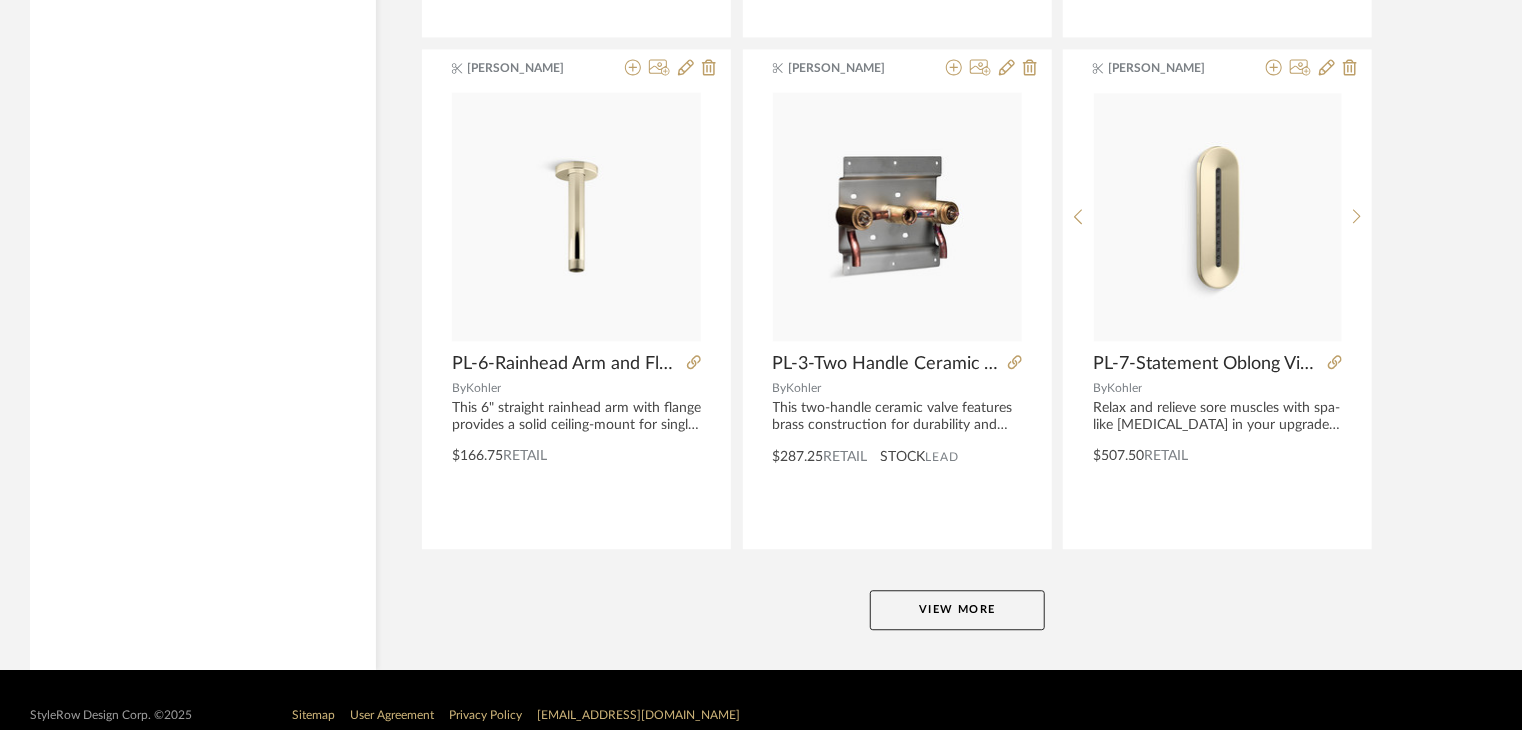 scroll, scrollTop: 6076, scrollLeft: 0, axis: vertical 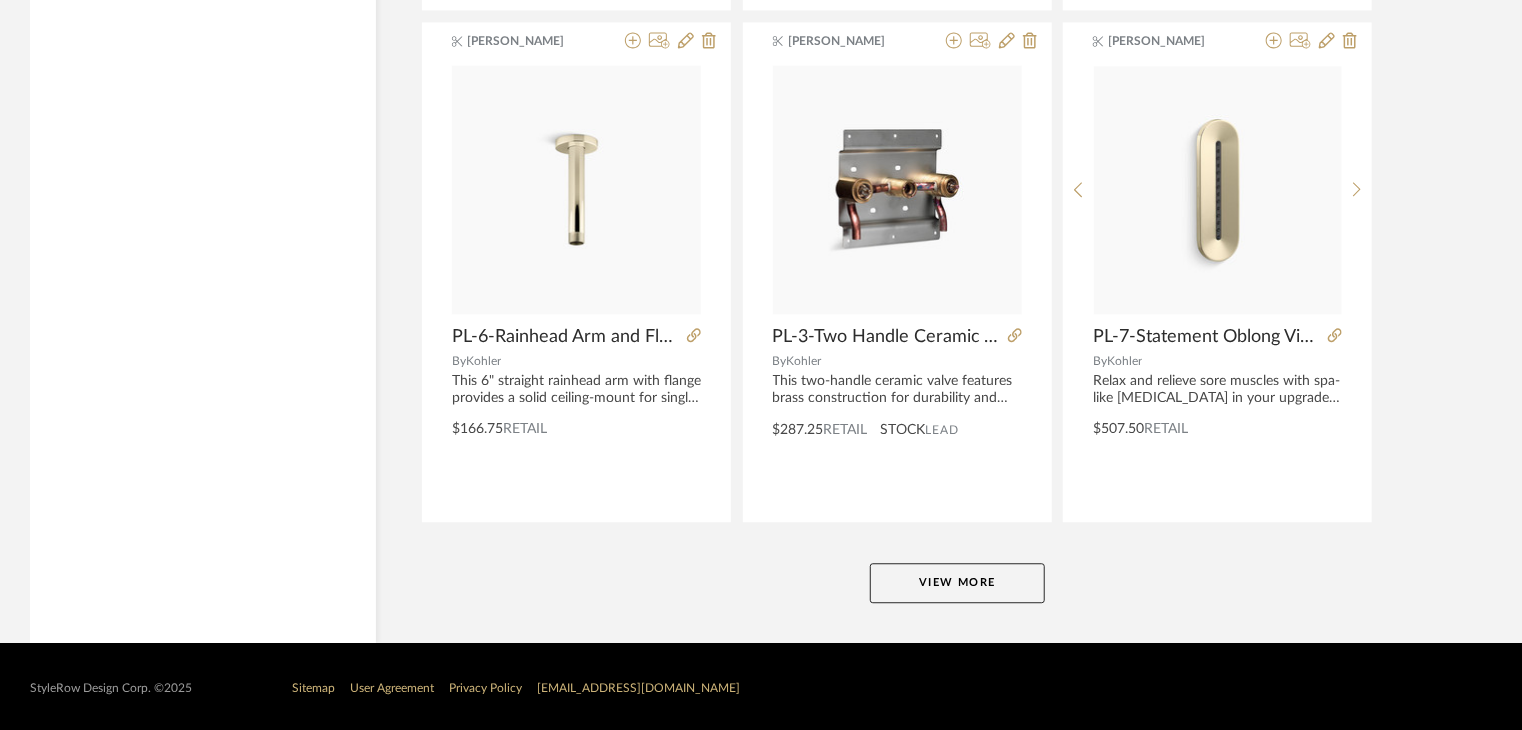 click on "View More" 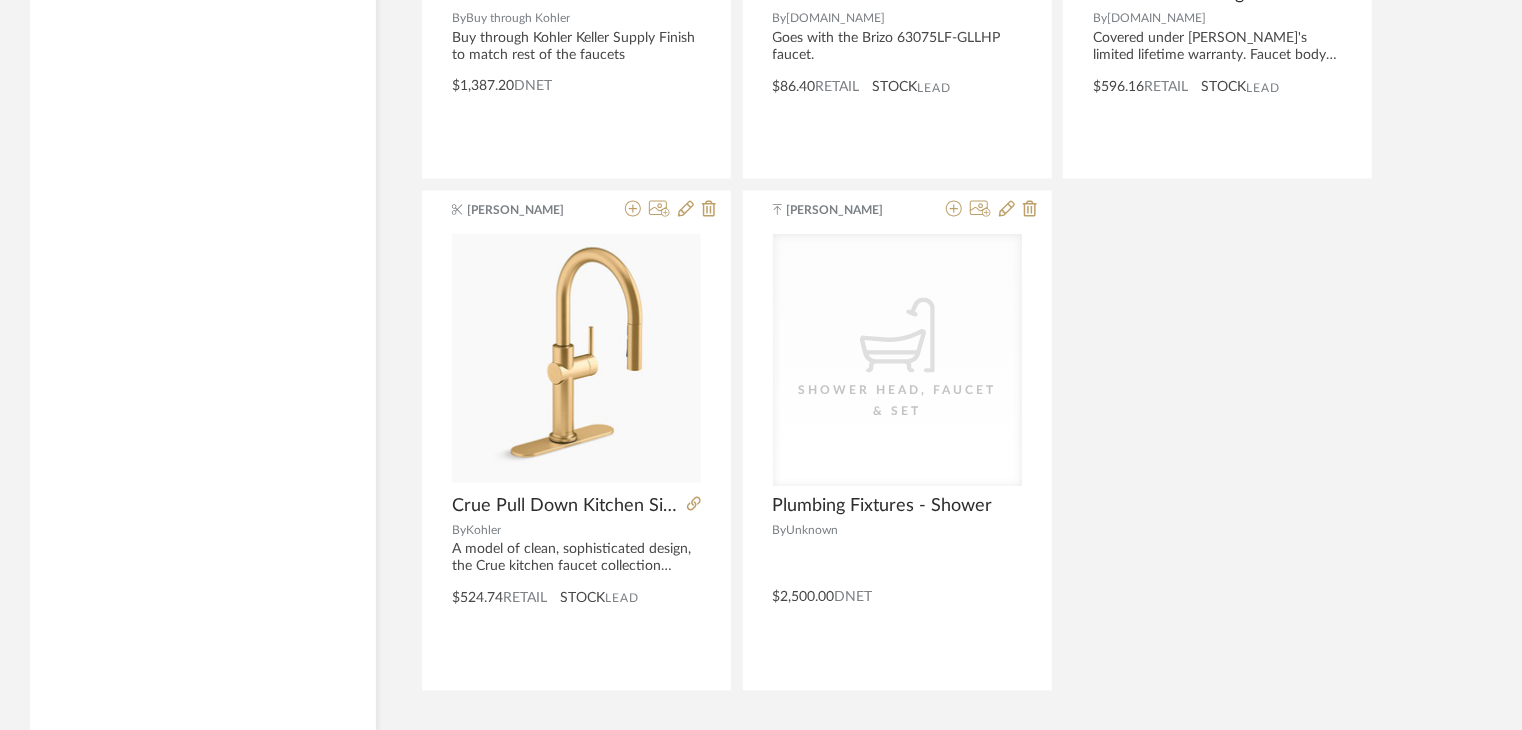 scroll, scrollTop: 9063, scrollLeft: 0, axis: vertical 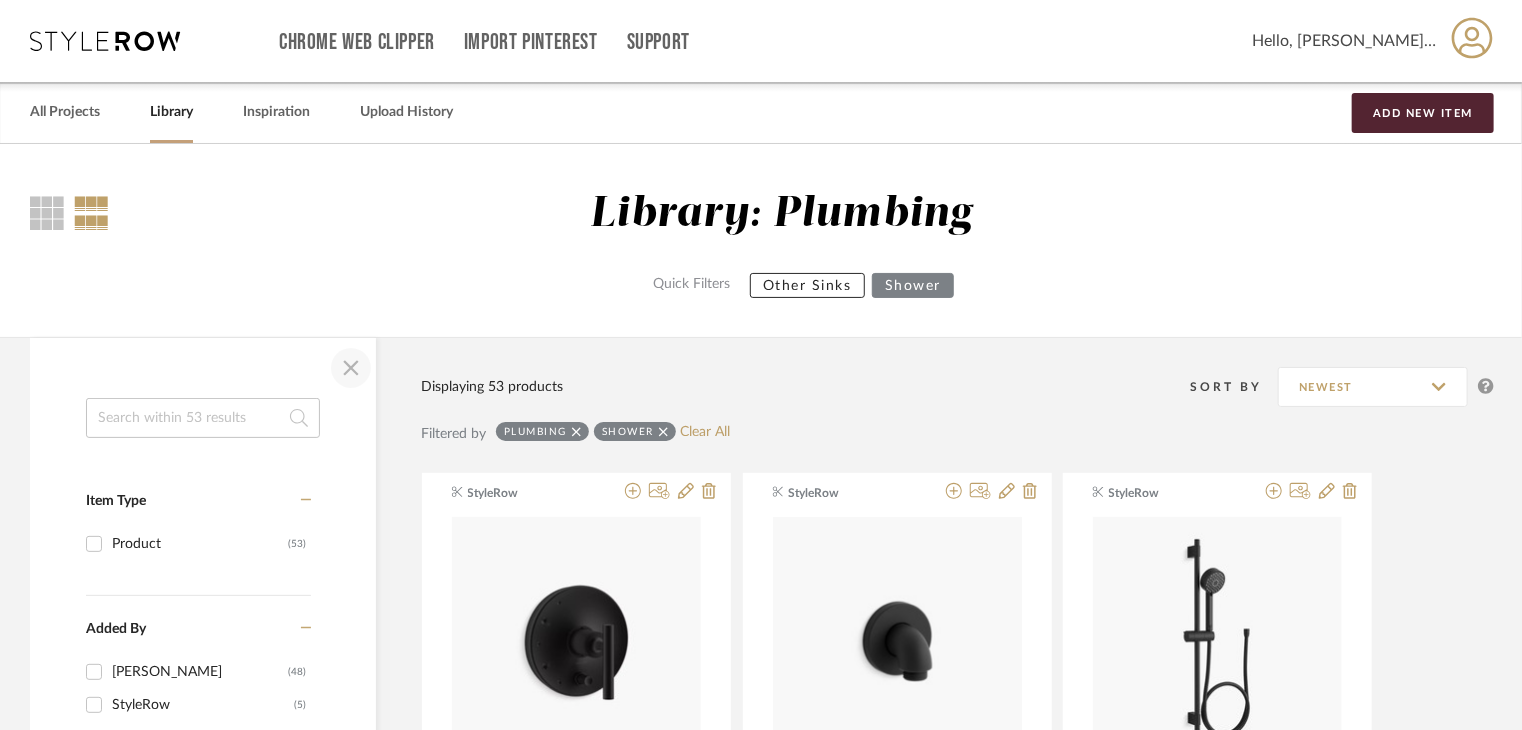 click 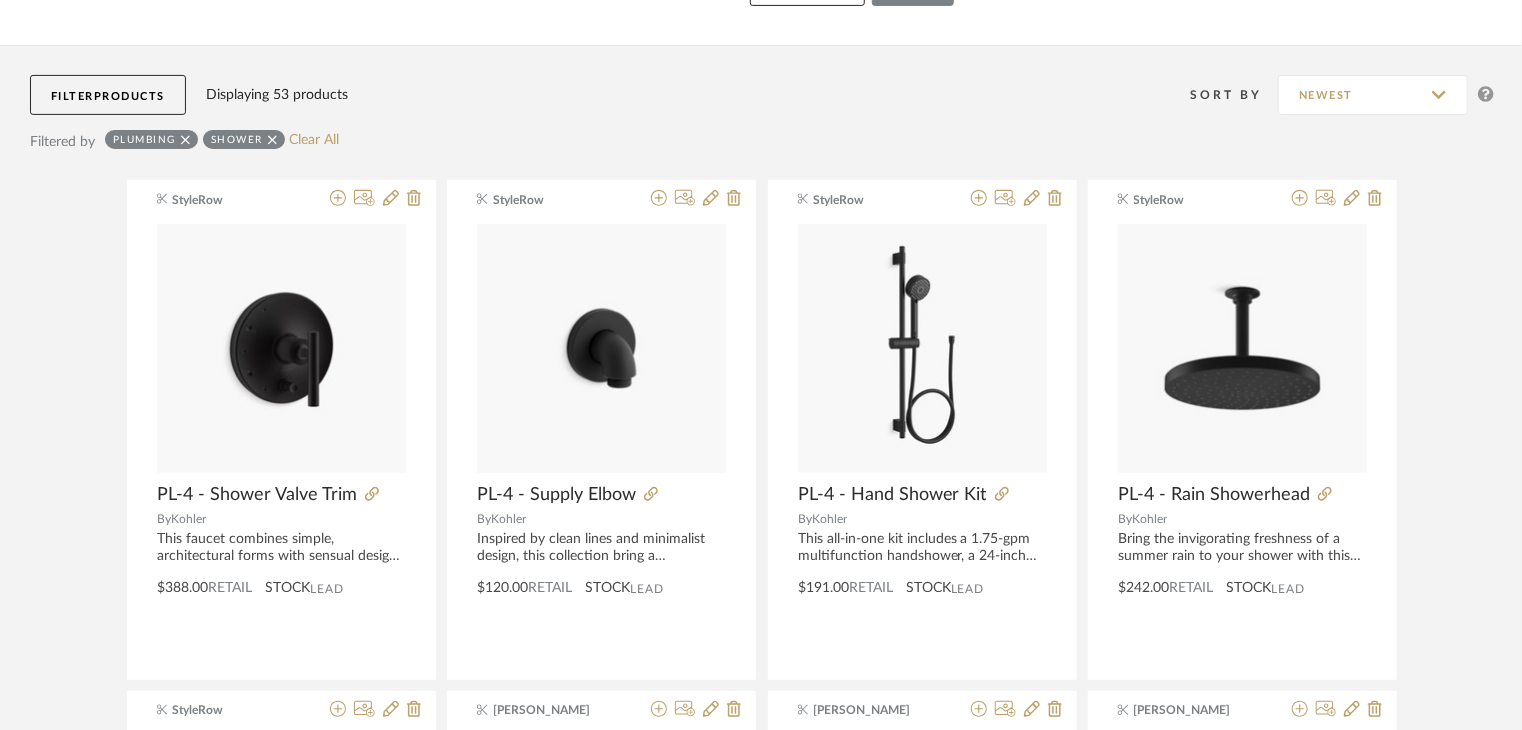 scroll, scrollTop: 0, scrollLeft: 0, axis: both 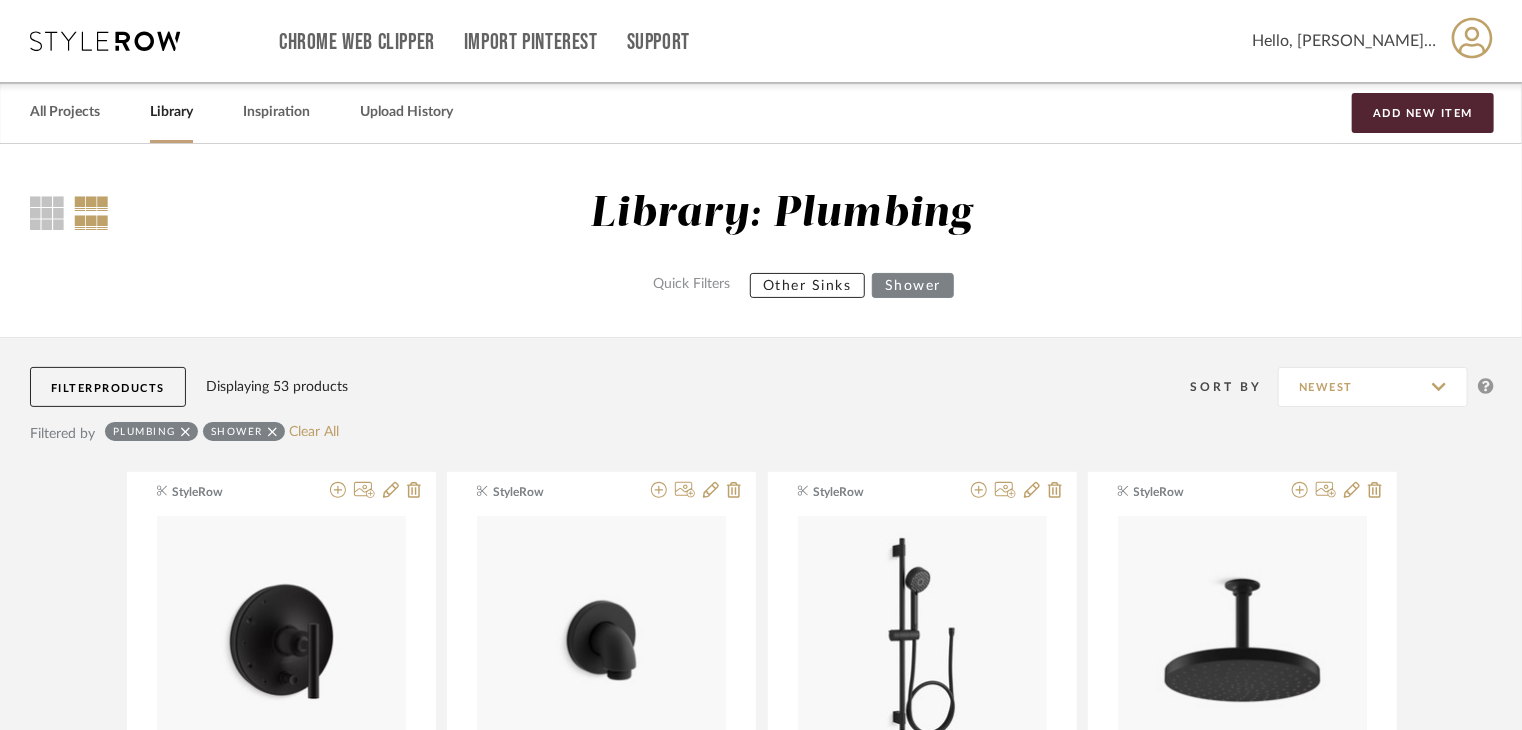 click on "Library" at bounding box center (171, 112) 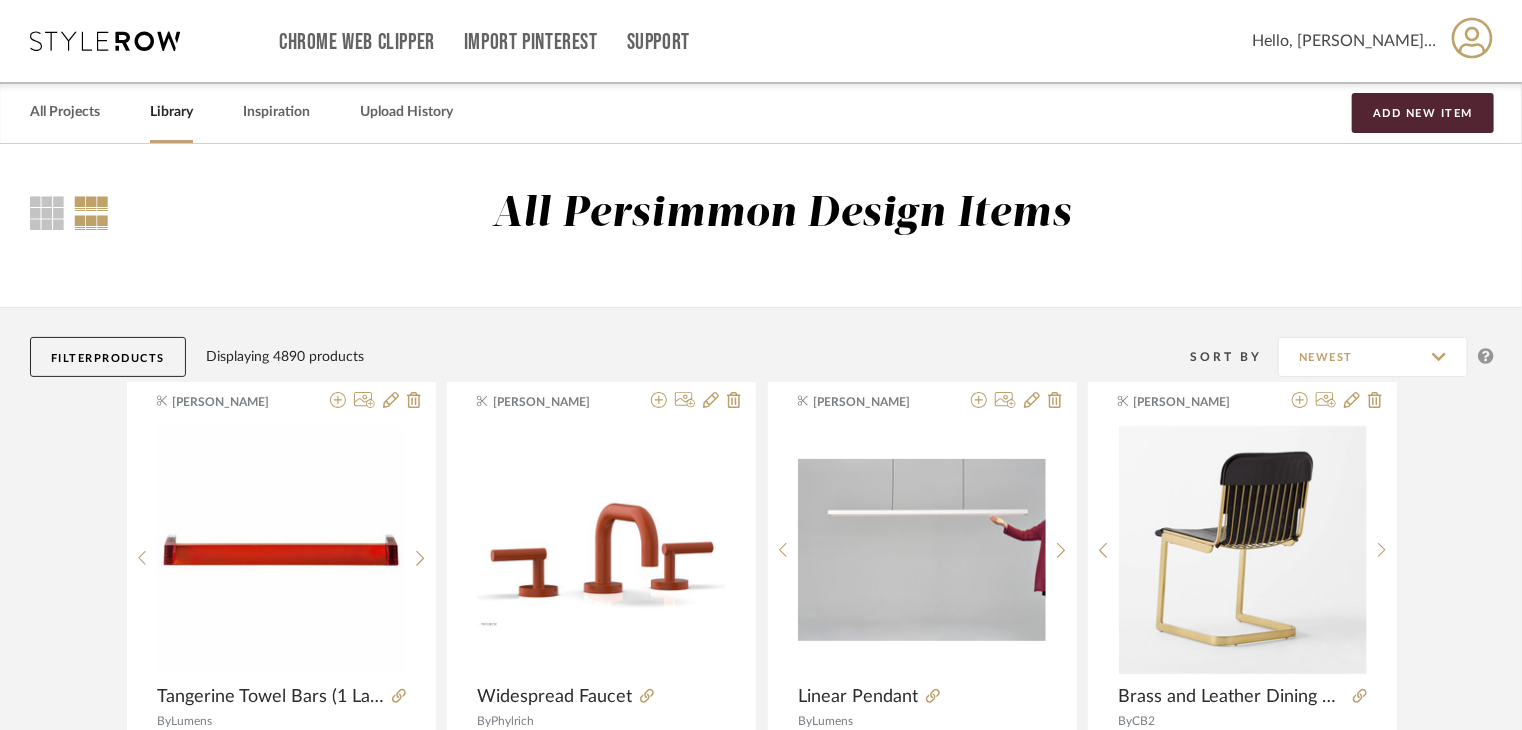 click on "Filter   Products" 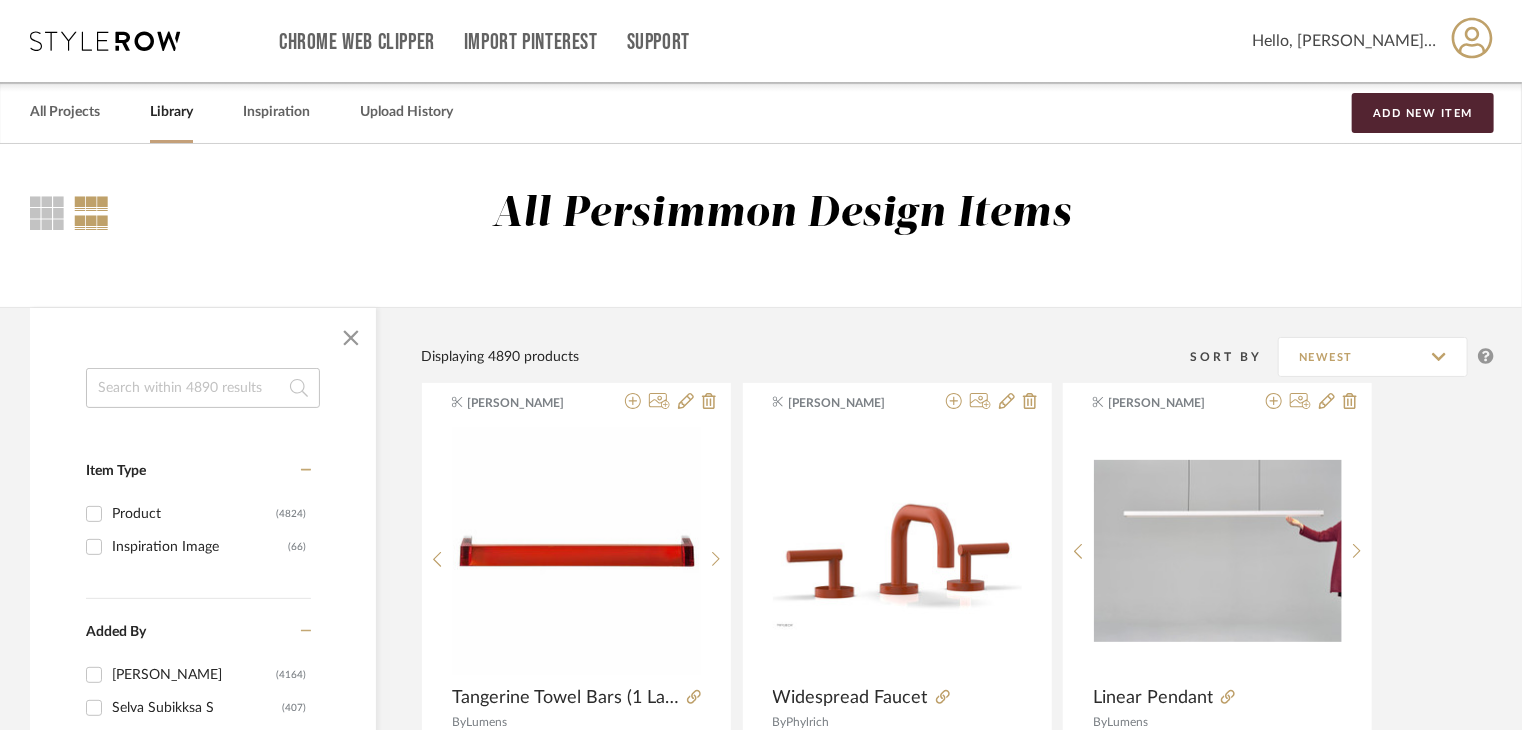 click 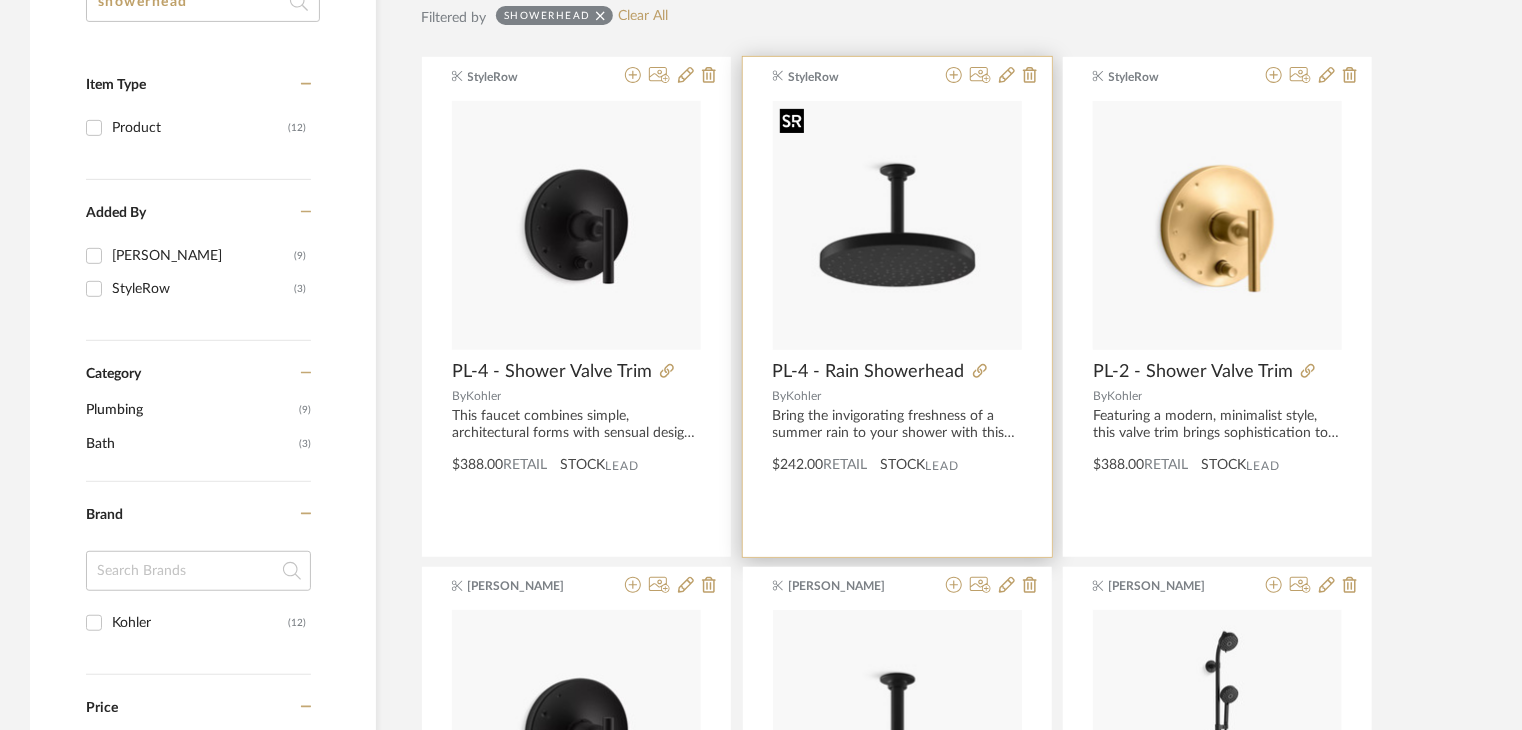 scroll, scrollTop: 277, scrollLeft: 0, axis: vertical 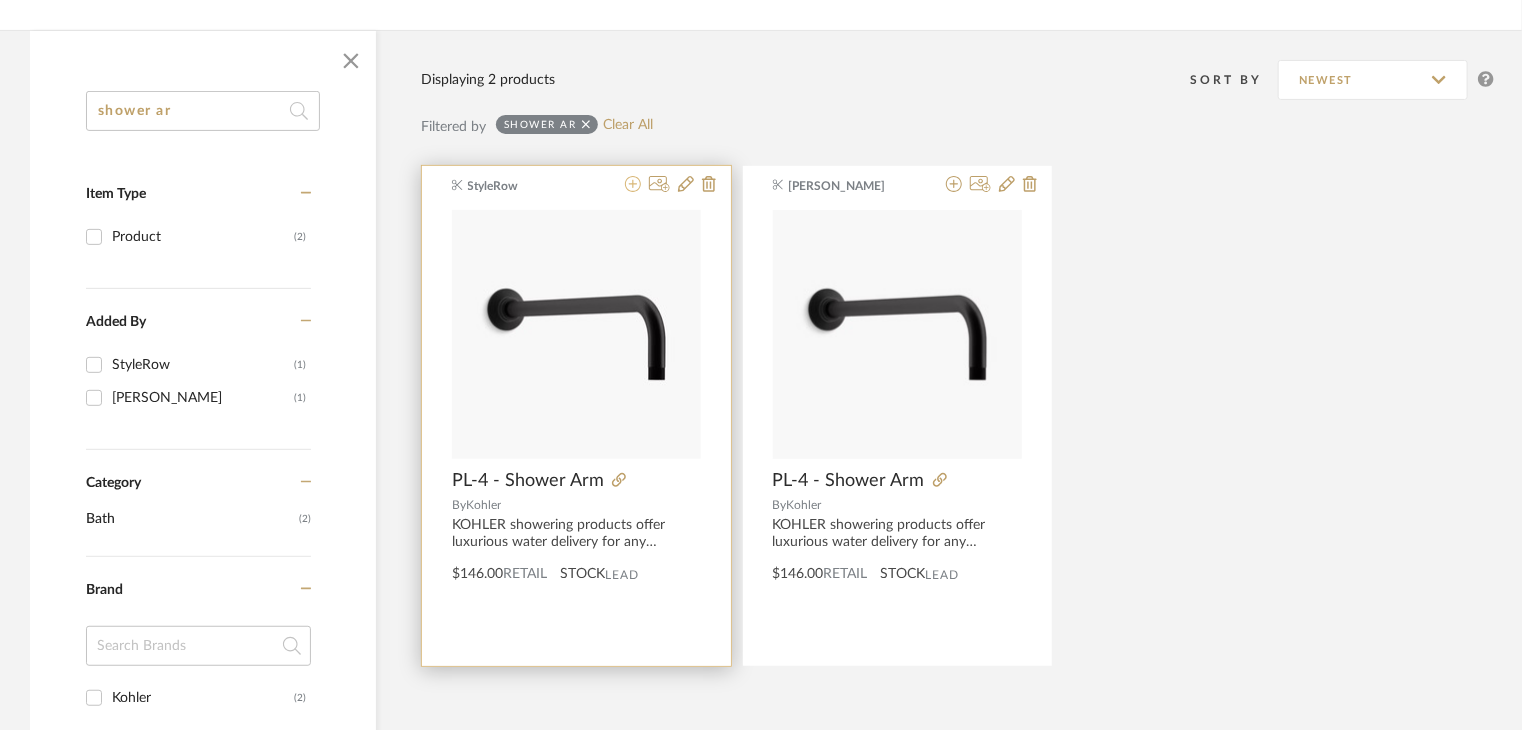 click 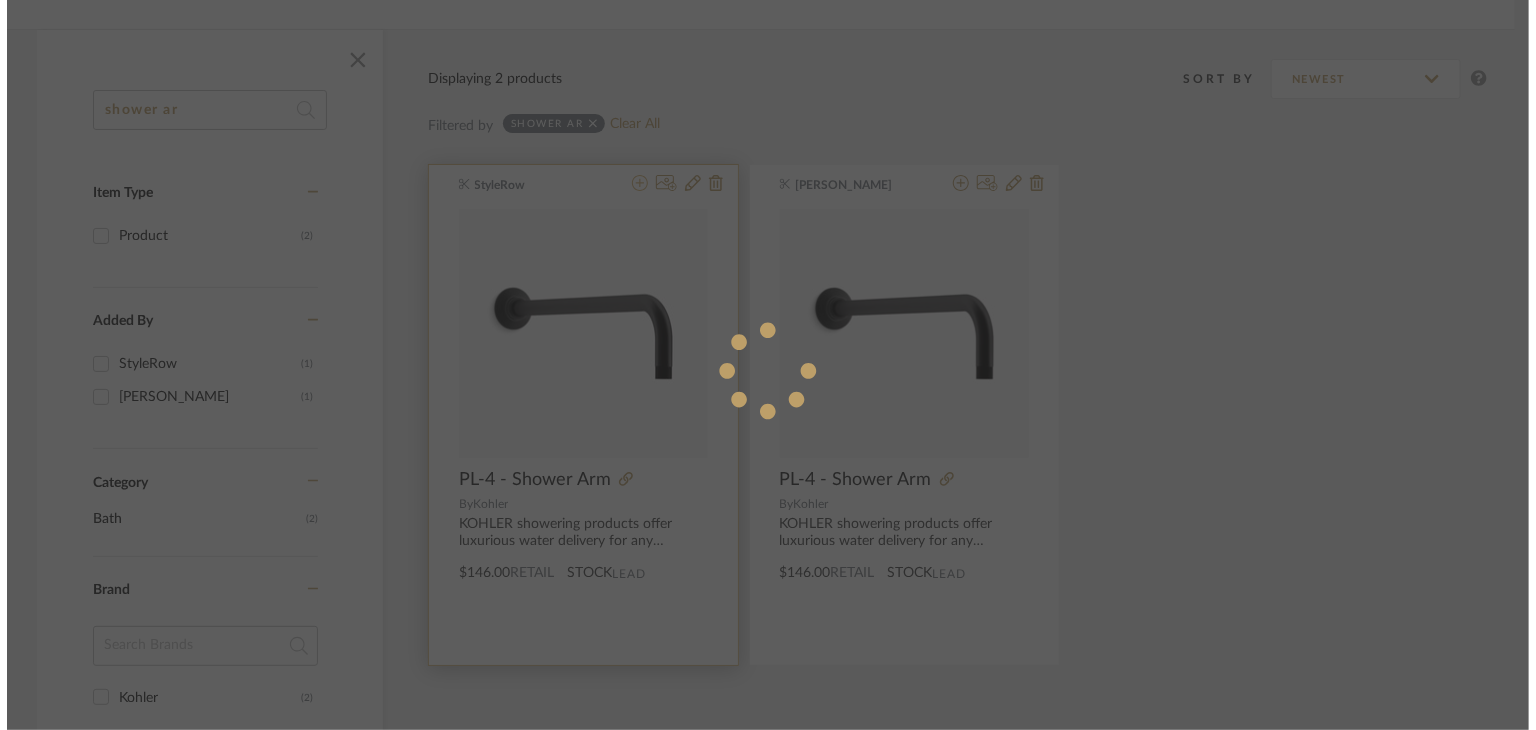 scroll, scrollTop: 0, scrollLeft: 0, axis: both 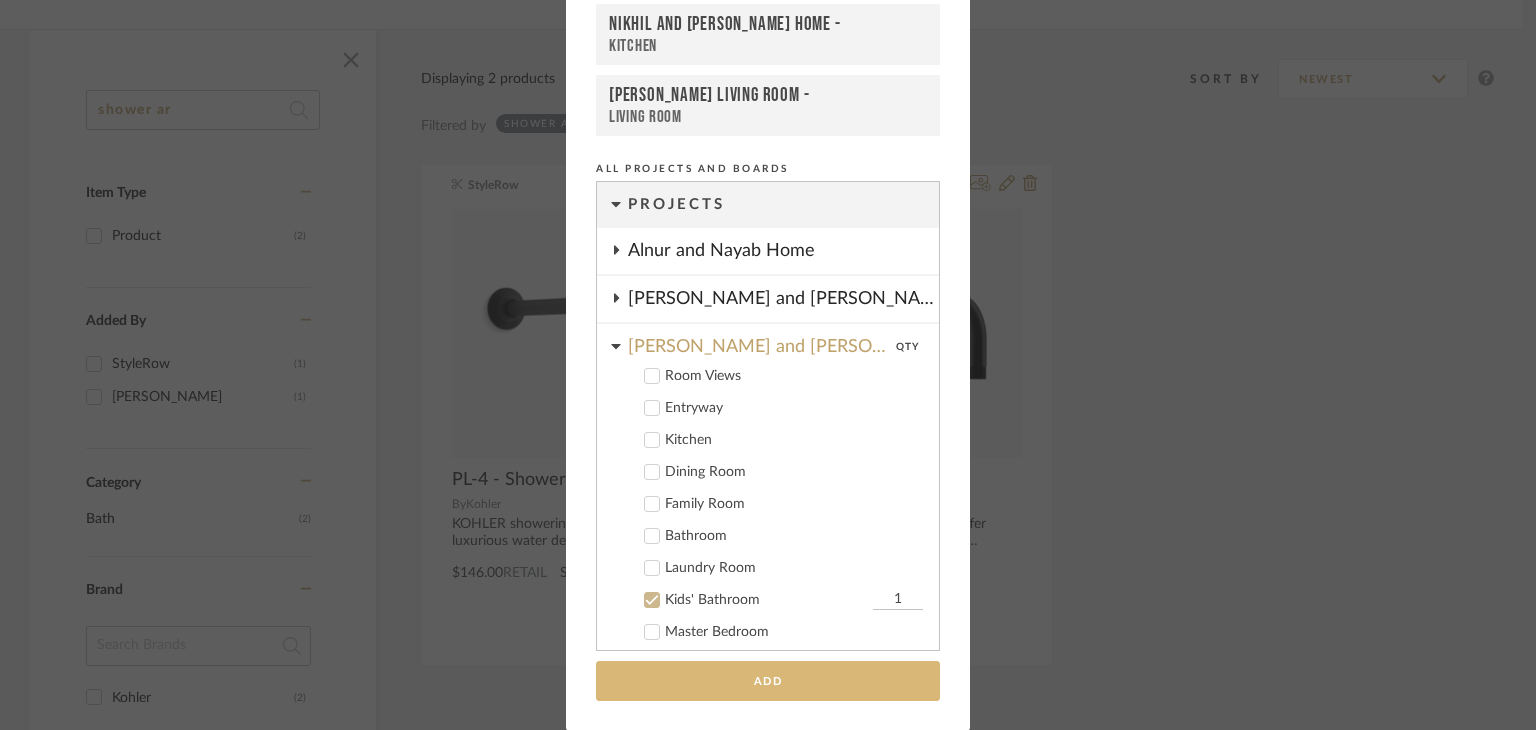 click on "Add" at bounding box center [768, 681] 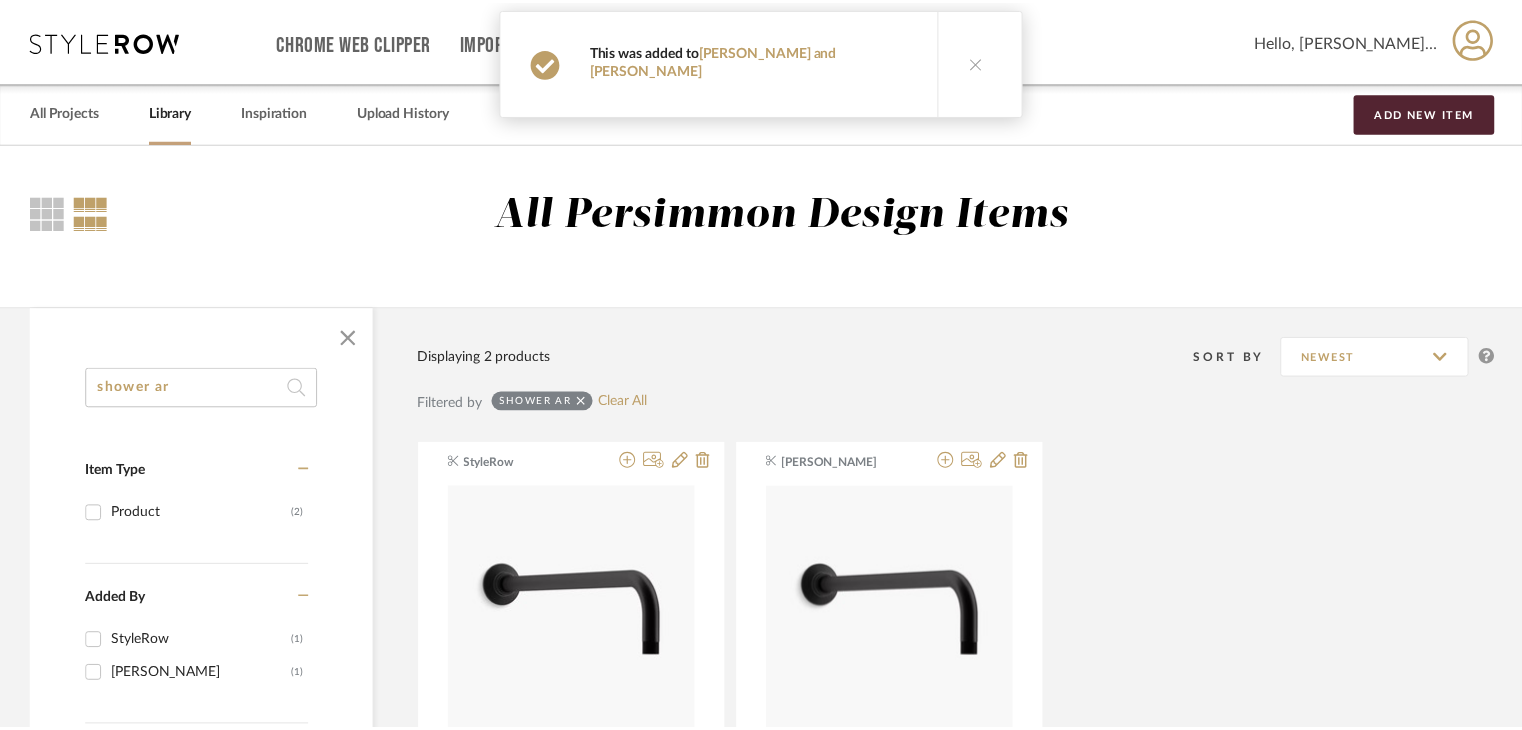 scroll, scrollTop: 277, scrollLeft: 0, axis: vertical 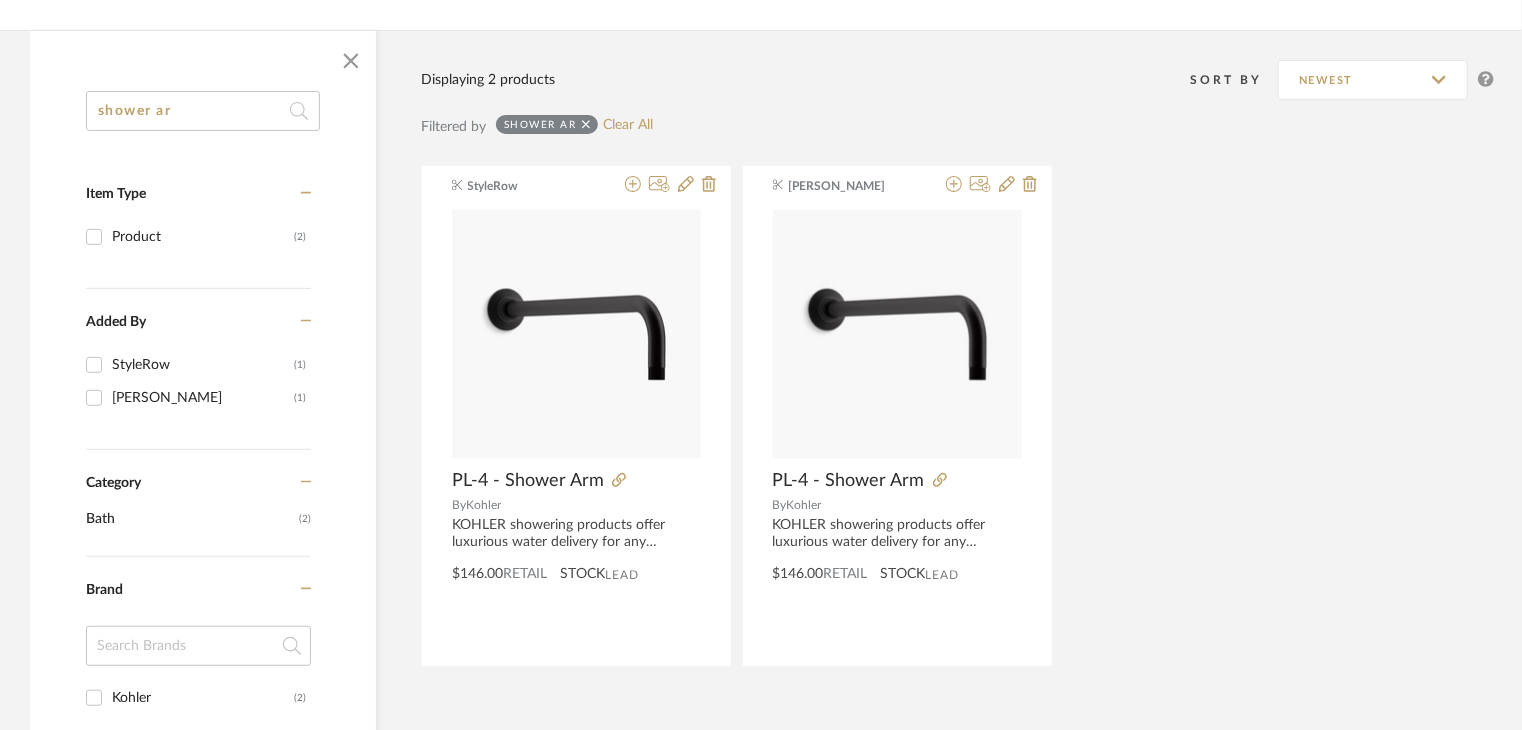 click on "shower ar" 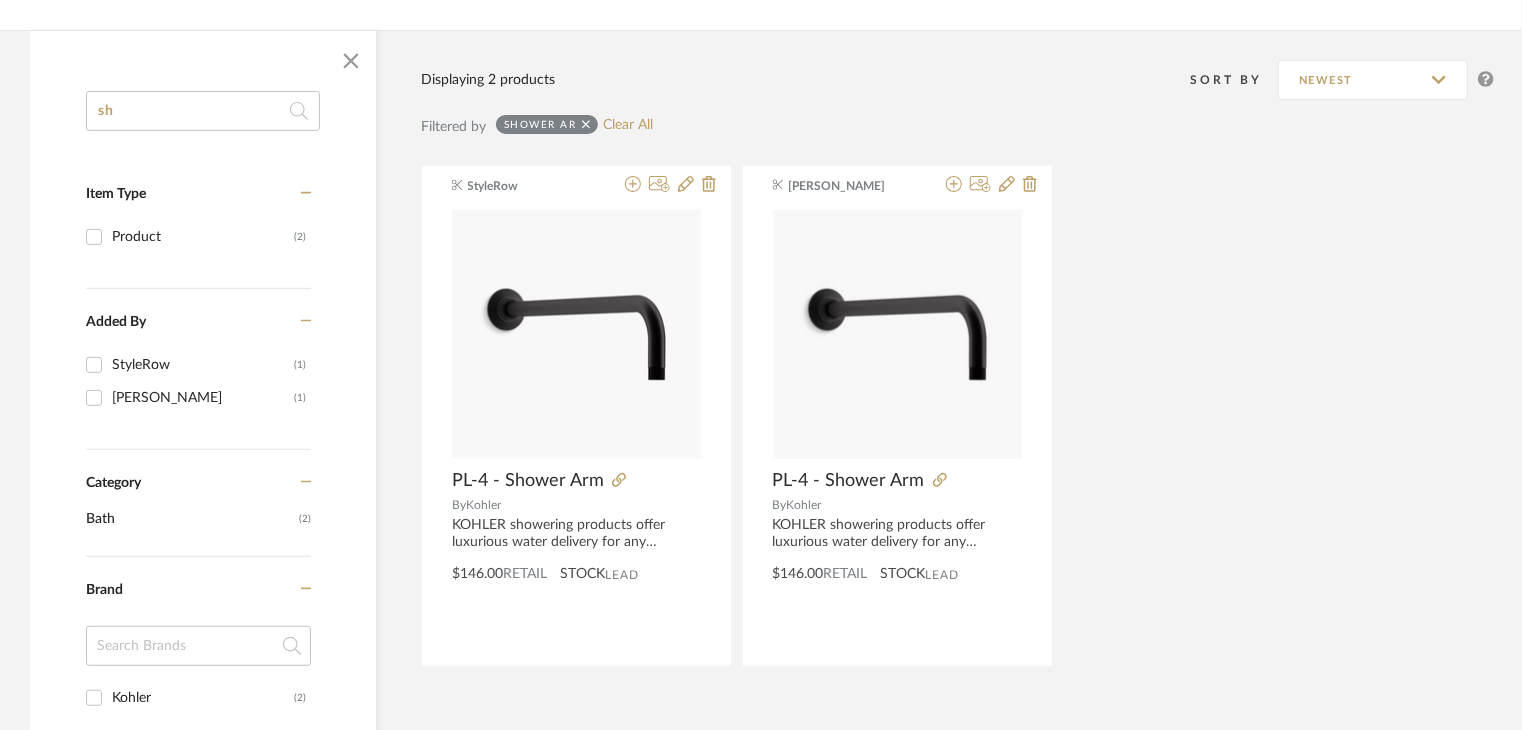 type on "s" 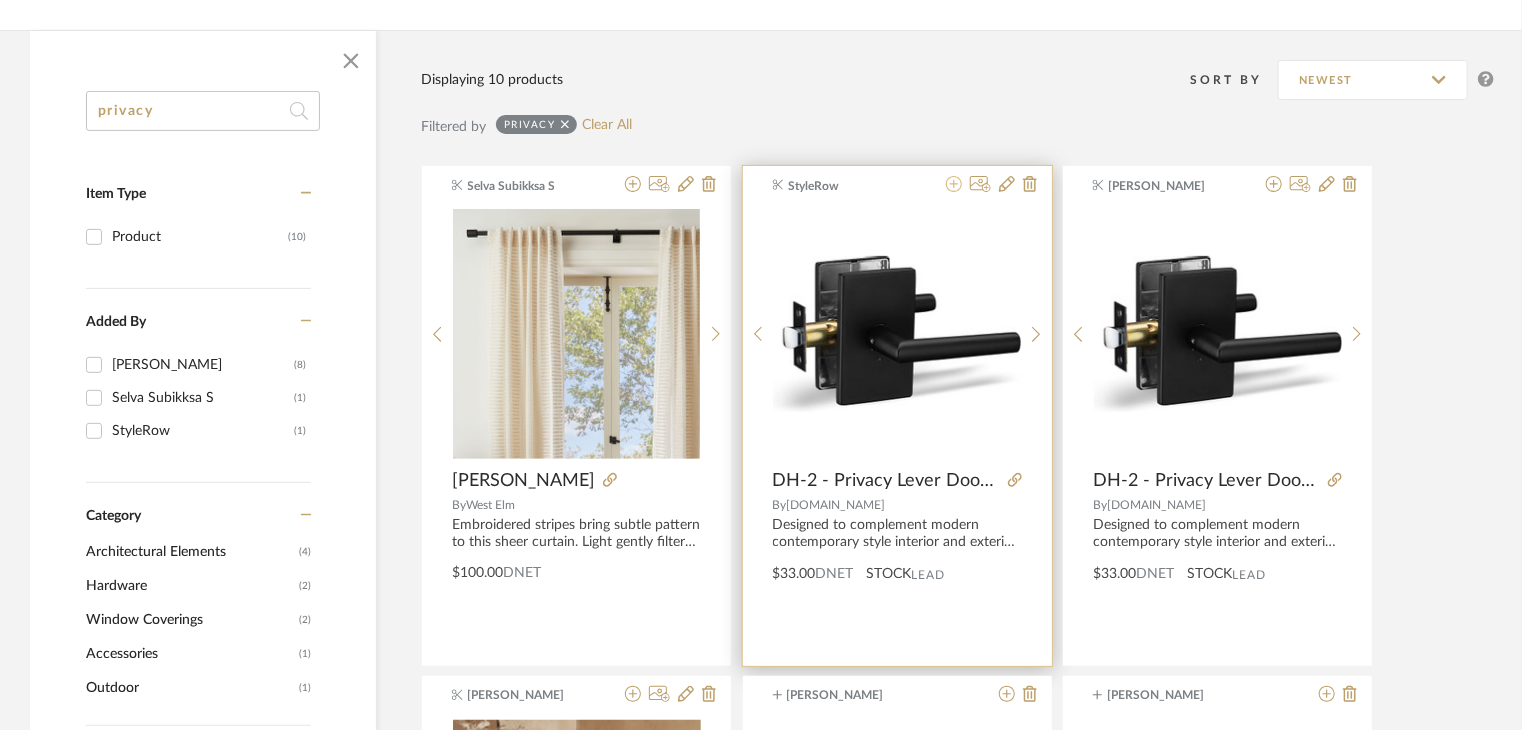 click 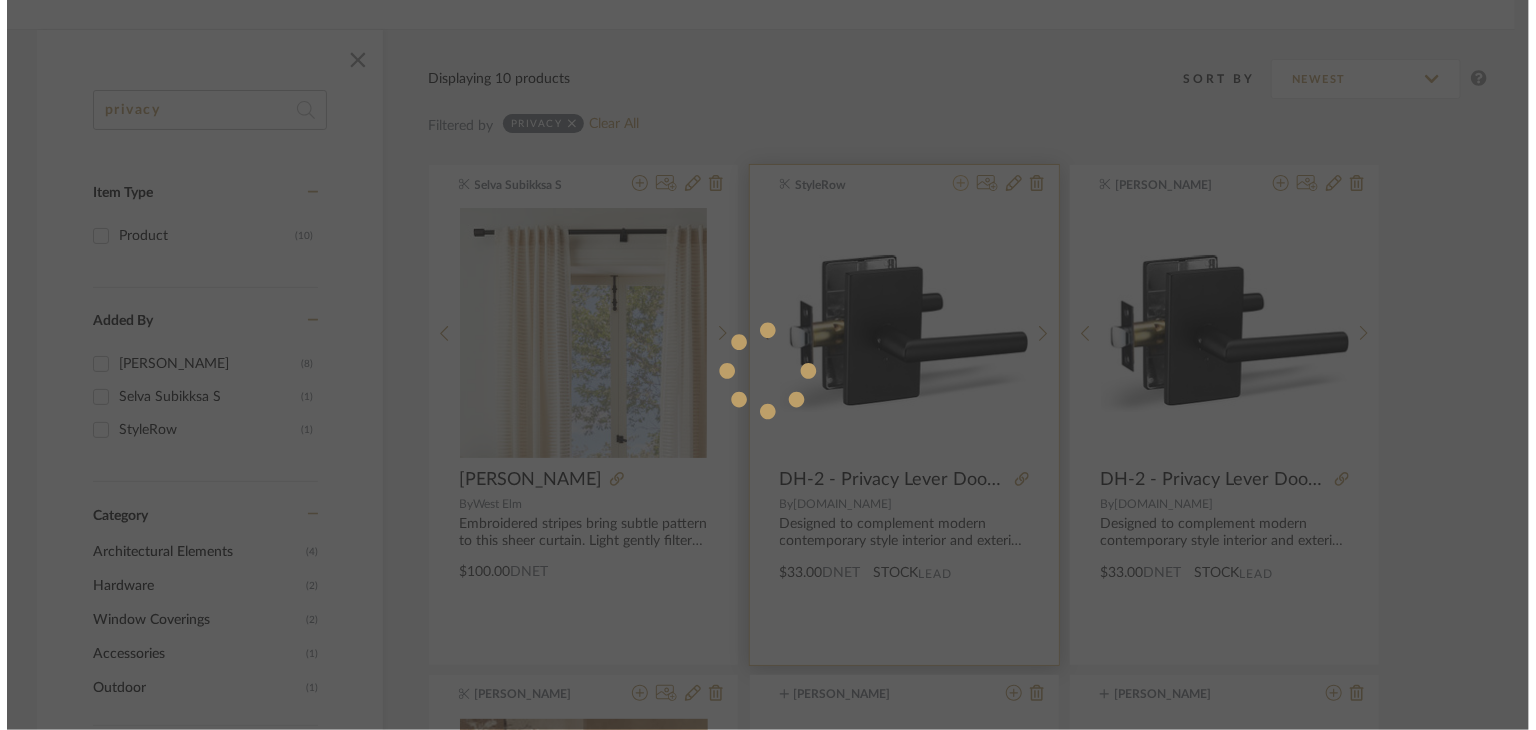 scroll, scrollTop: 0, scrollLeft: 0, axis: both 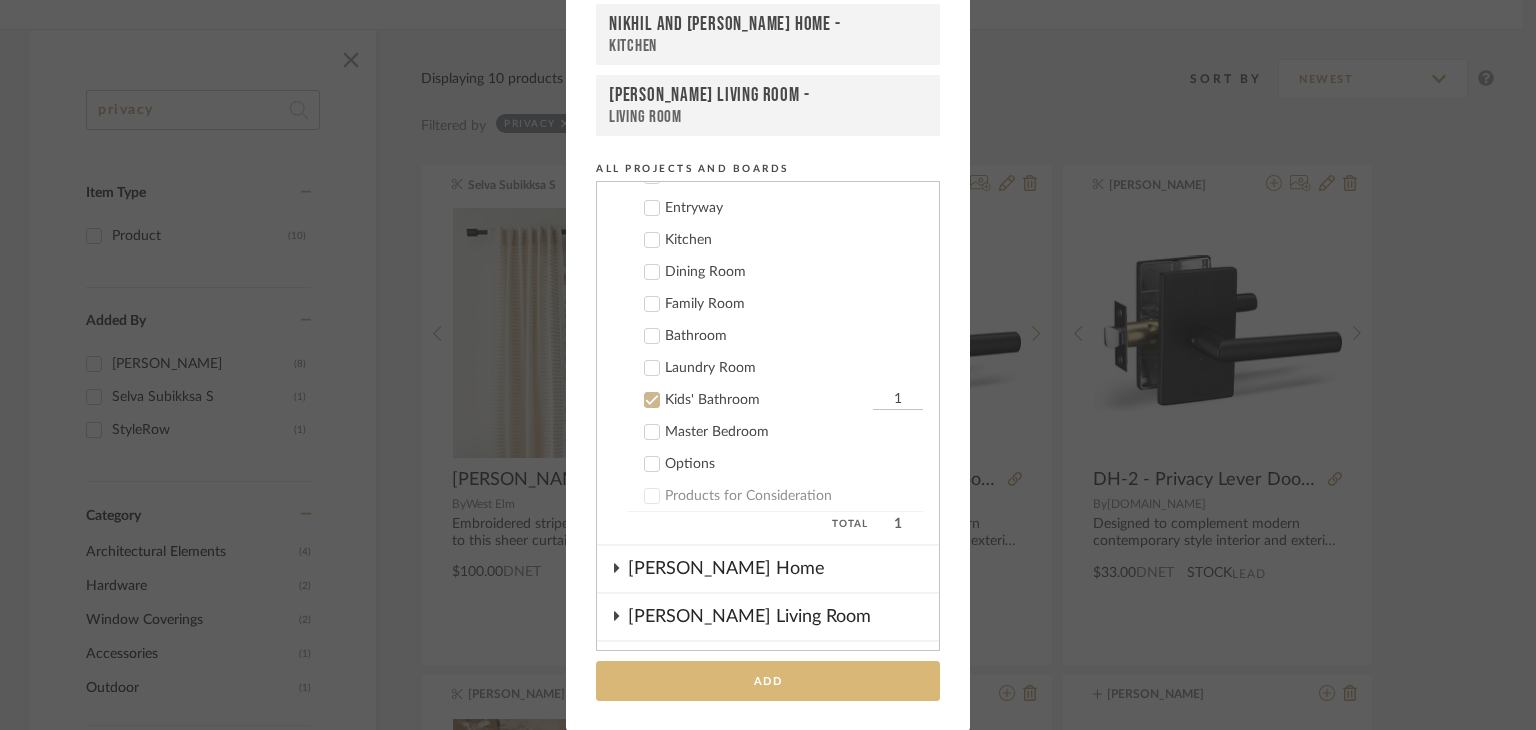 click on "Add" at bounding box center (768, 681) 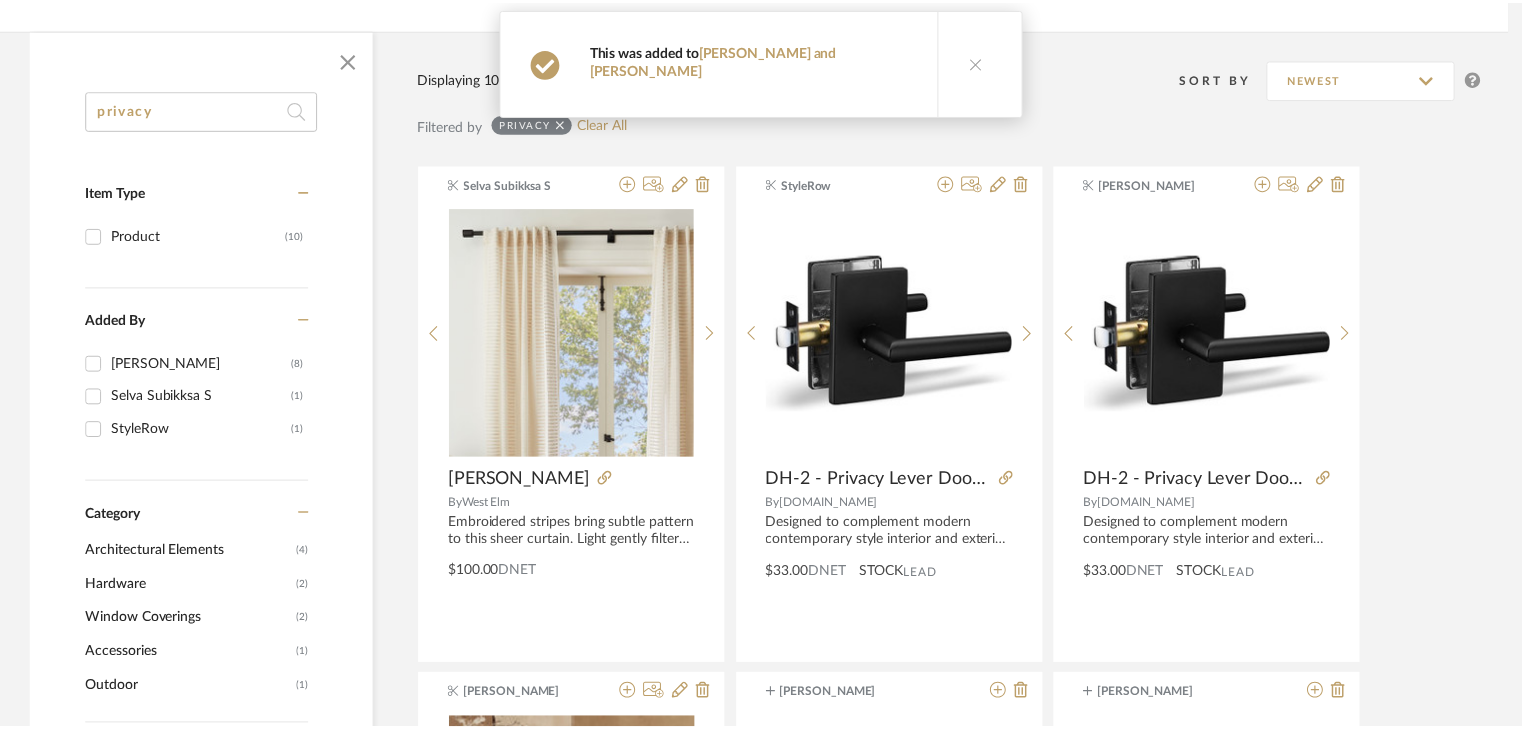 scroll, scrollTop: 277, scrollLeft: 0, axis: vertical 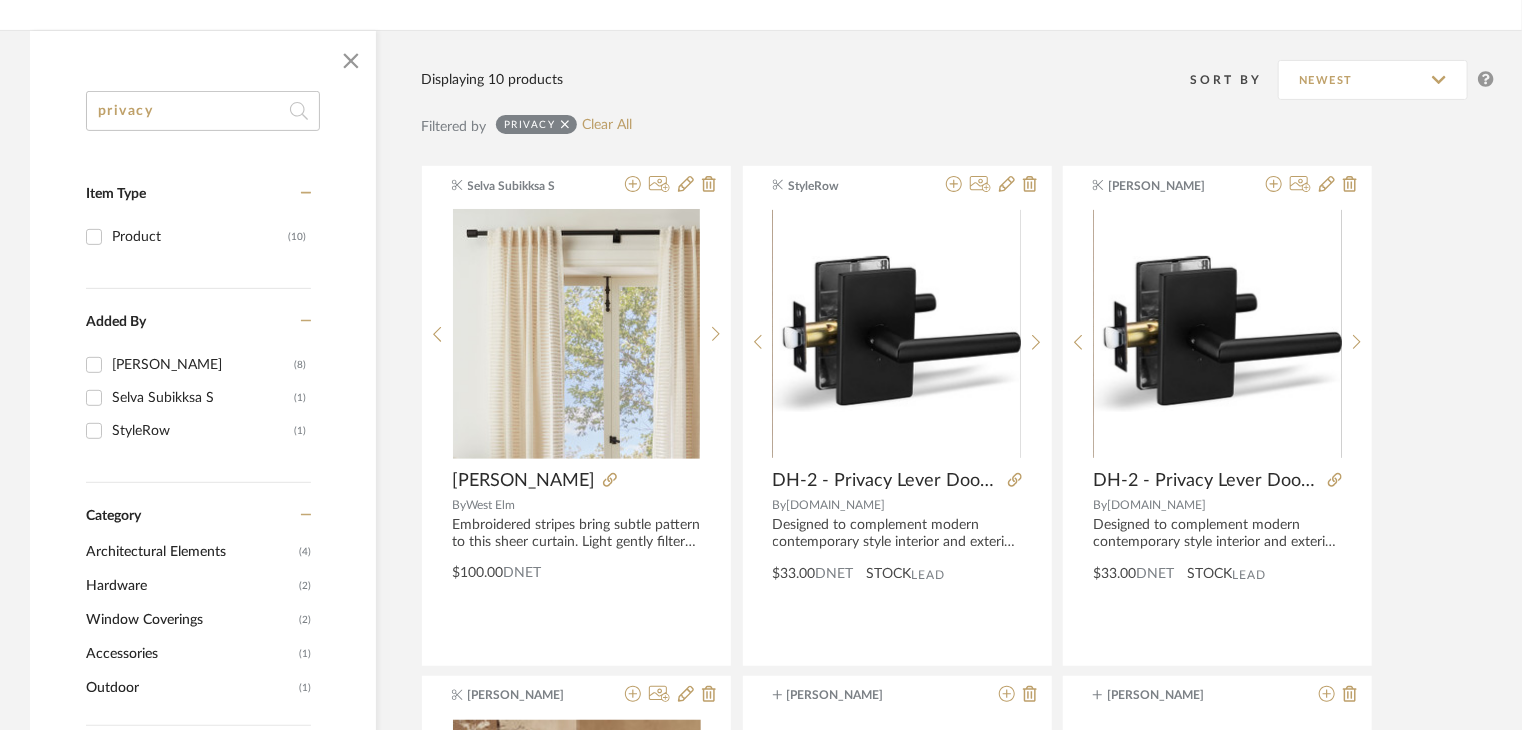click on "privacy" 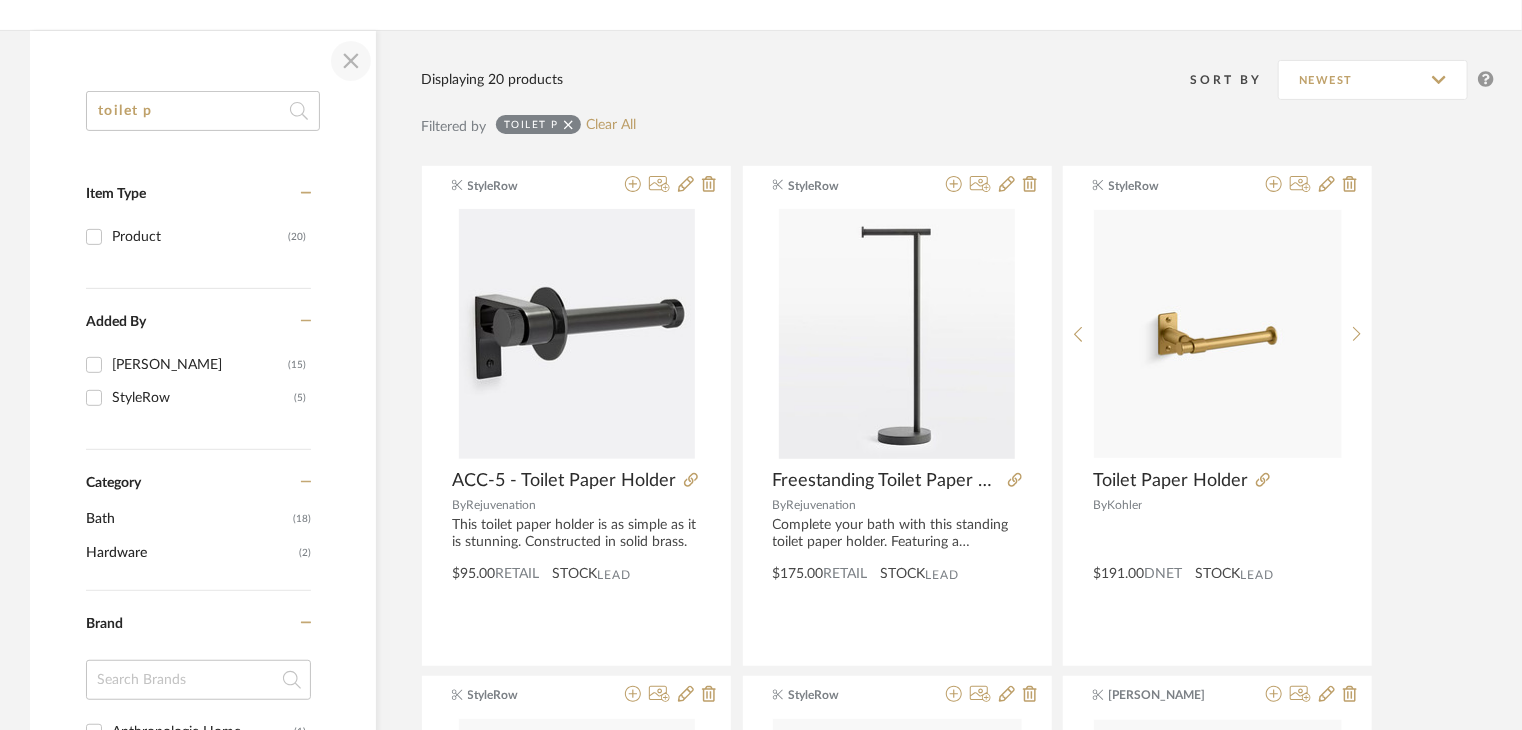 type on "toilet p" 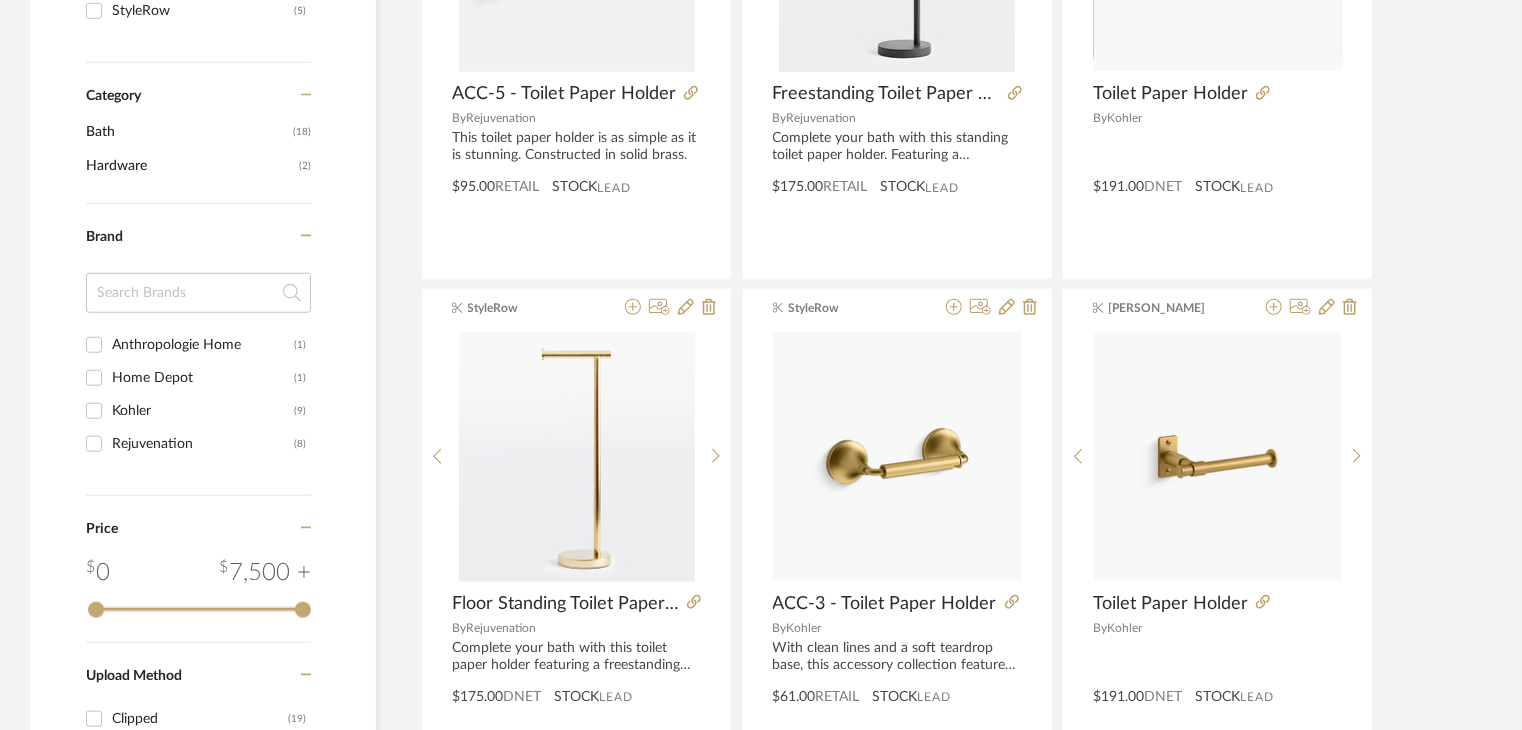 scroll, scrollTop: 77, scrollLeft: 0, axis: vertical 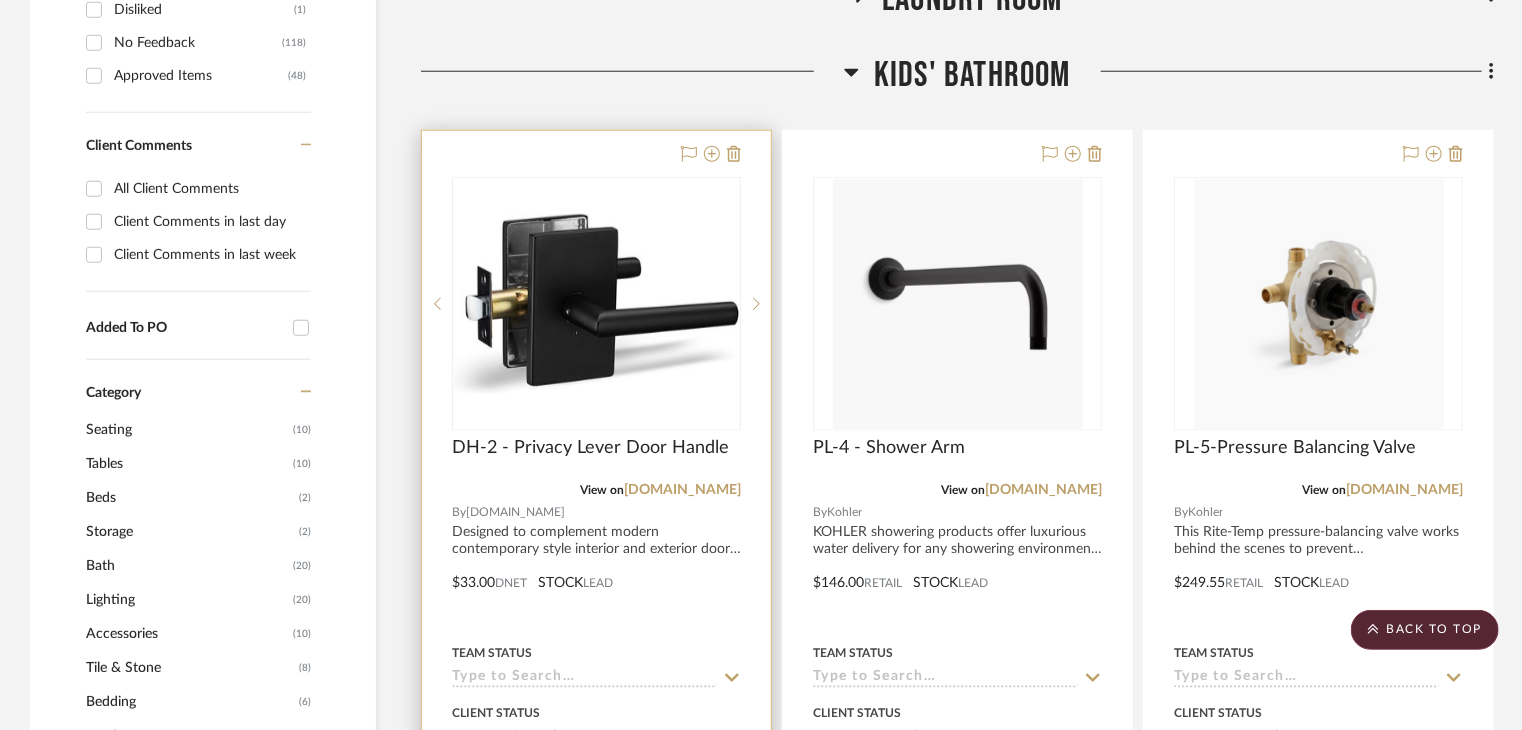 click at bounding box center (596, 568) 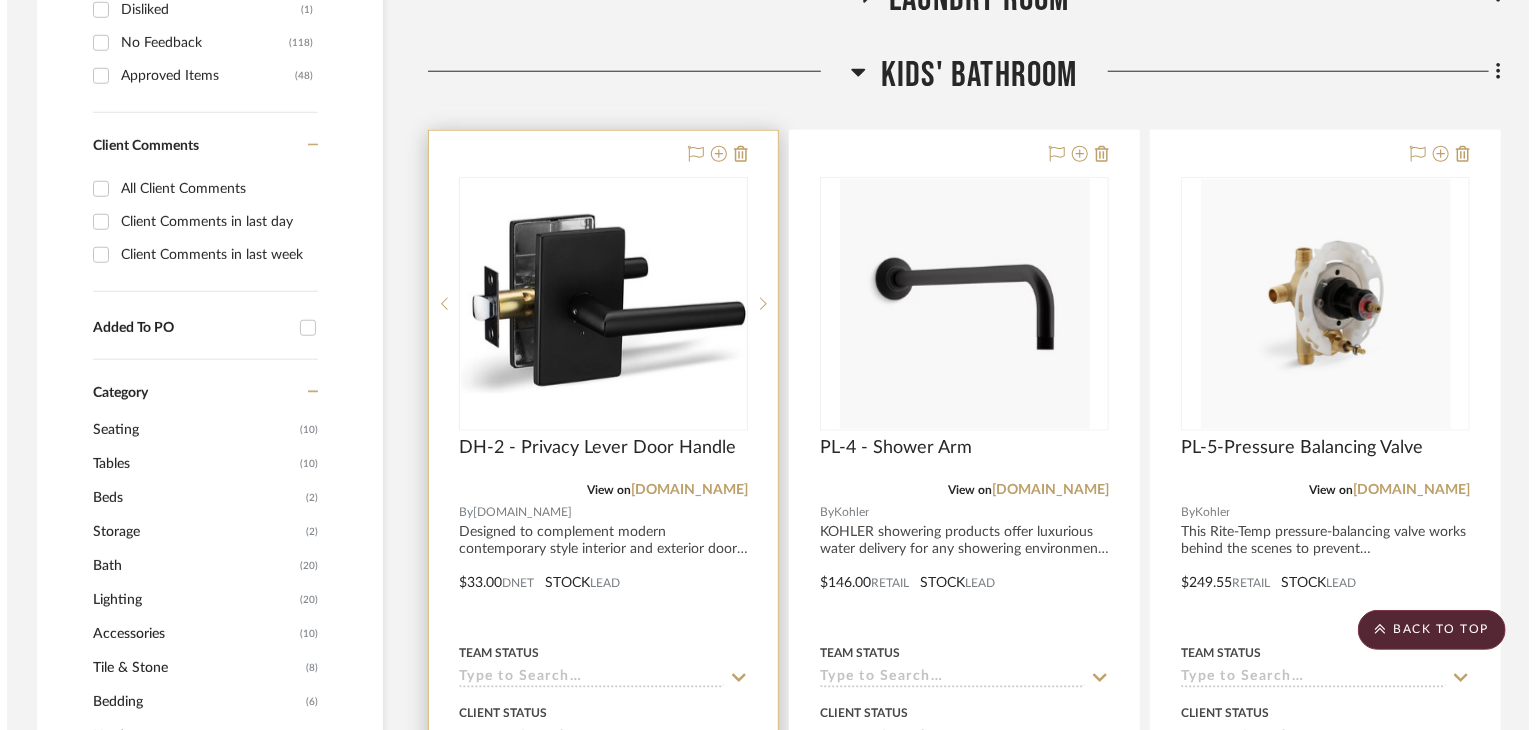 scroll, scrollTop: 0, scrollLeft: 0, axis: both 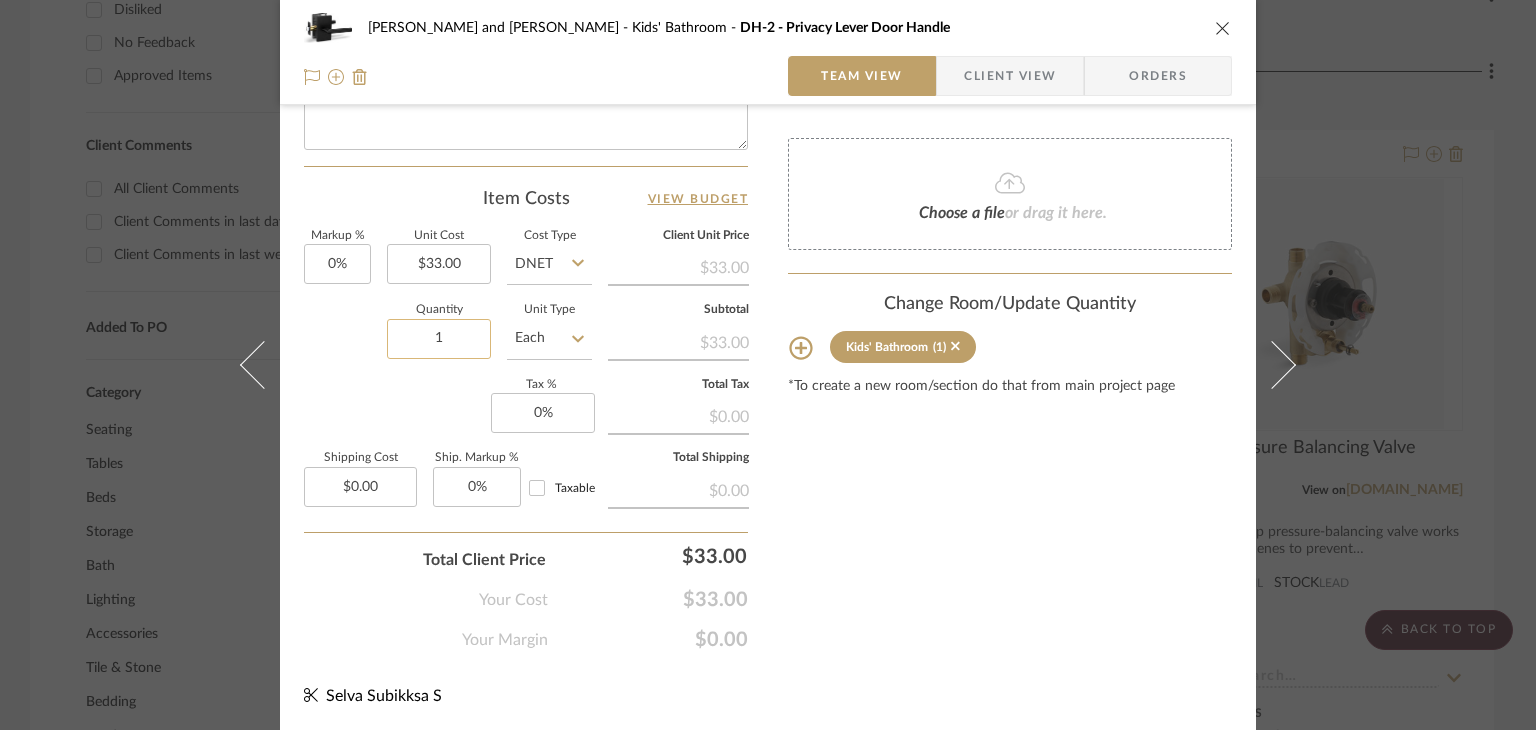 click on "1" 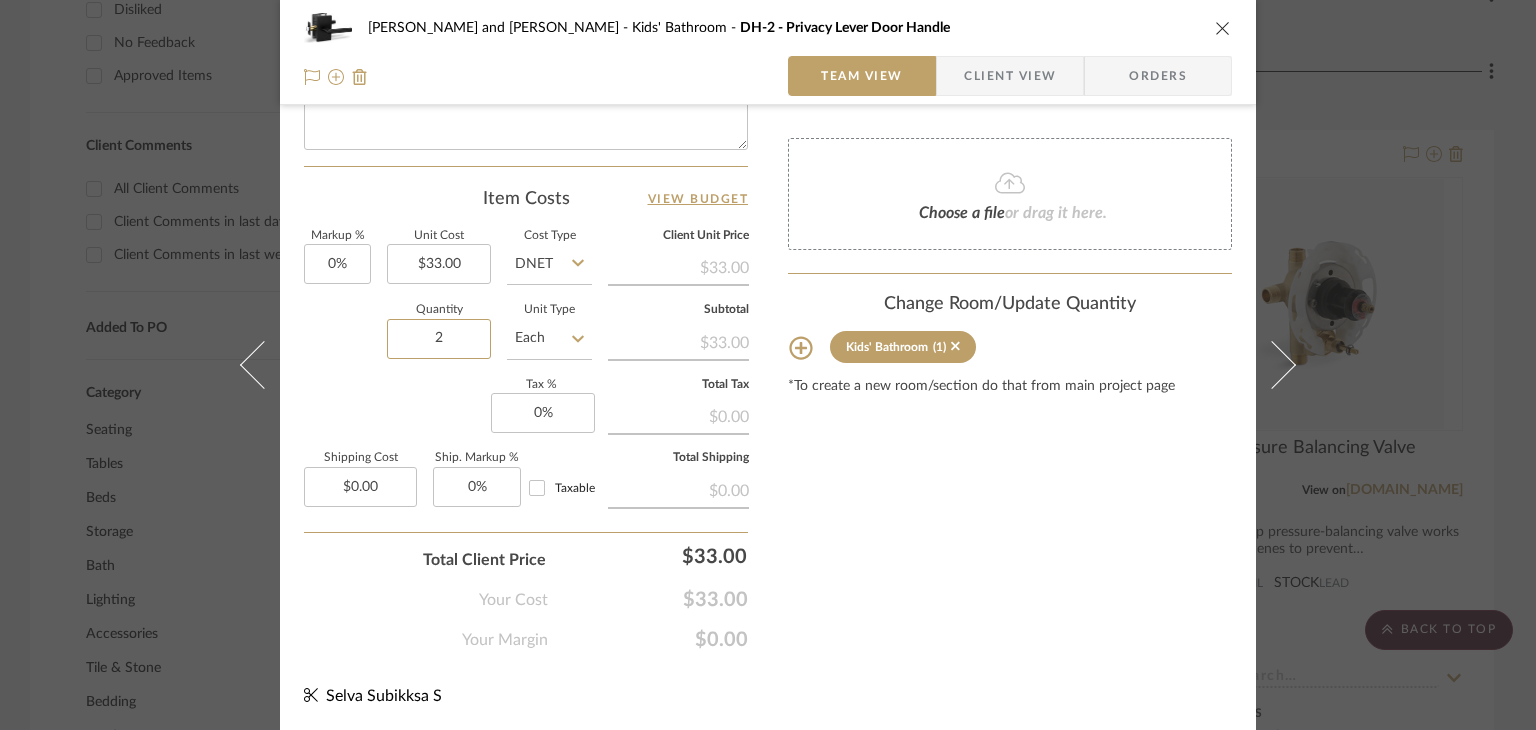 type on "2" 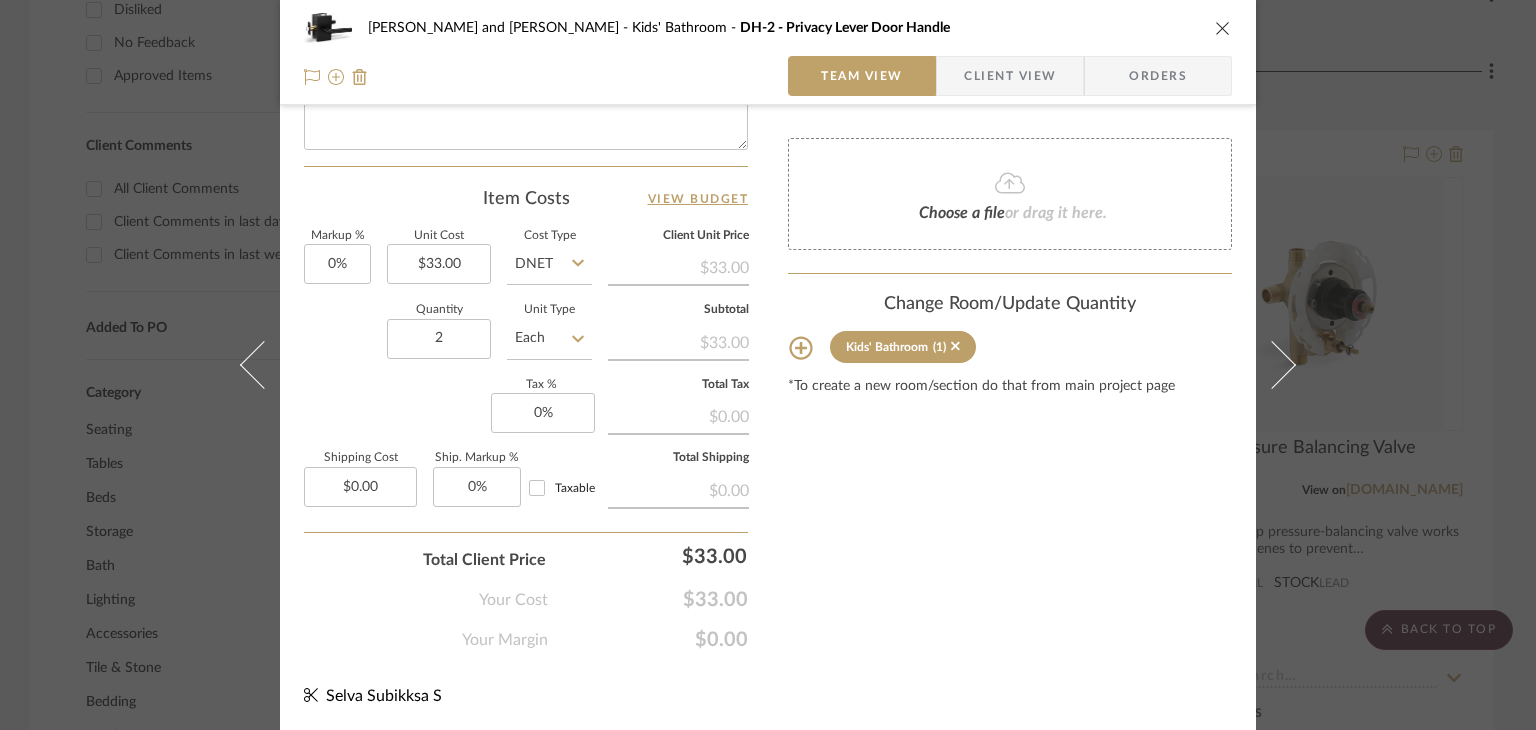 click on "Content here copies to Client View - confirm visibility there.  Show in Client Dashboard   Include in Budget   View Budget  Team Status  Lead Time  In Stock Weeks  Due Date   Install Date  Tasks / To-Dos /  team Messaging  Leave yourself a note here or share next steps with your team. You will receive emails when they
respond!  Invite Collaborator Internal Notes  Documents  Choose a file  or drag it here. Change Room/Update Quantity  Kids' Bathroom  (1) *To create a new room/section do that from main project page" at bounding box center [1010, -122] 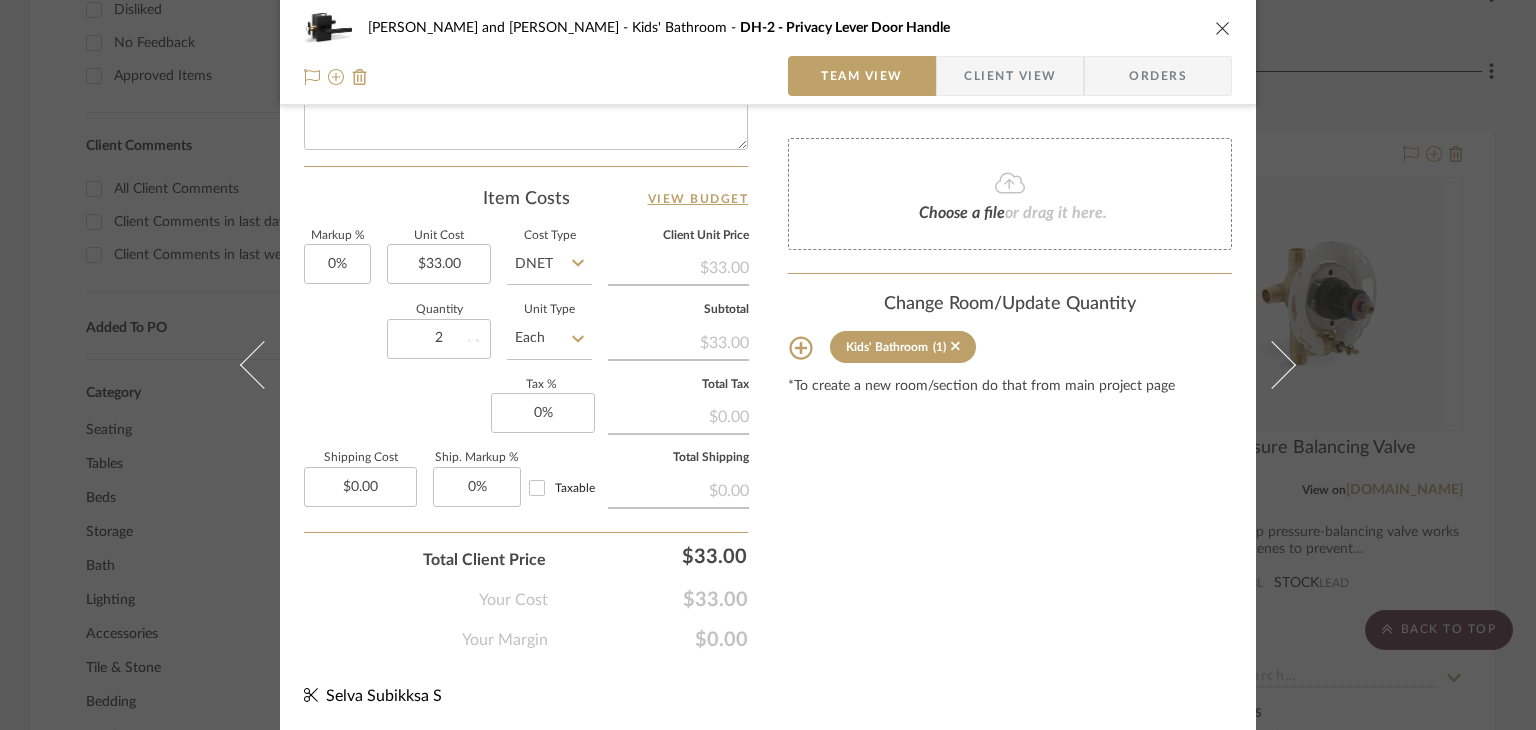 type 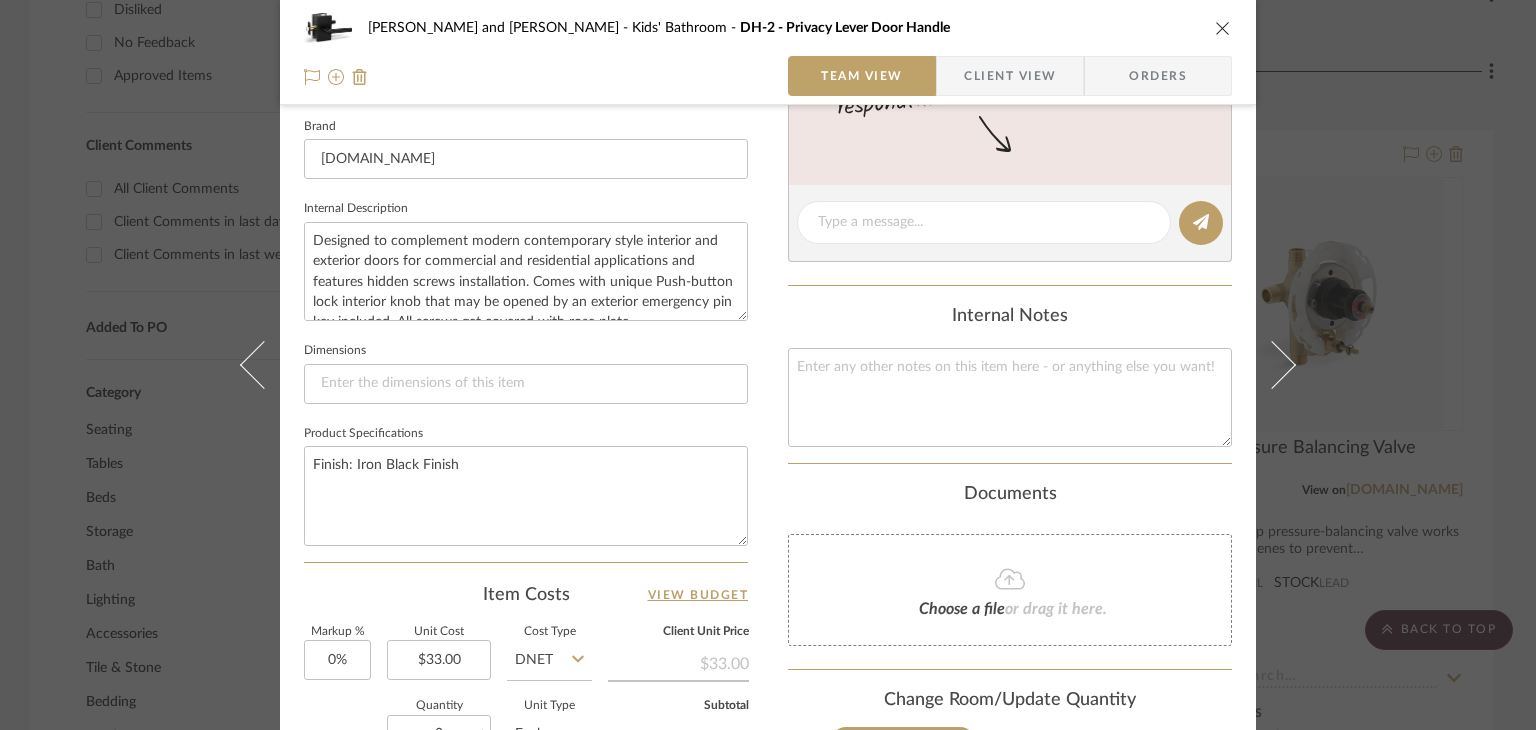 scroll, scrollTop: 331, scrollLeft: 0, axis: vertical 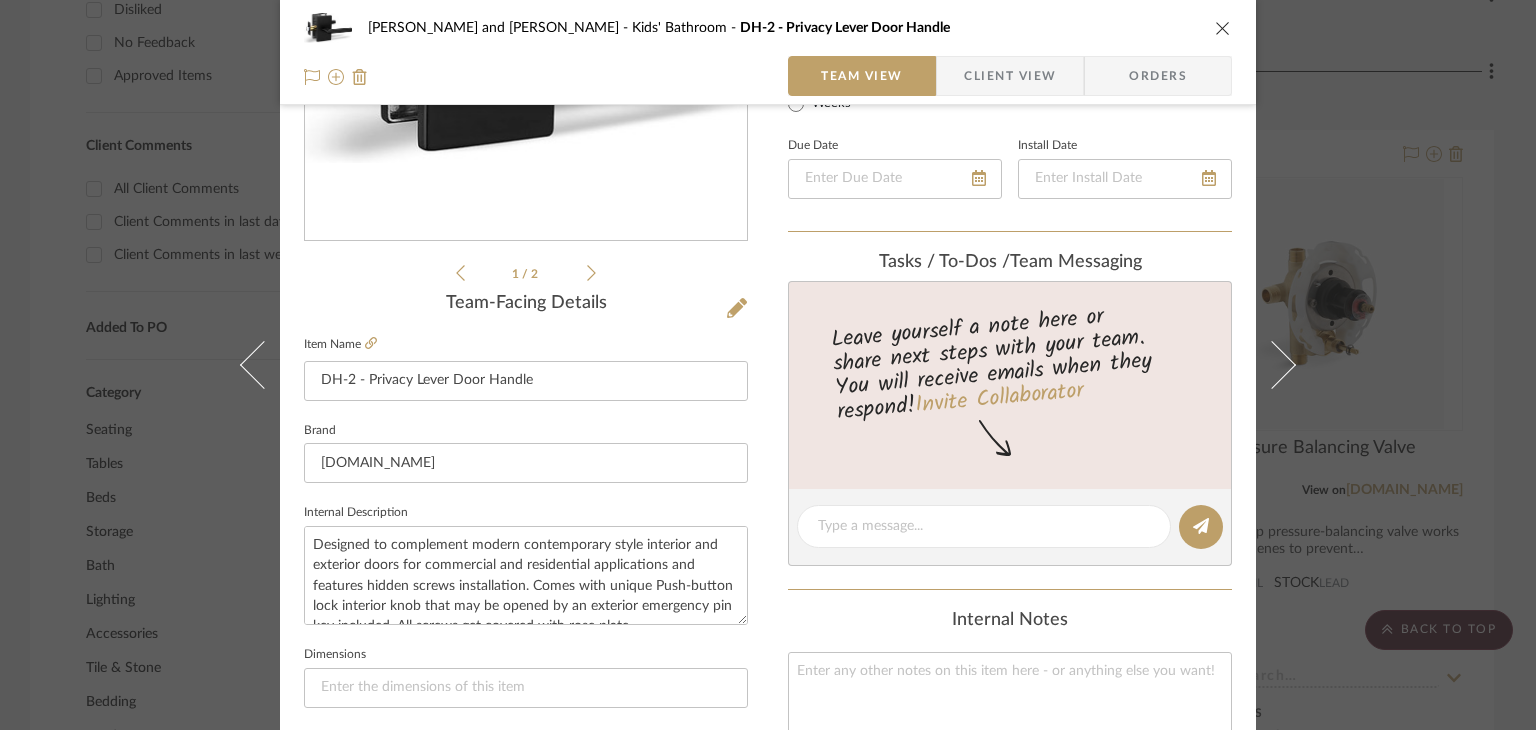 click at bounding box center [1223, 28] 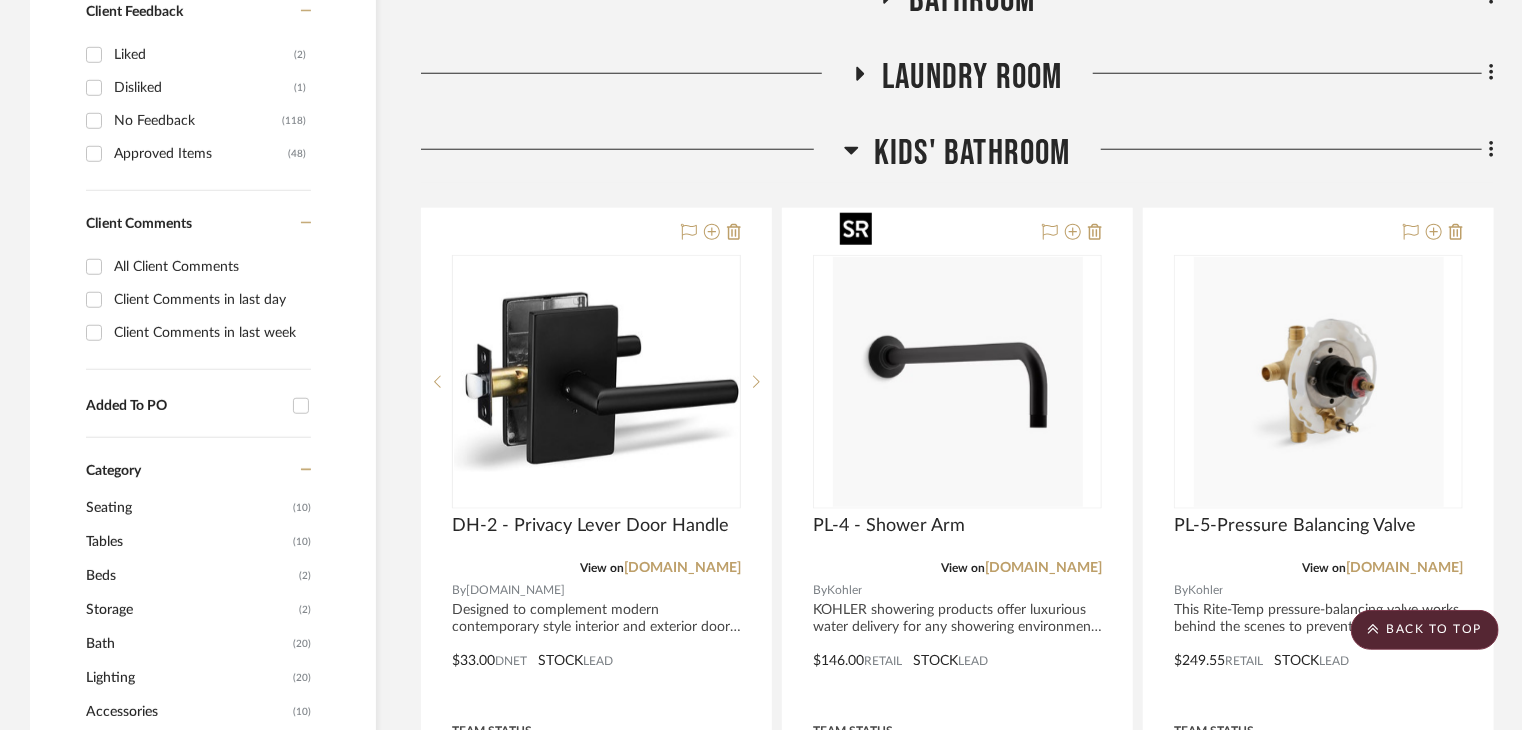 scroll, scrollTop: 900, scrollLeft: 0, axis: vertical 